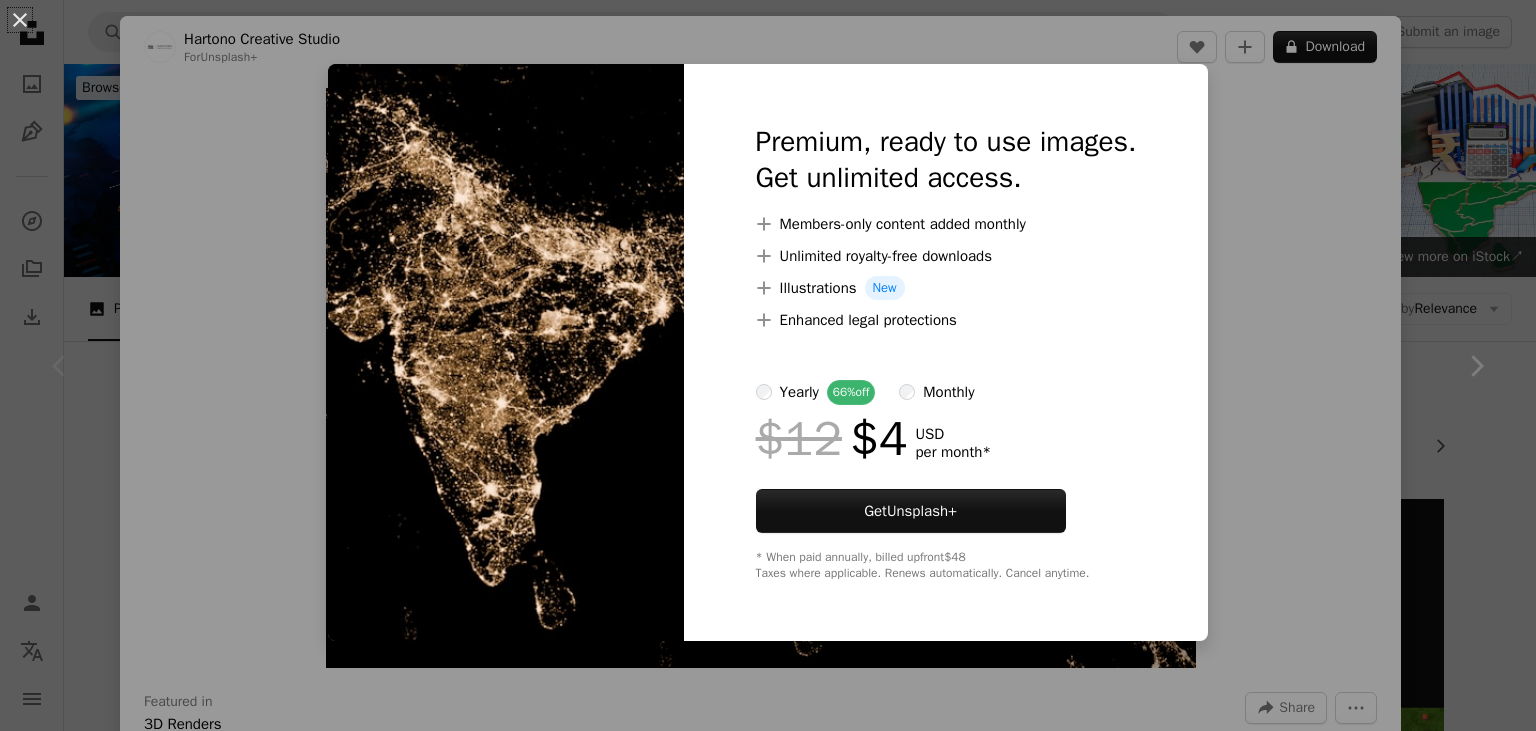 scroll, scrollTop: 0, scrollLeft: 0, axis: both 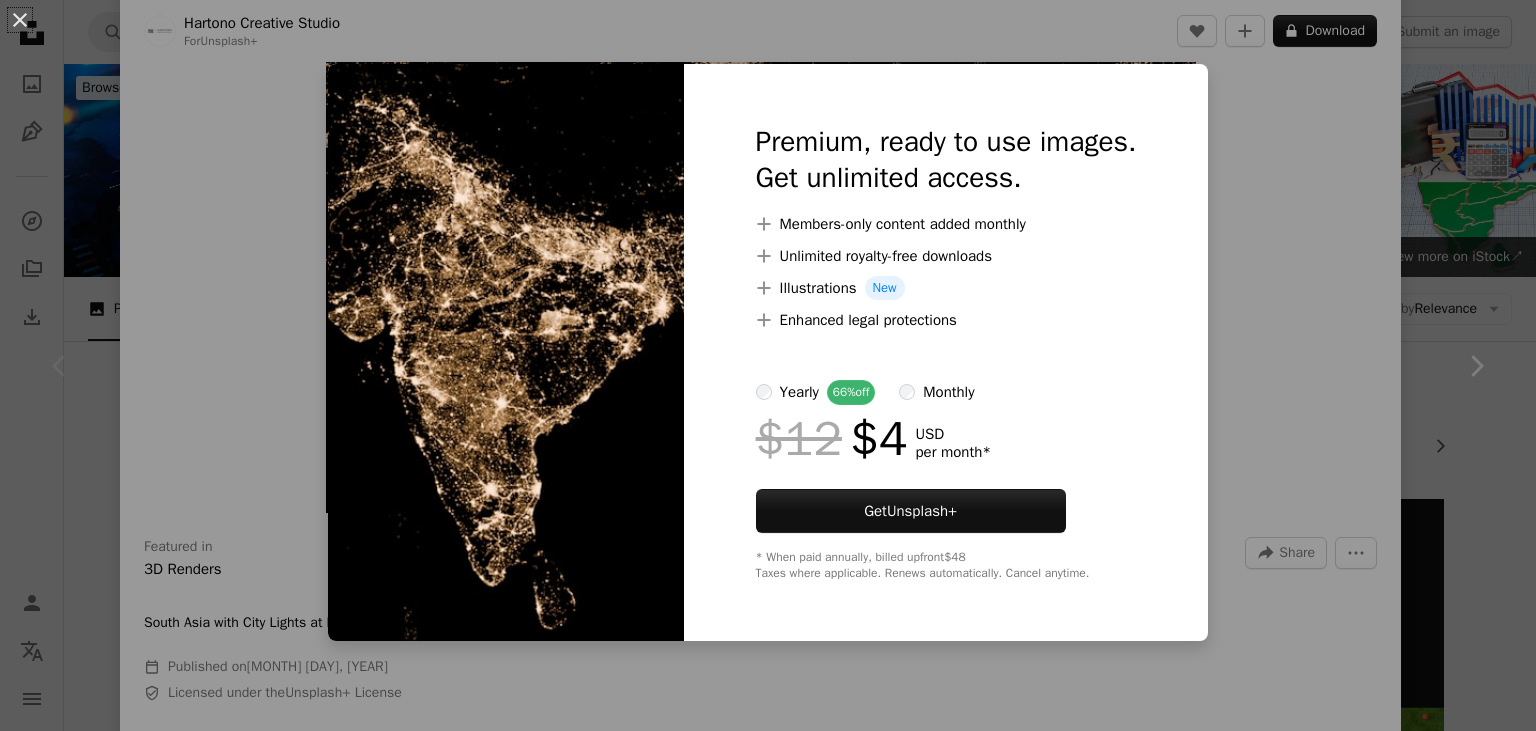 click on "An X shape Premium, ready to use images. Get unlimited access. A plus sign Members-only content added monthly A plus sign Unlimited royalty-free downloads A plus sign Illustrations  New A plus sign Enhanced legal protections yearly 66%  off monthly $12   $4 USD per month * Get  Unsplash+ * When paid annually, billed upfront  $48 Taxes where applicable. Renews automatically. Cancel anytime." at bounding box center (768, 365) 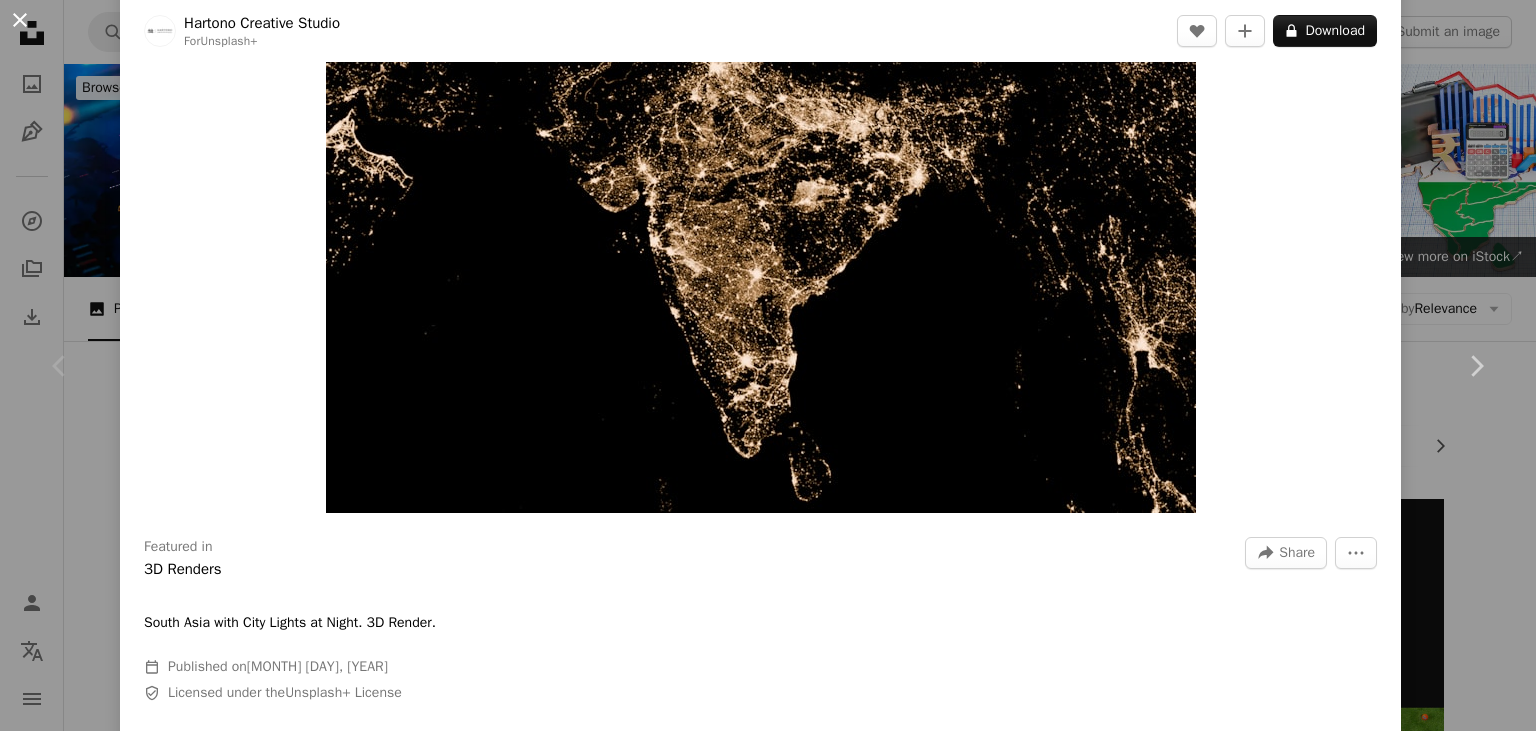 click on "An X shape" at bounding box center [20, 20] 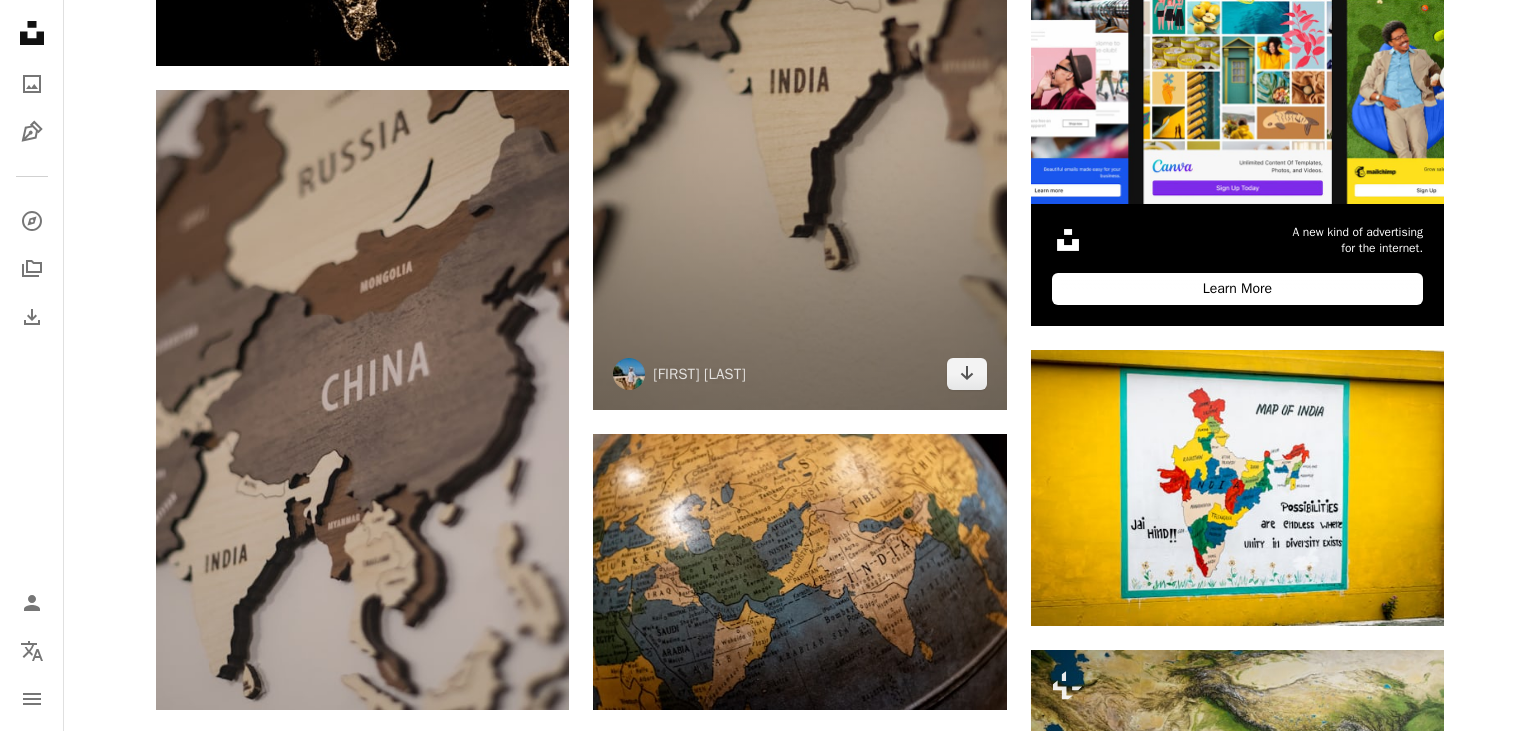 scroll, scrollTop: 708, scrollLeft: 0, axis: vertical 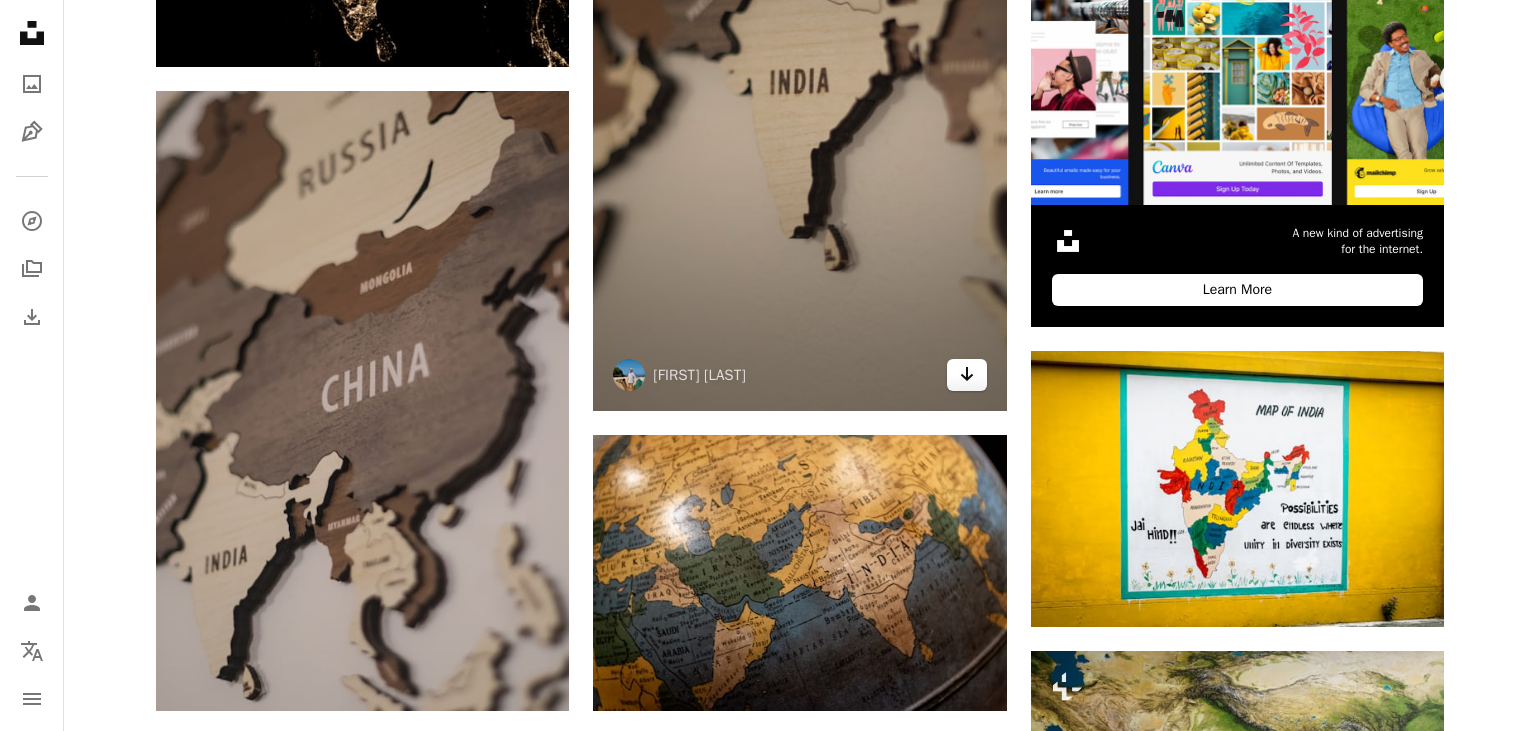 click on "Arrow pointing down" 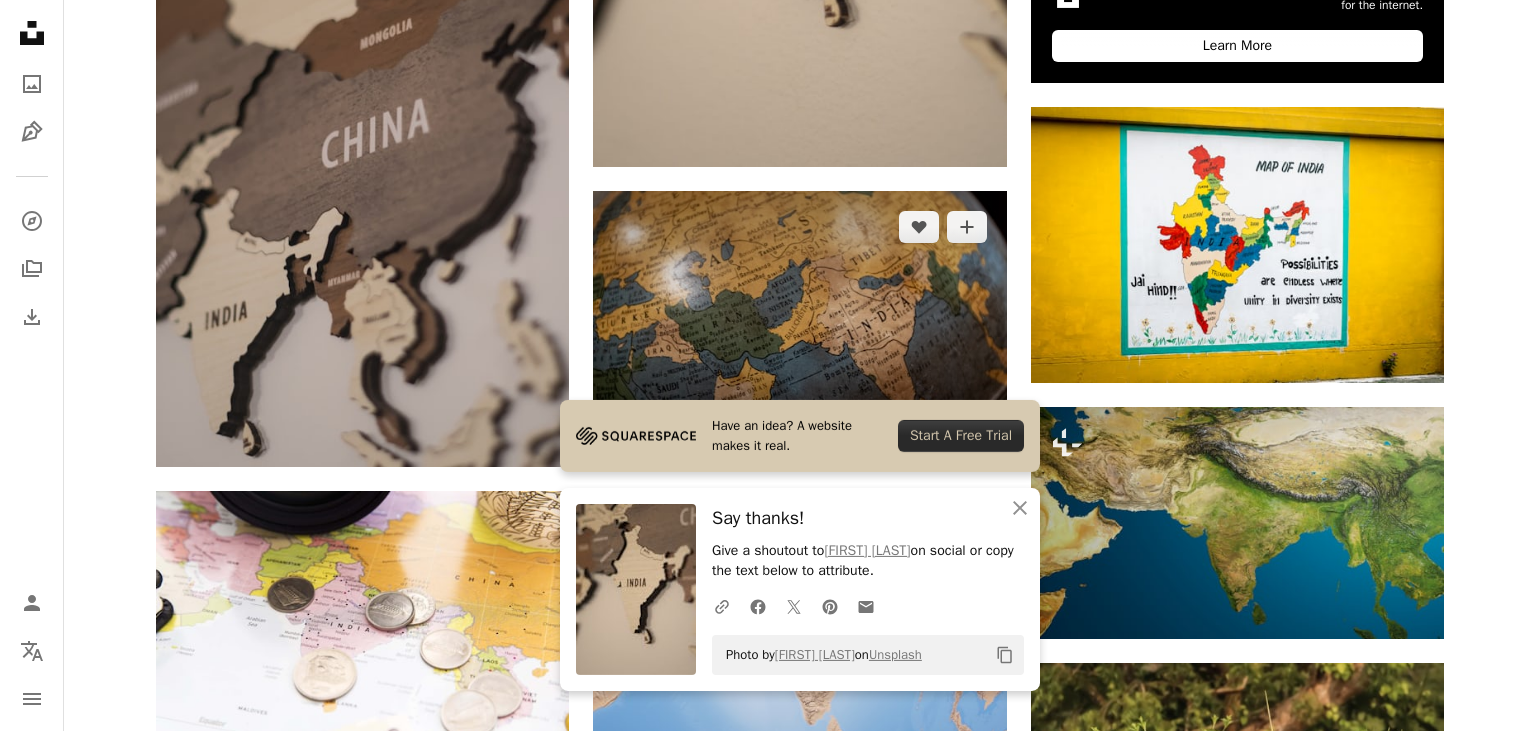 scroll, scrollTop: 0, scrollLeft: 0, axis: both 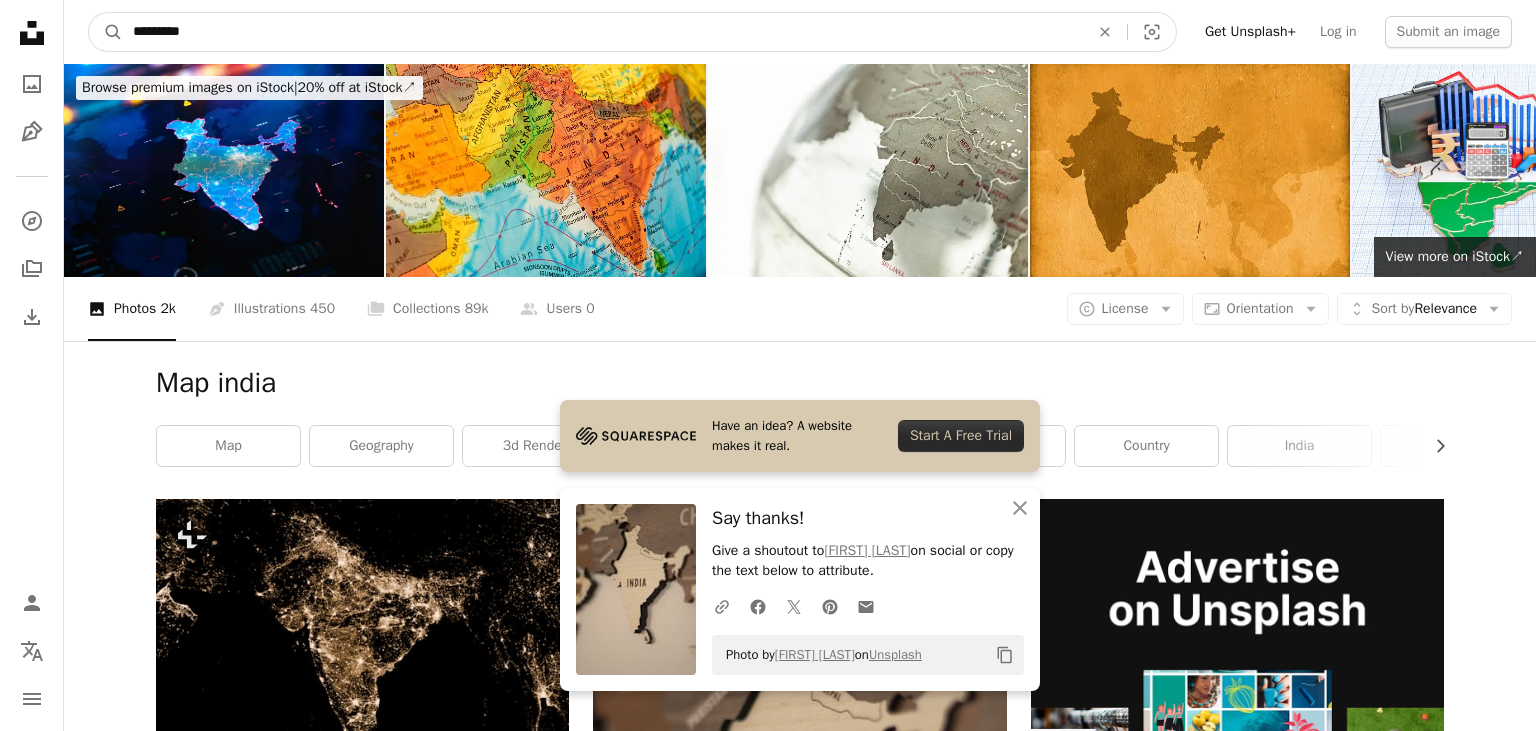 click on "*********" at bounding box center (603, 32) 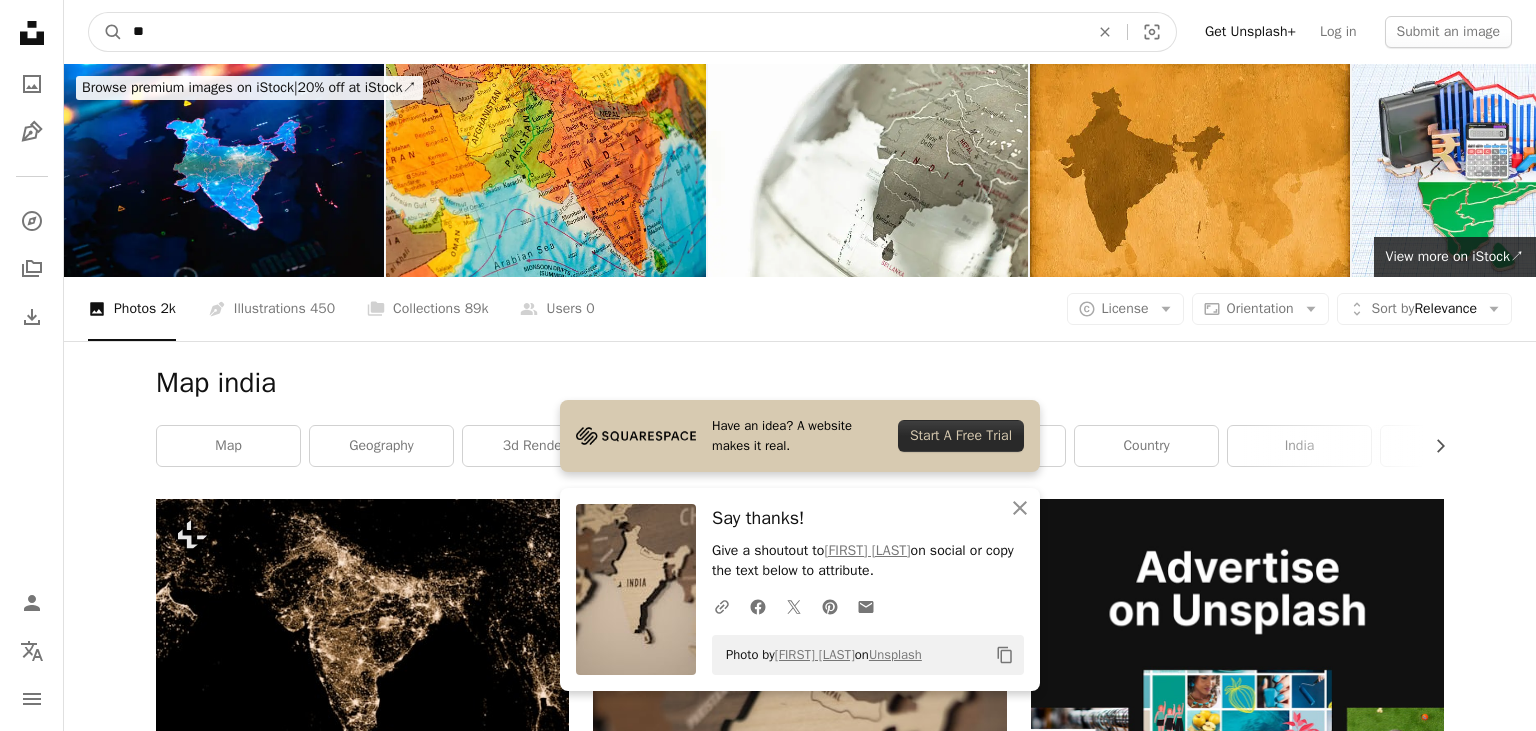 type on "*" 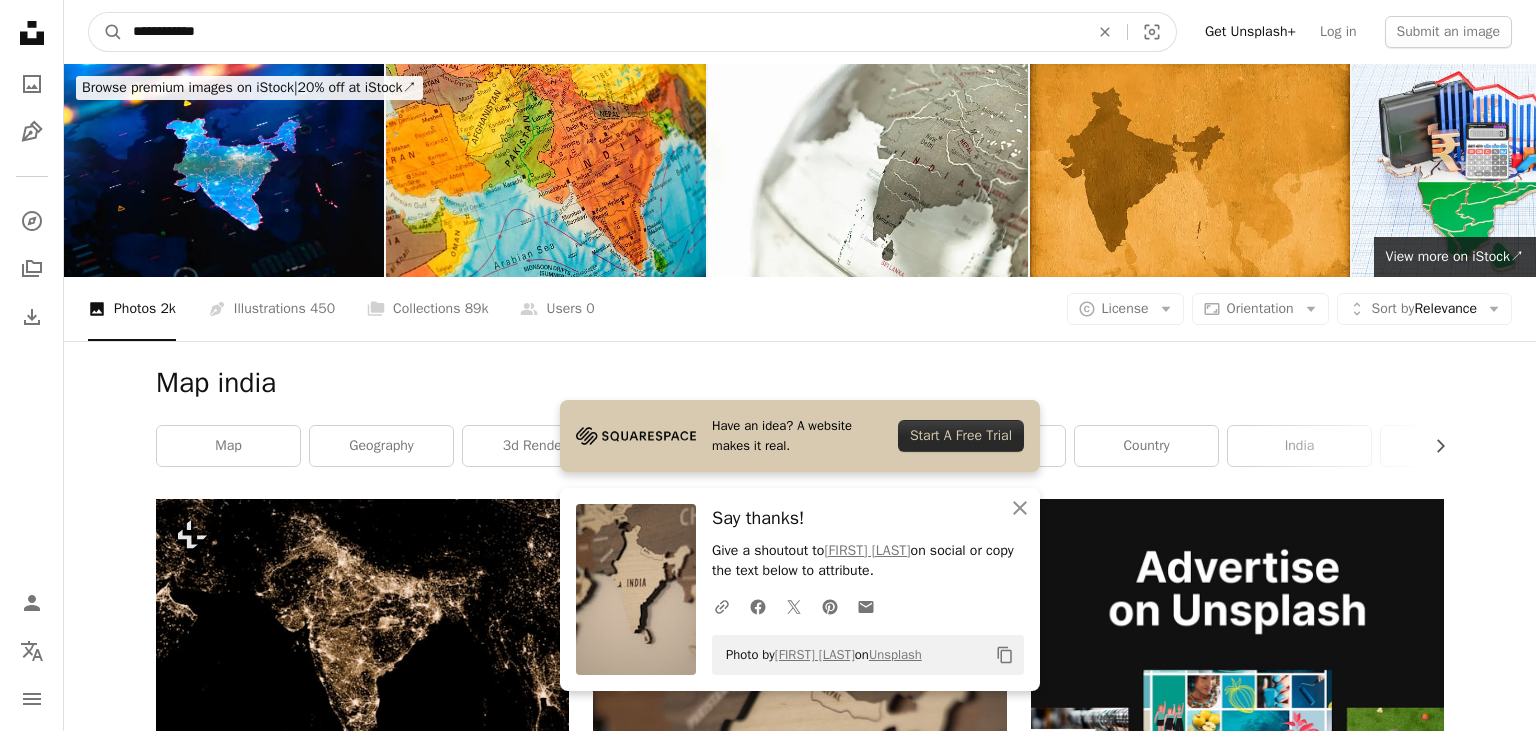 type on "**********" 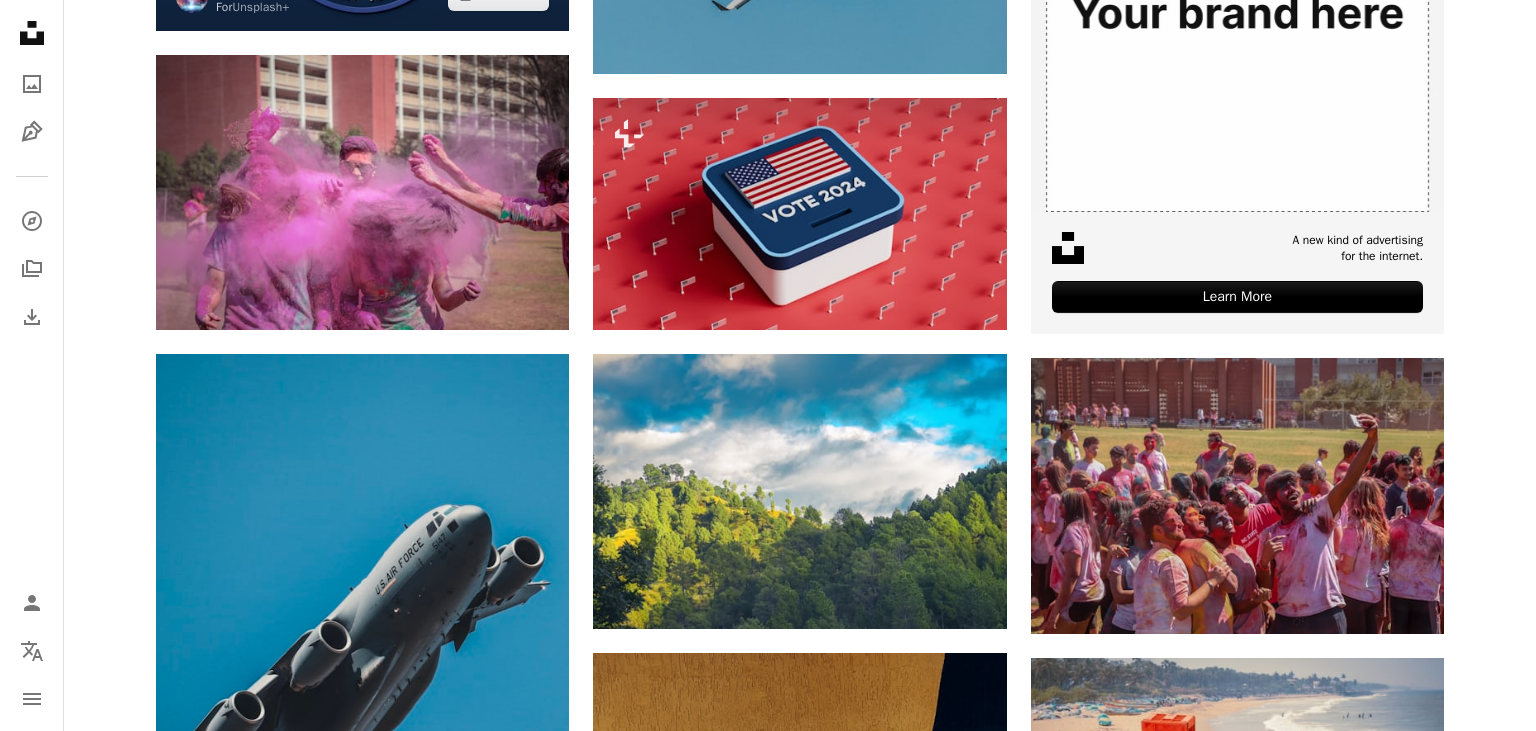 scroll, scrollTop: 596, scrollLeft: 0, axis: vertical 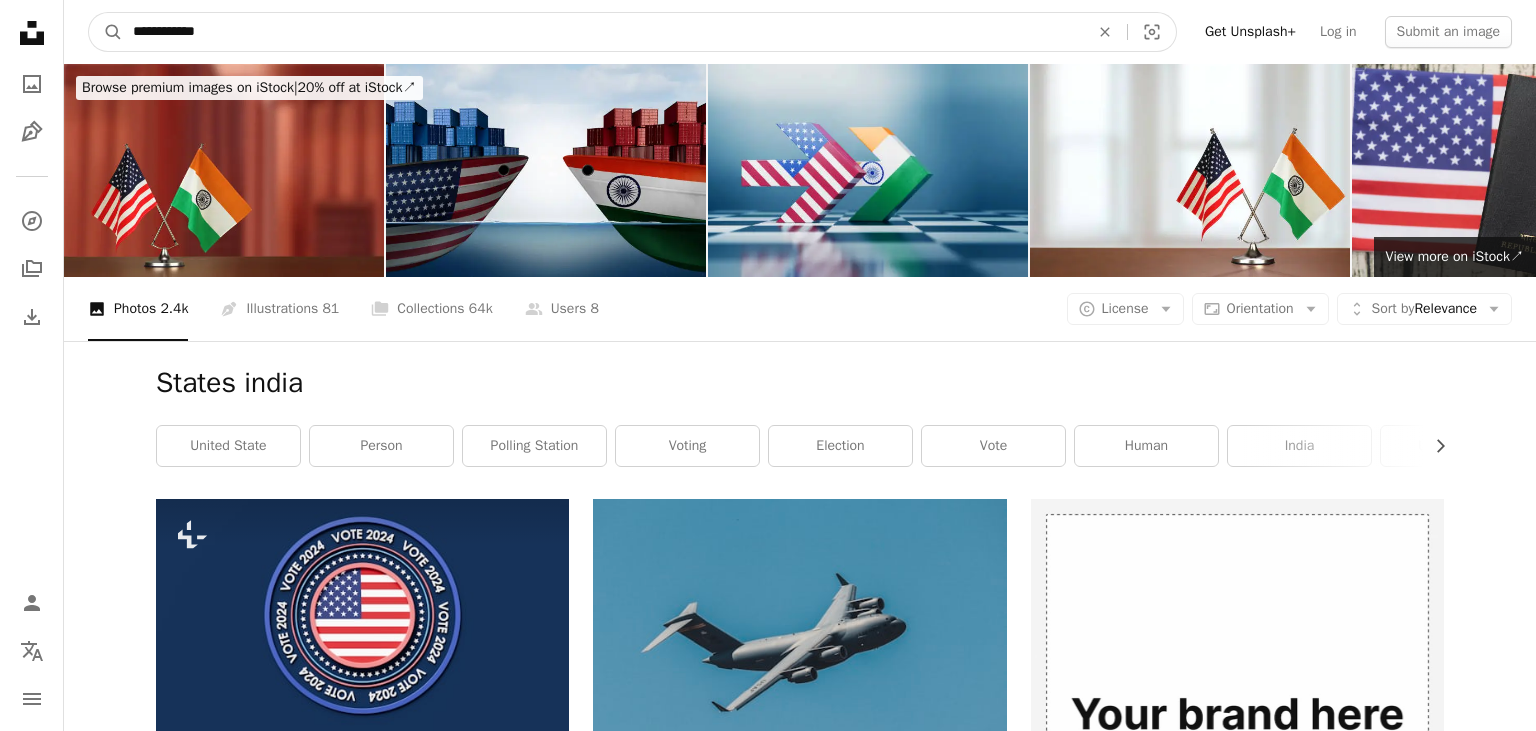 click on "**********" at bounding box center (603, 32) 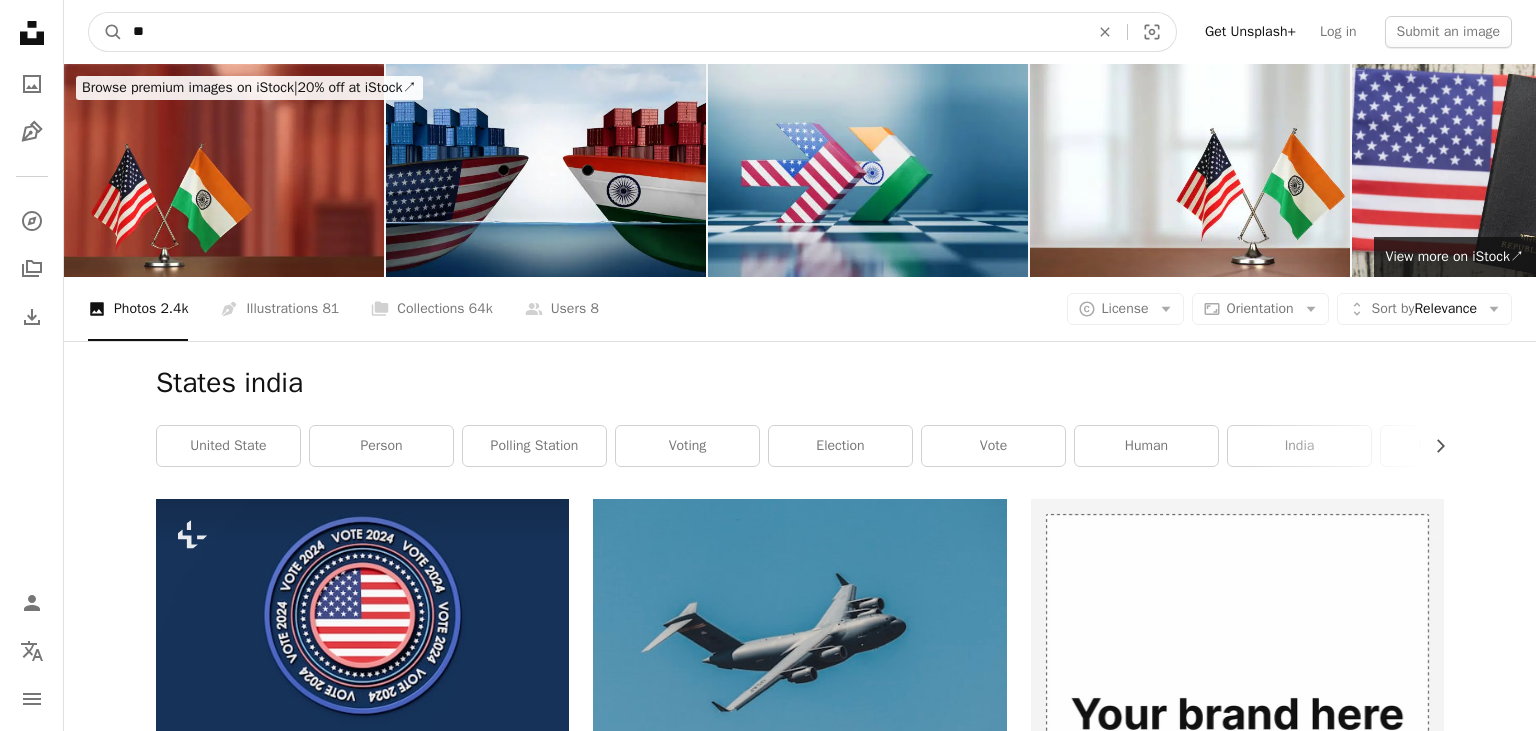 type on "*" 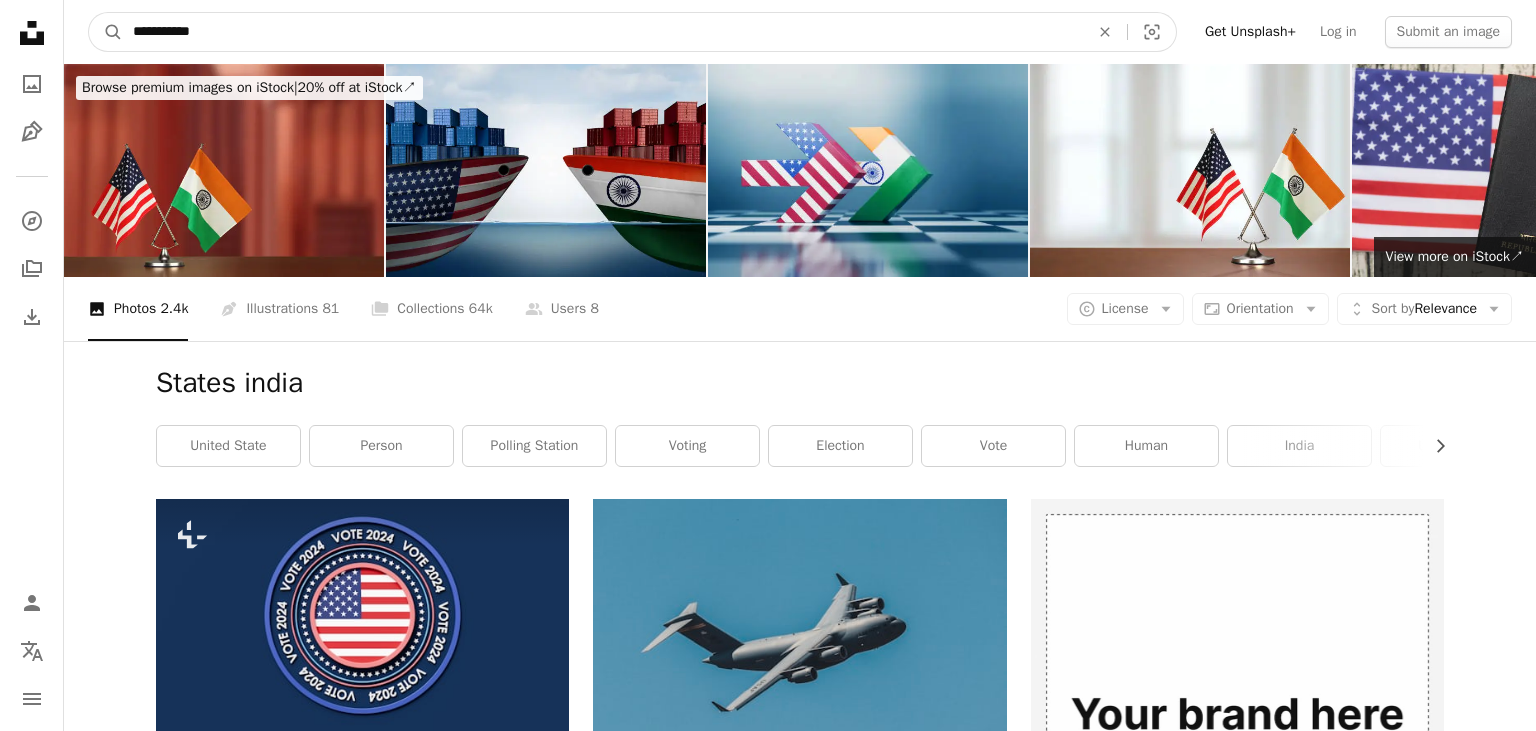 type on "**********" 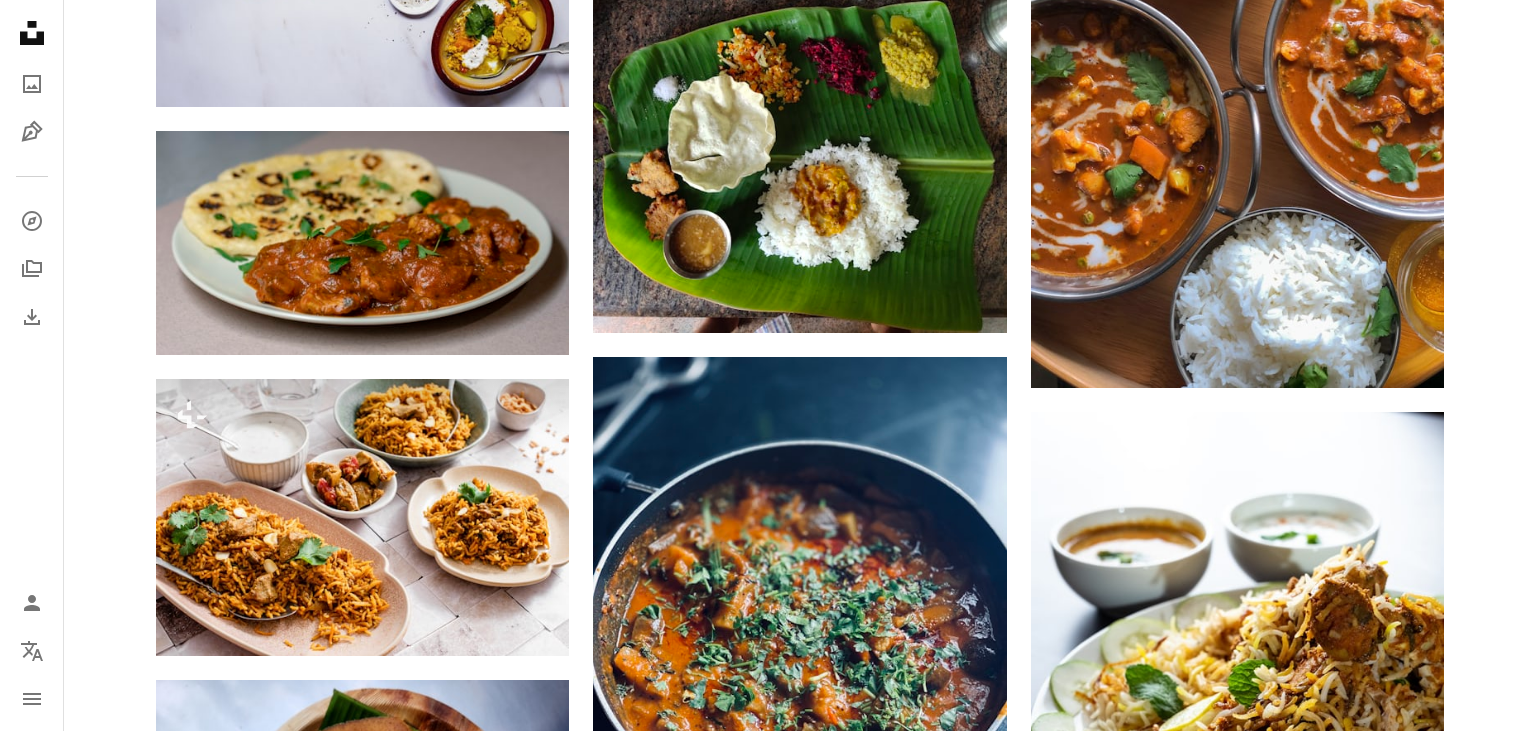 scroll, scrollTop: 1290, scrollLeft: 0, axis: vertical 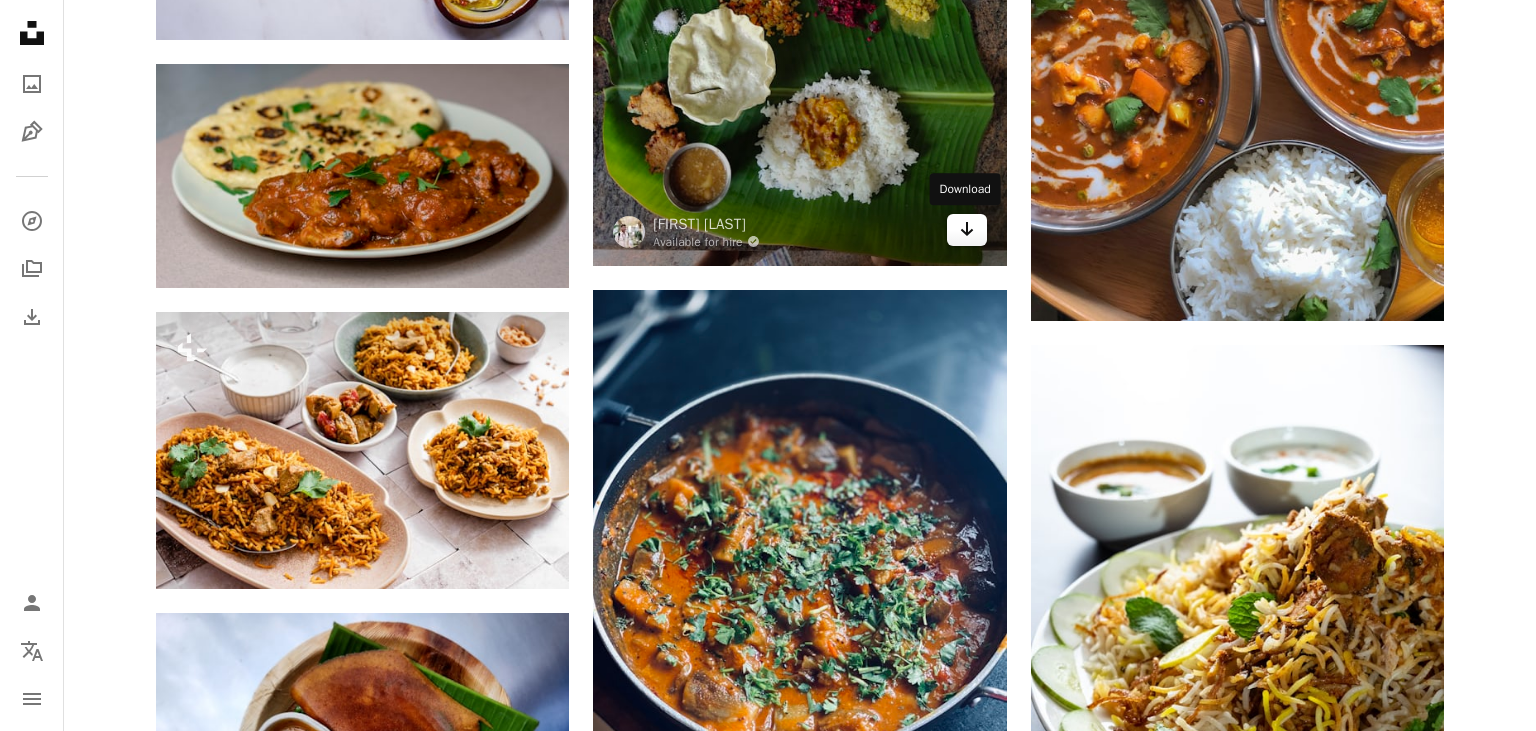 click on "Arrow pointing down" 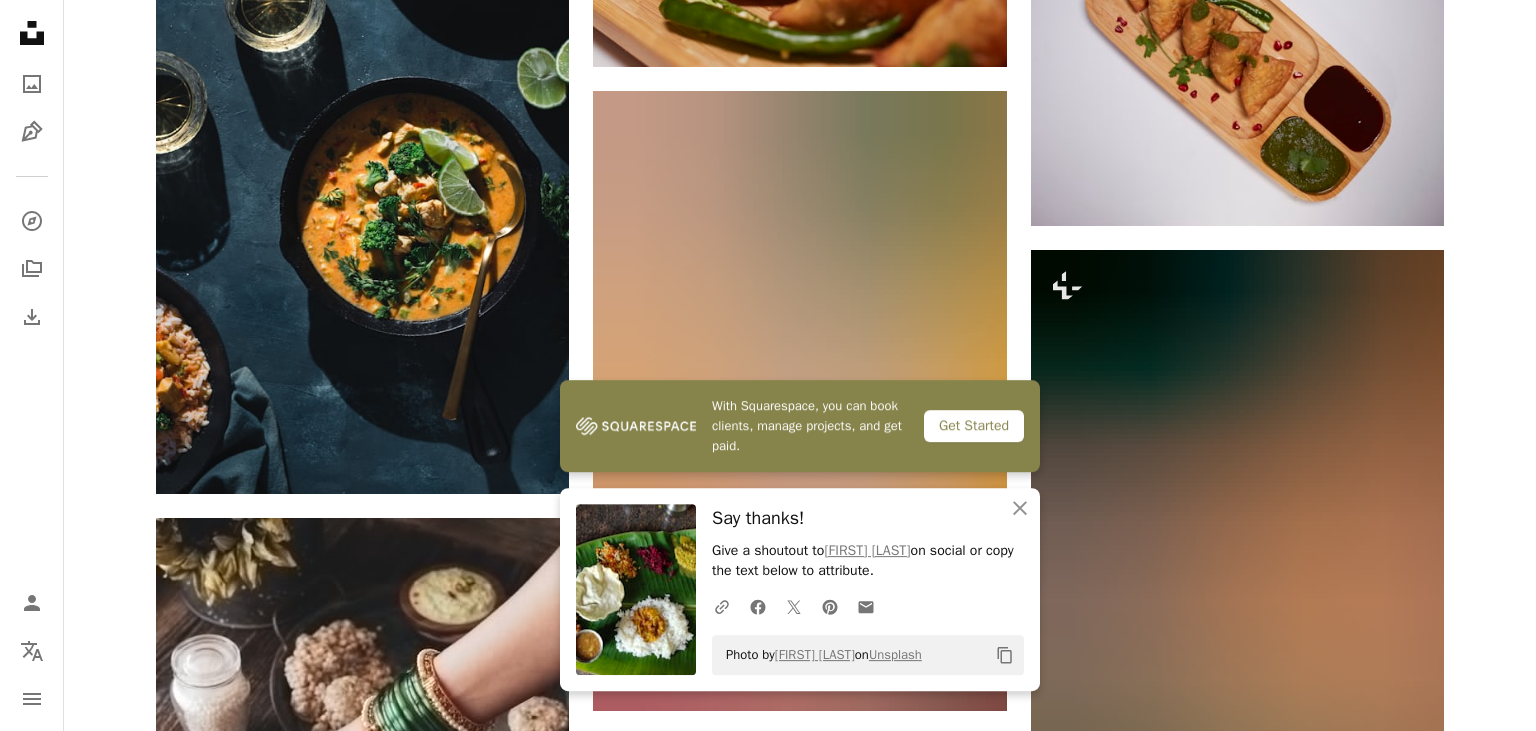 scroll, scrollTop: 2364, scrollLeft: 0, axis: vertical 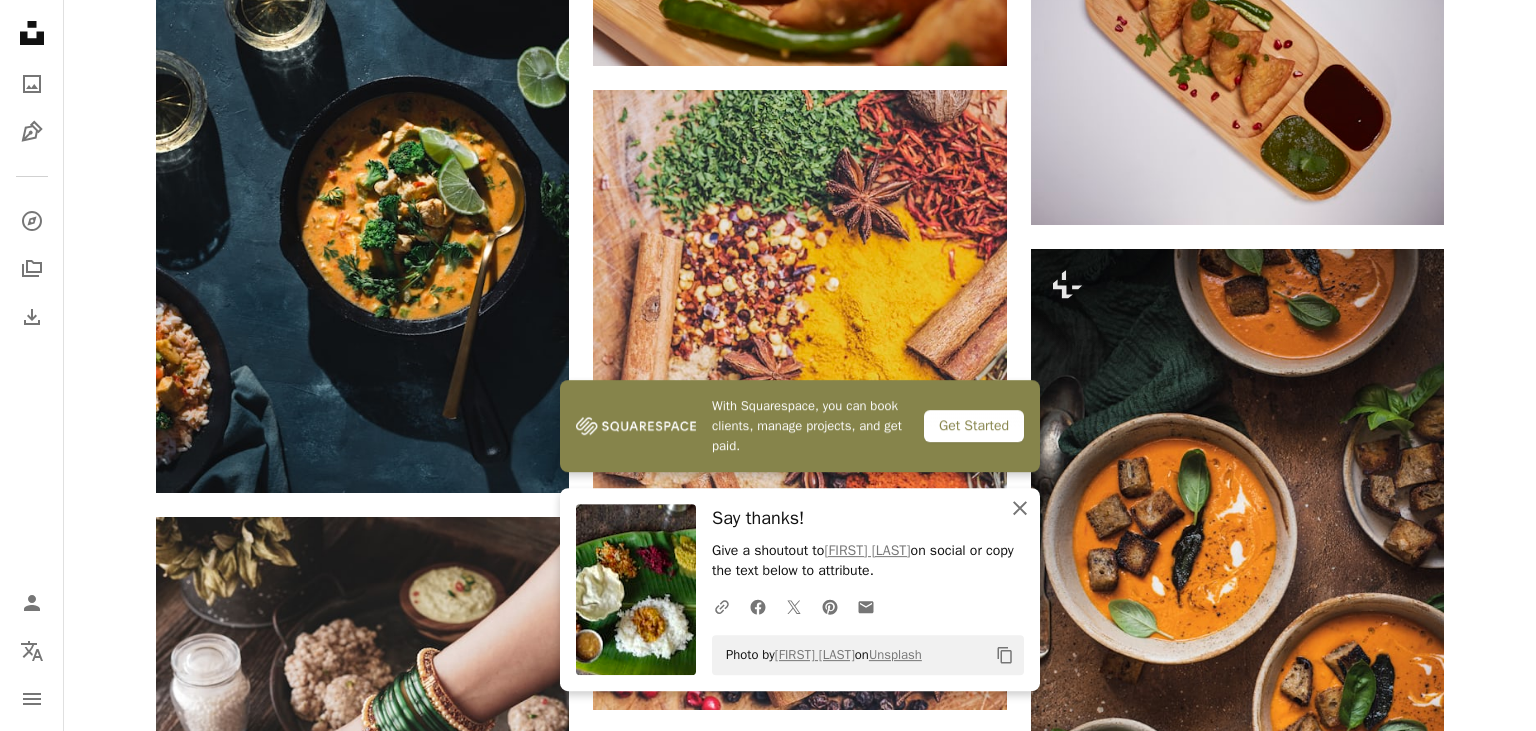 click on "An X shape" 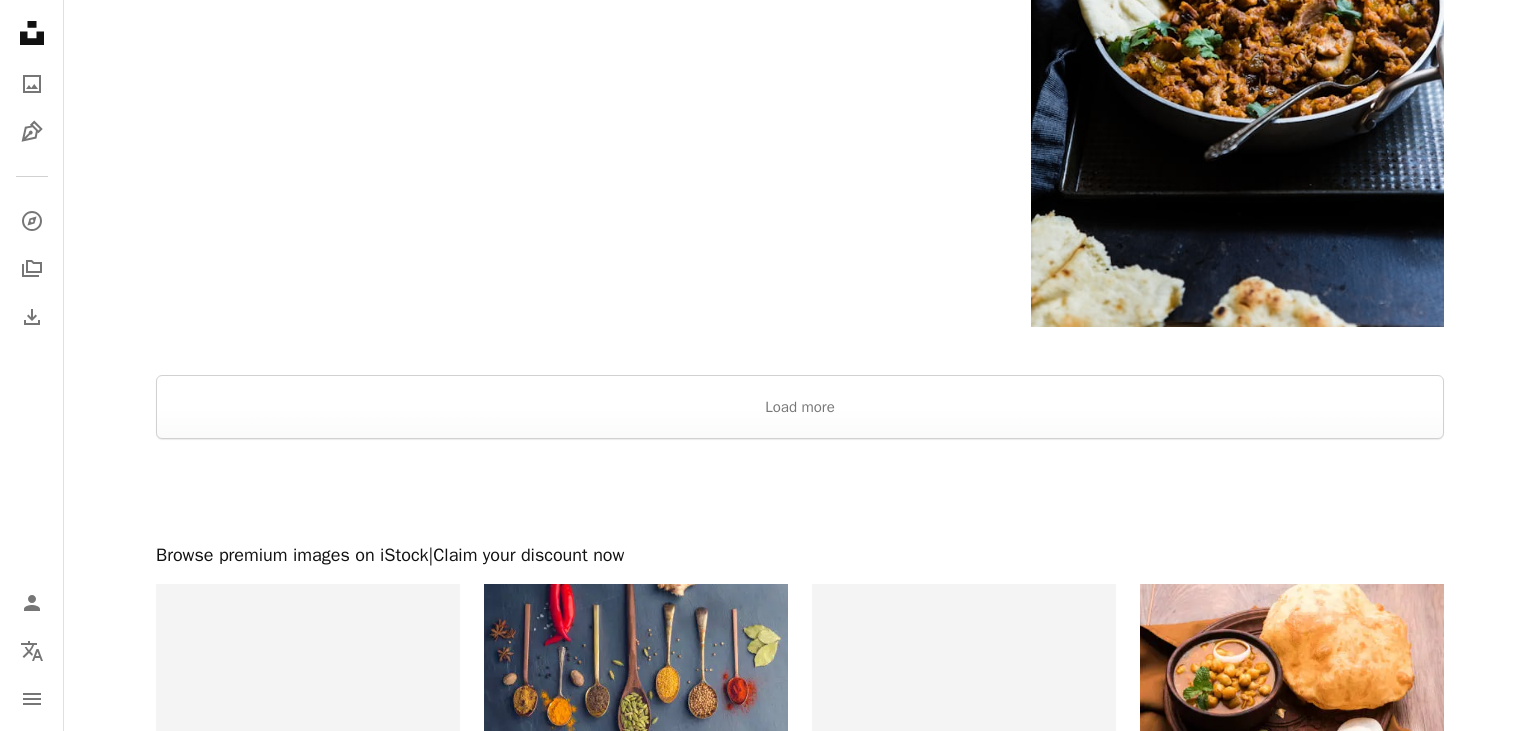 scroll, scrollTop: 4024, scrollLeft: 0, axis: vertical 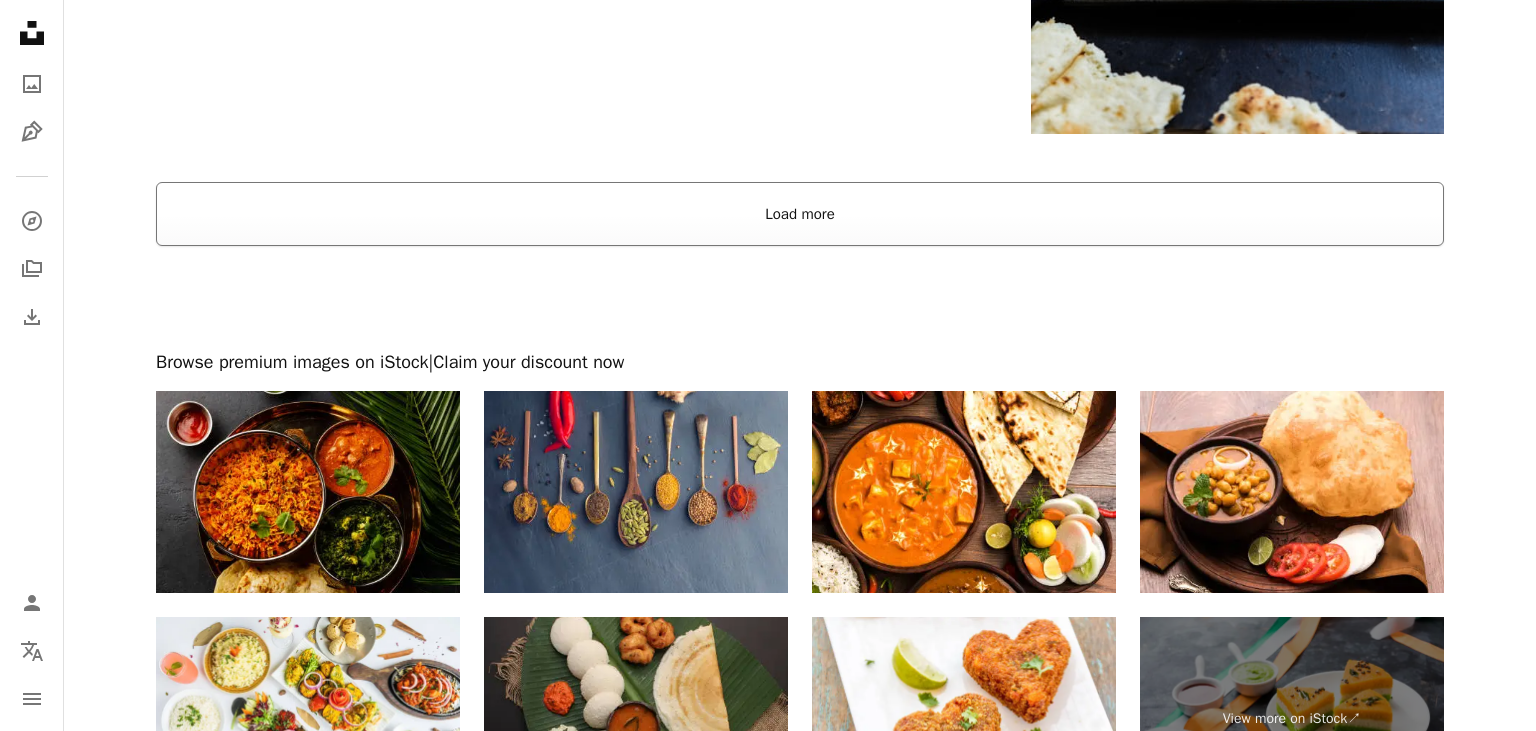 click on "Load more" at bounding box center (800, 214) 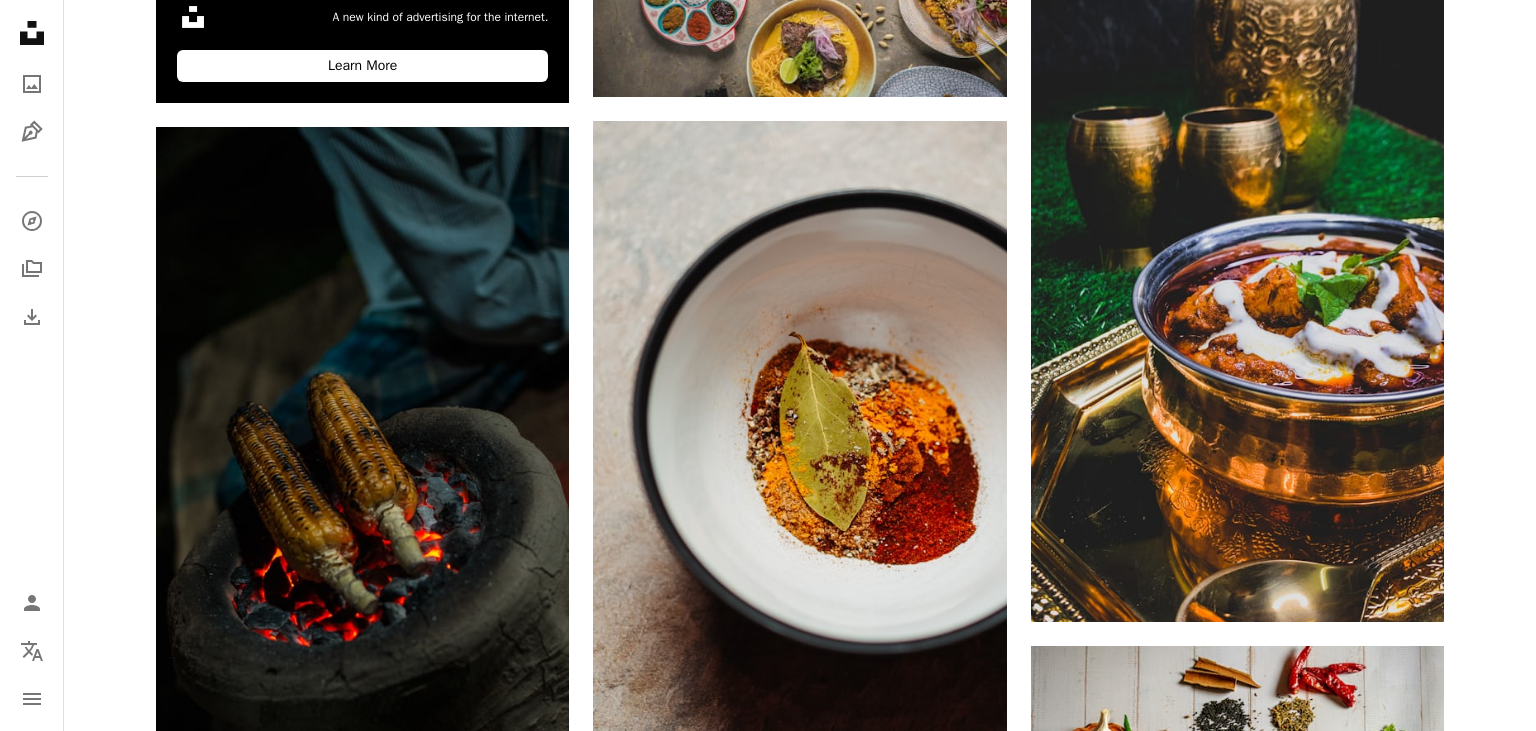 scroll, scrollTop: 4612, scrollLeft: 0, axis: vertical 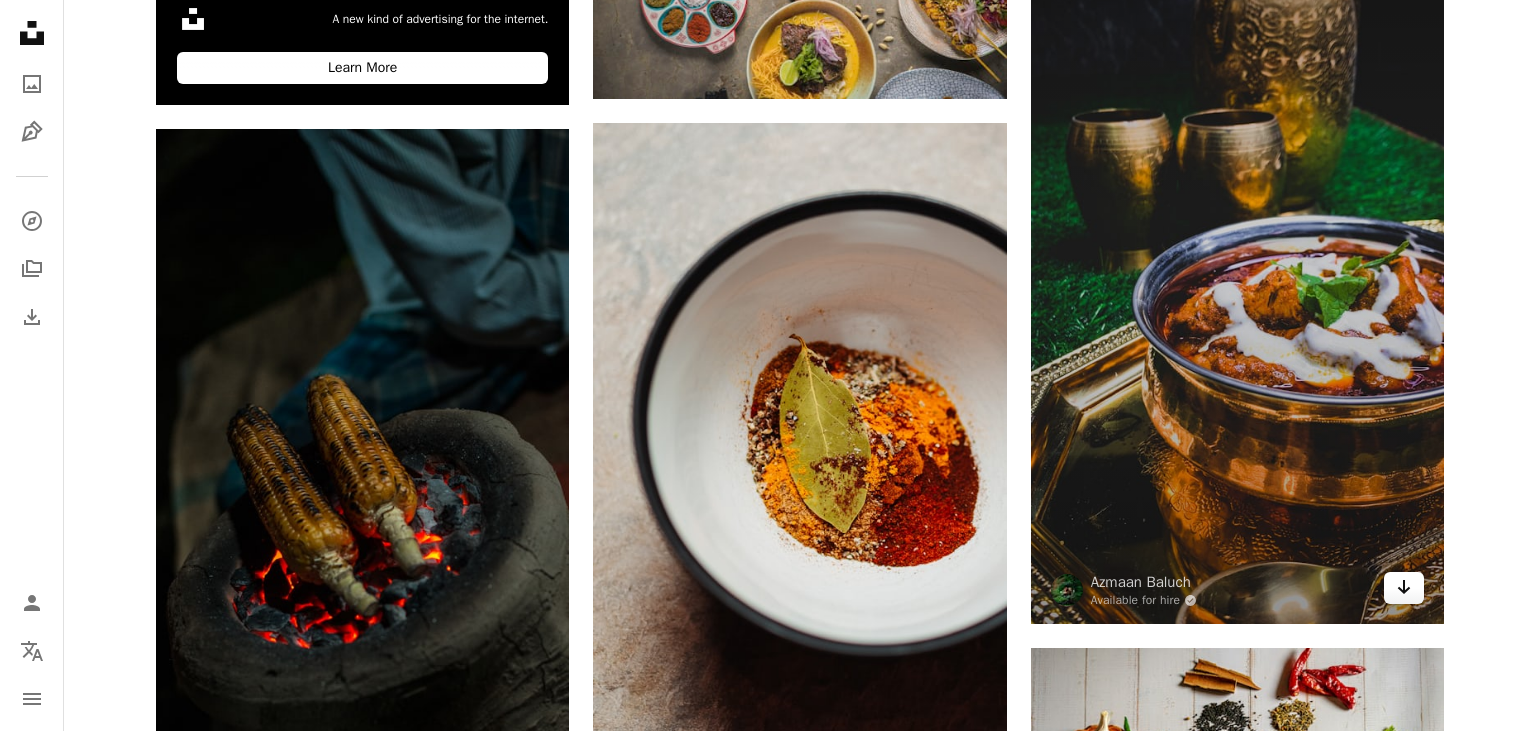 click 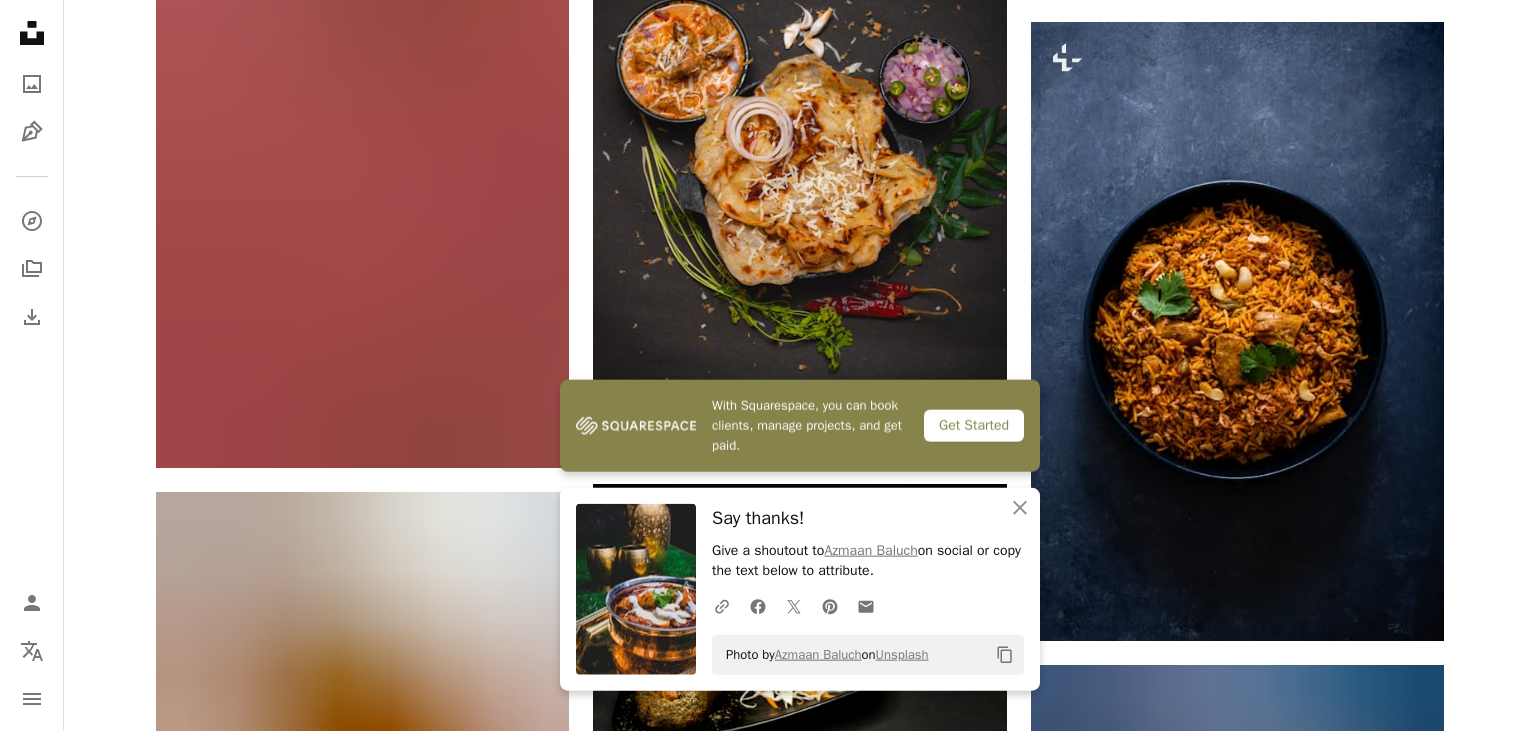 scroll, scrollTop: 5820, scrollLeft: 0, axis: vertical 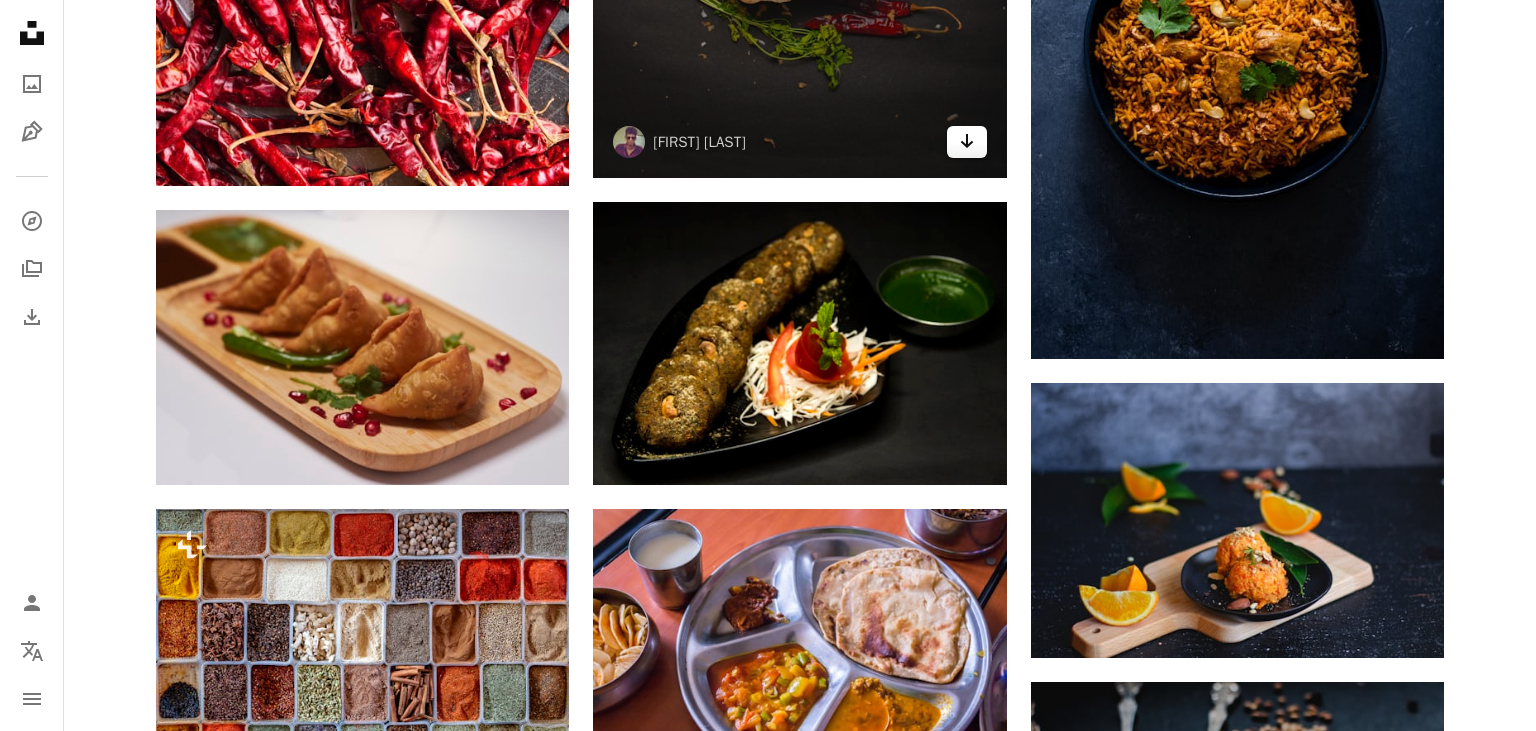 click on "Arrow pointing down" 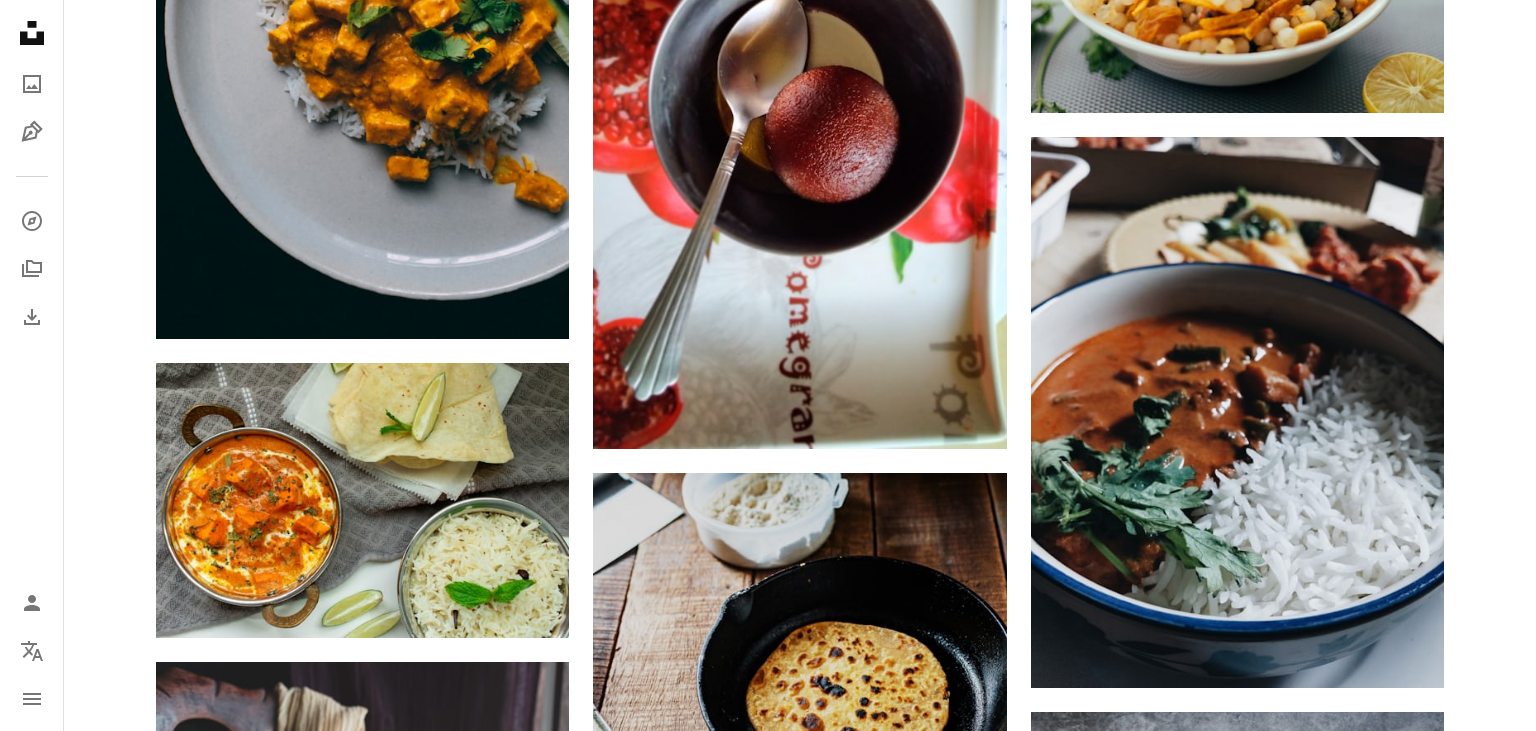 scroll, scrollTop: 10065, scrollLeft: 0, axis: vertical 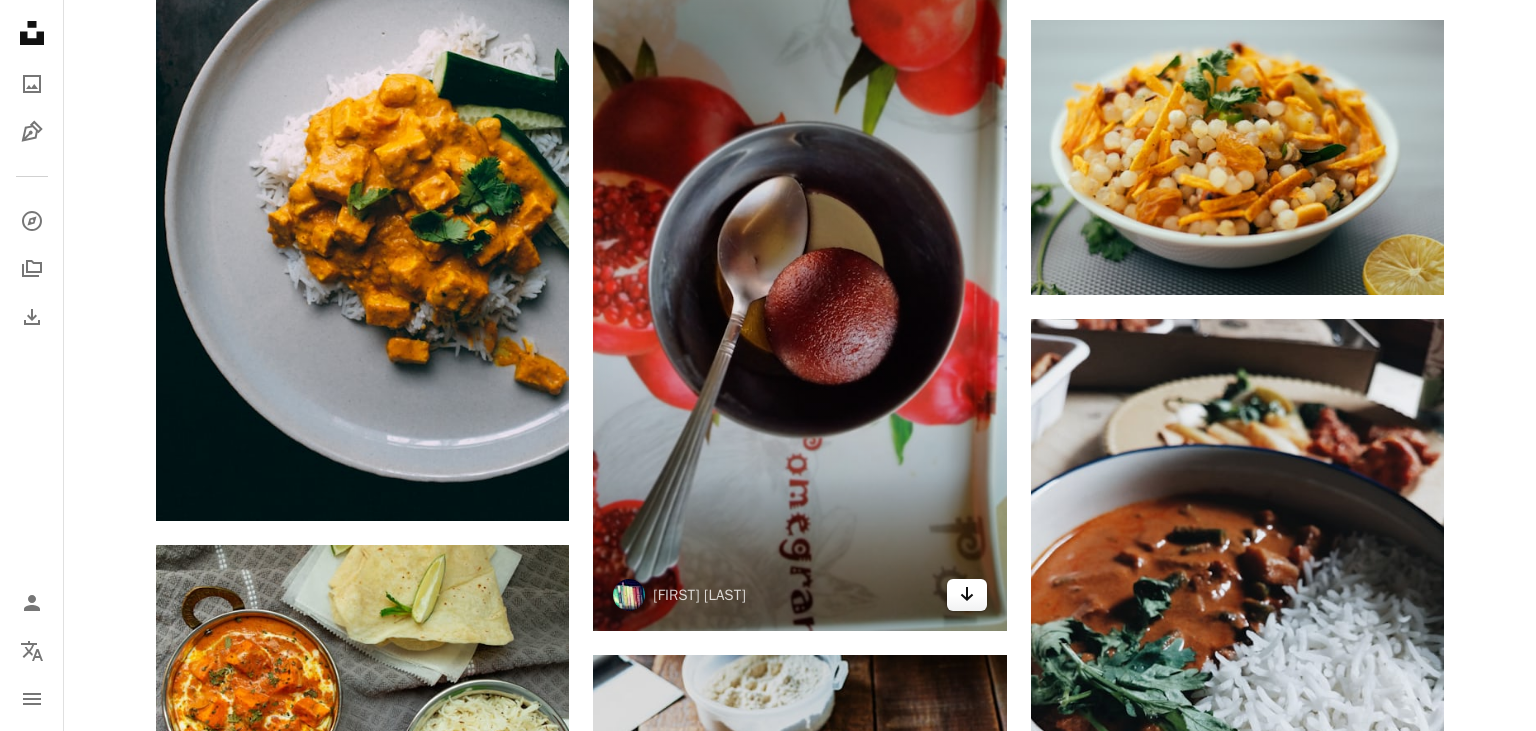 click on "Arrow pointing down" at bounding box center (967, 595) 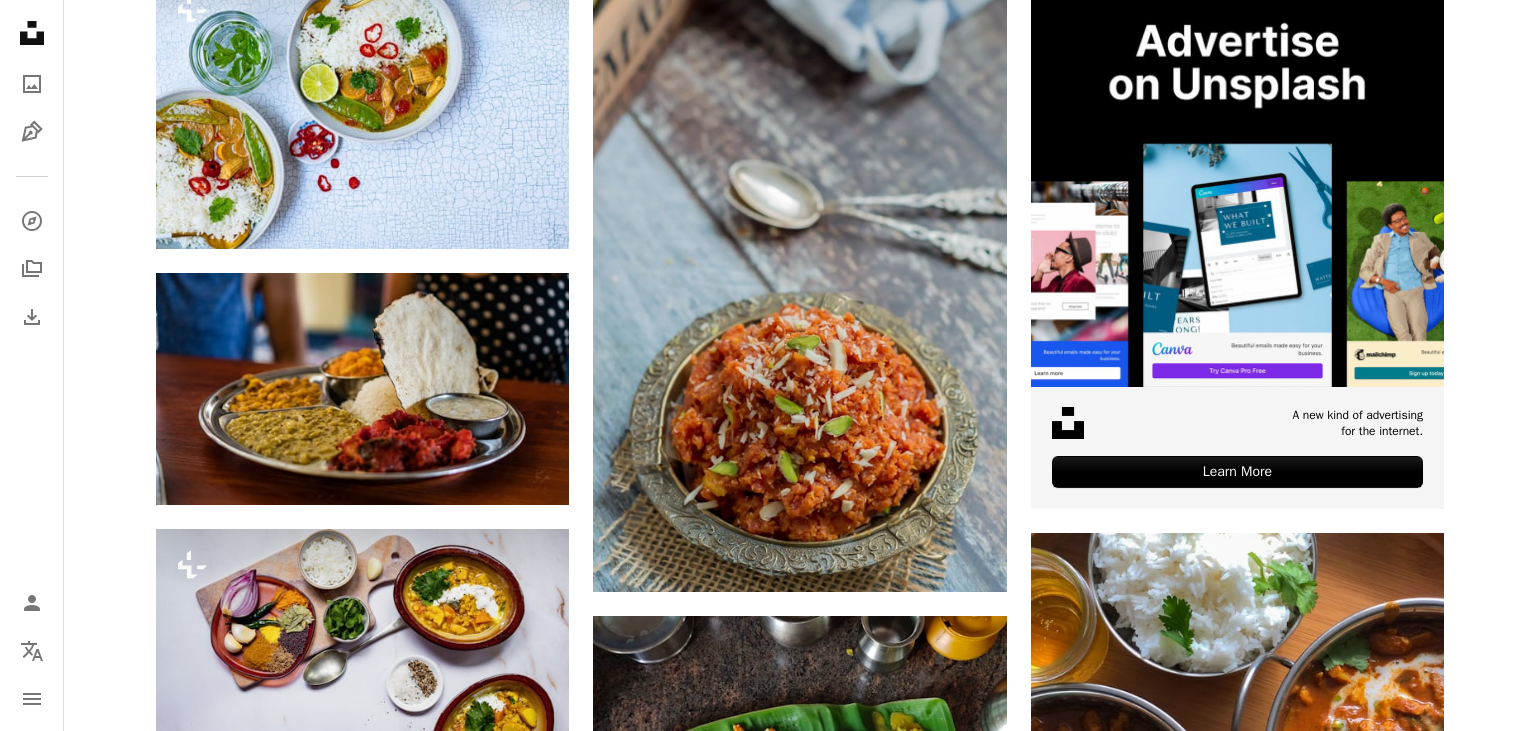scroll, scrollTop: 0, scrollLeft: 0, axis: both 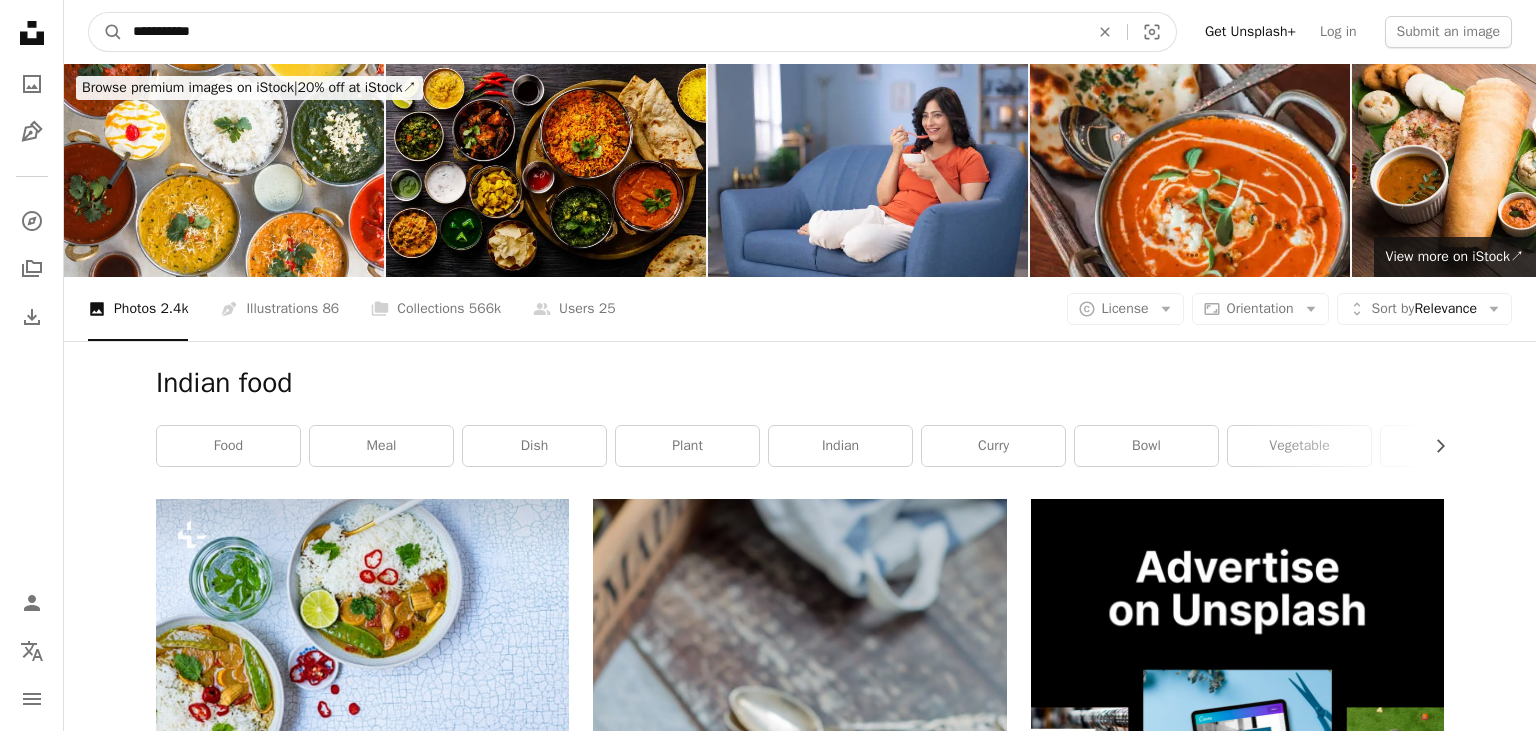 click on "**********" at bounding box center (603, 32) 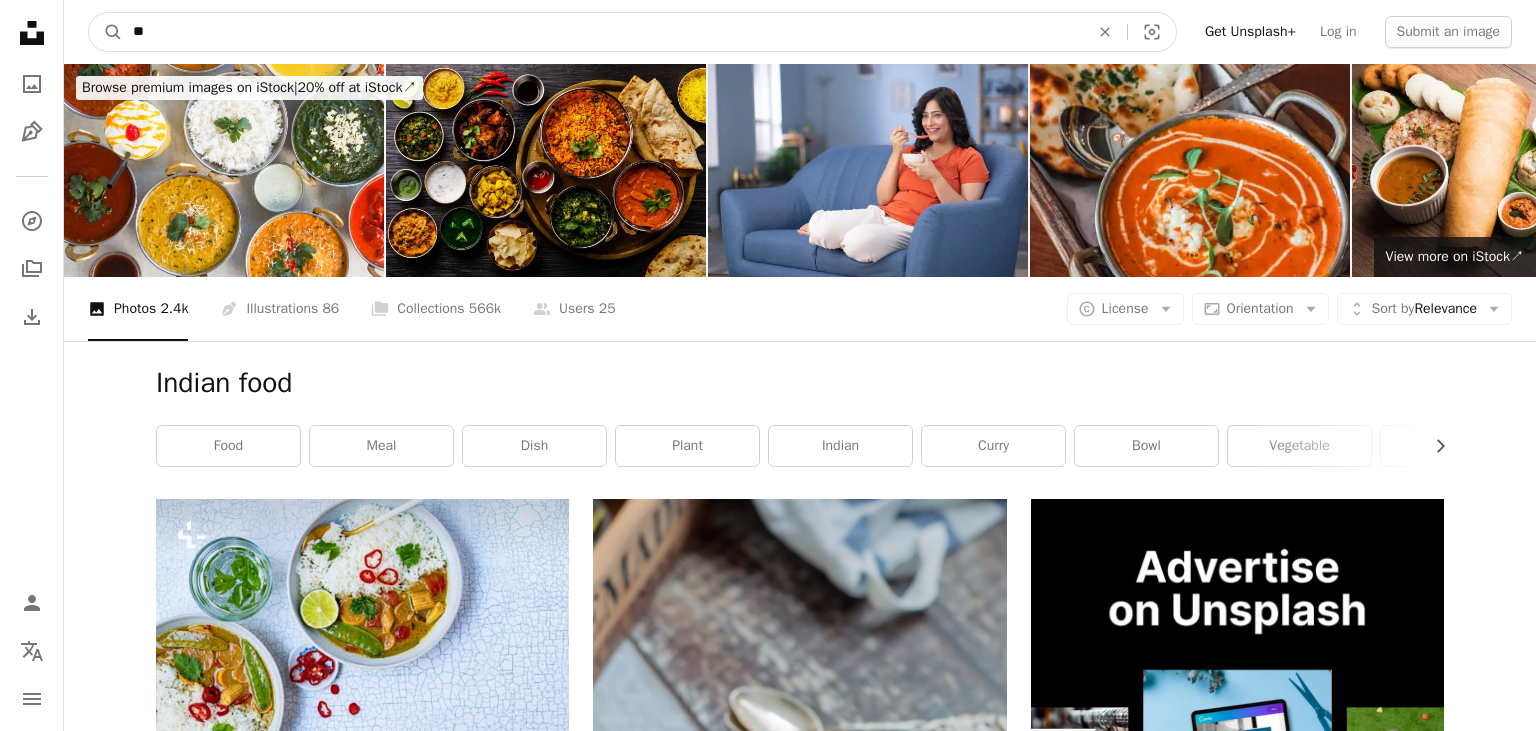 type on "*" 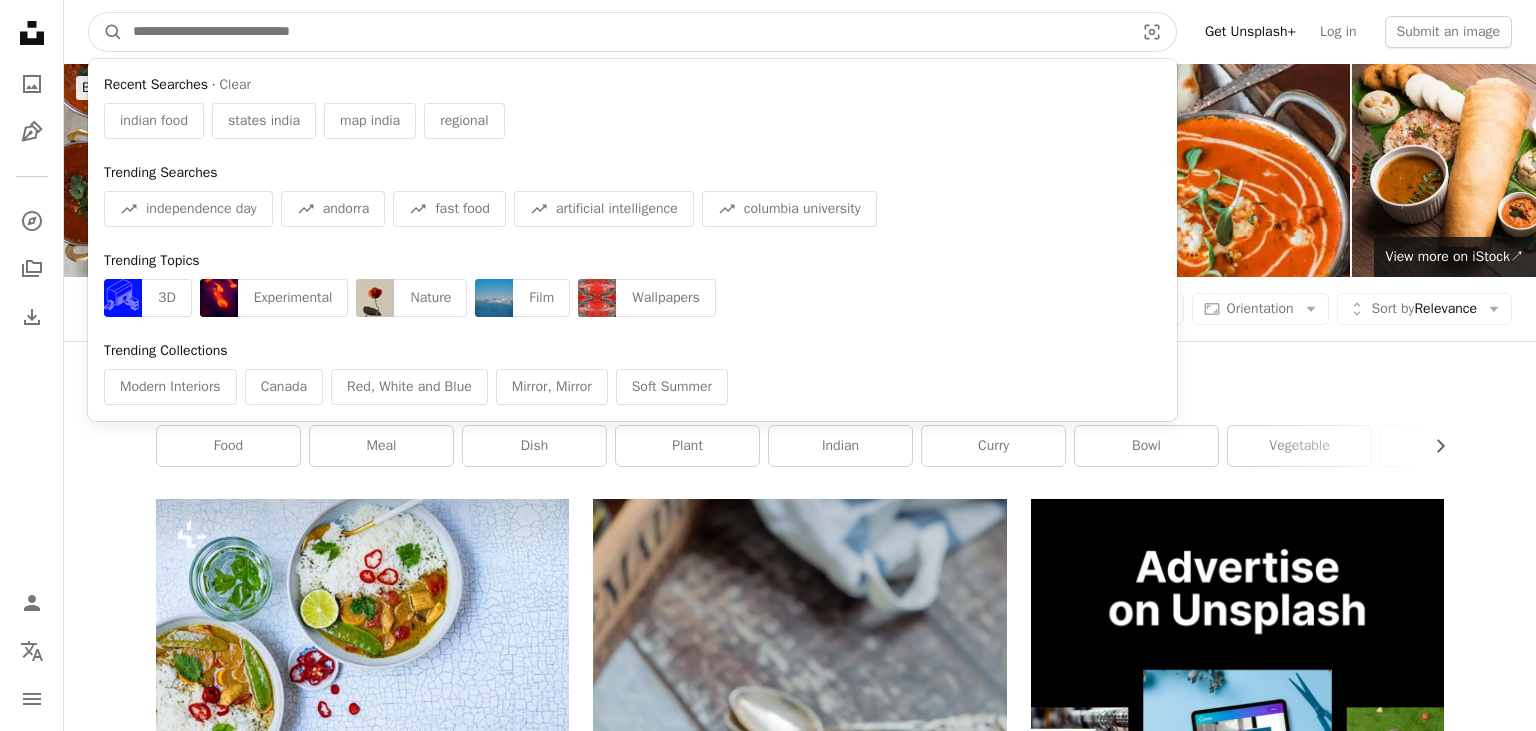 type on "*" 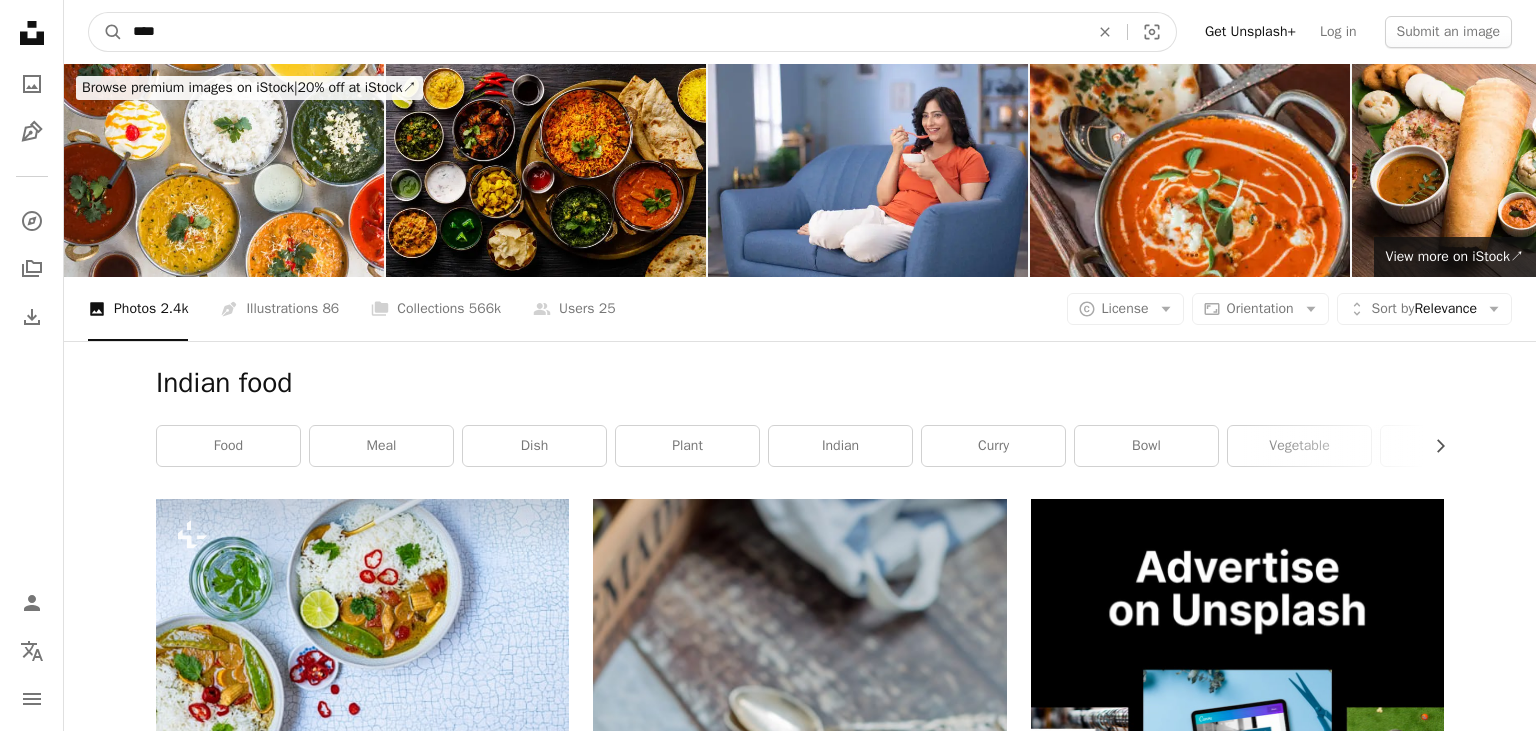 type on "****" 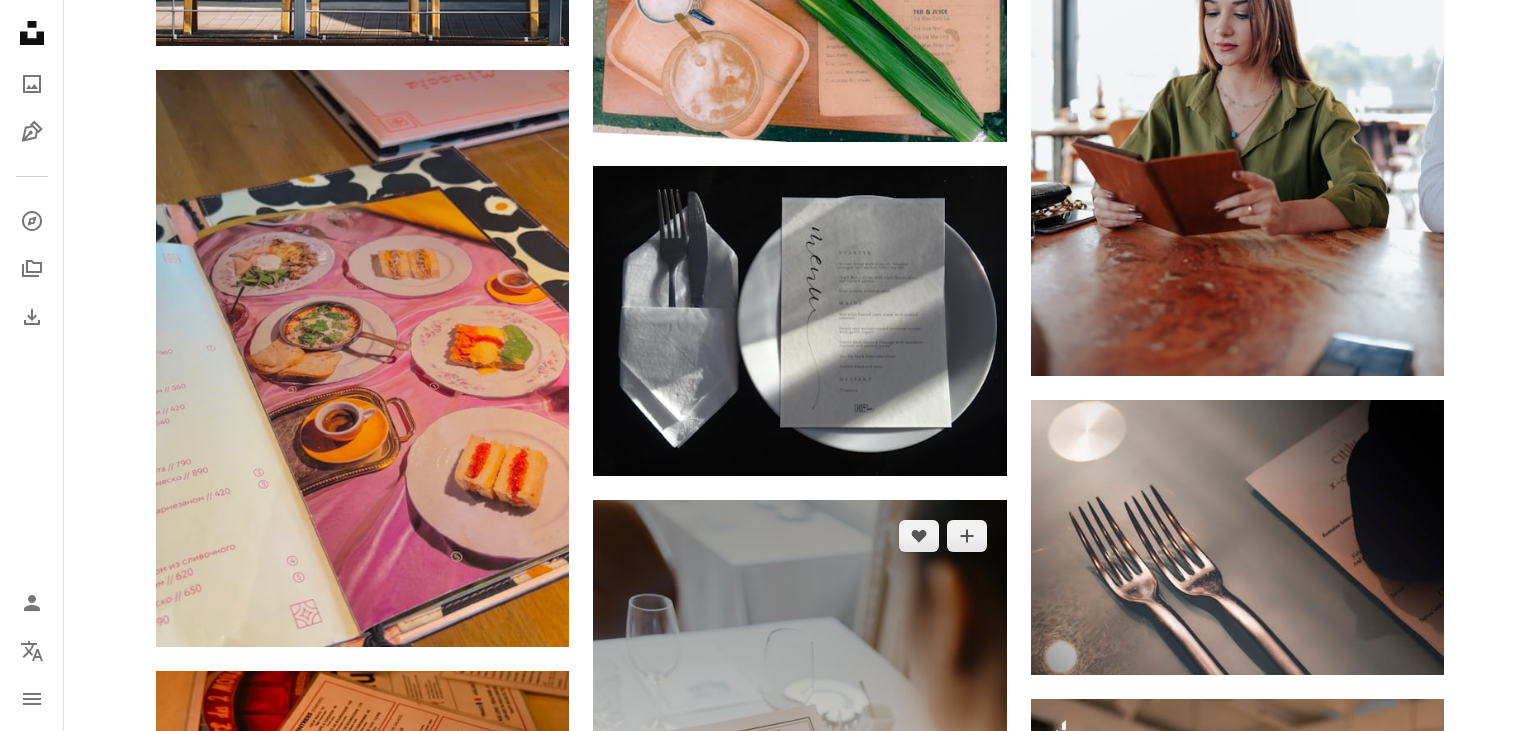 scroll, scrollTop: 6798, scrollLeft: 0, axis: vertical 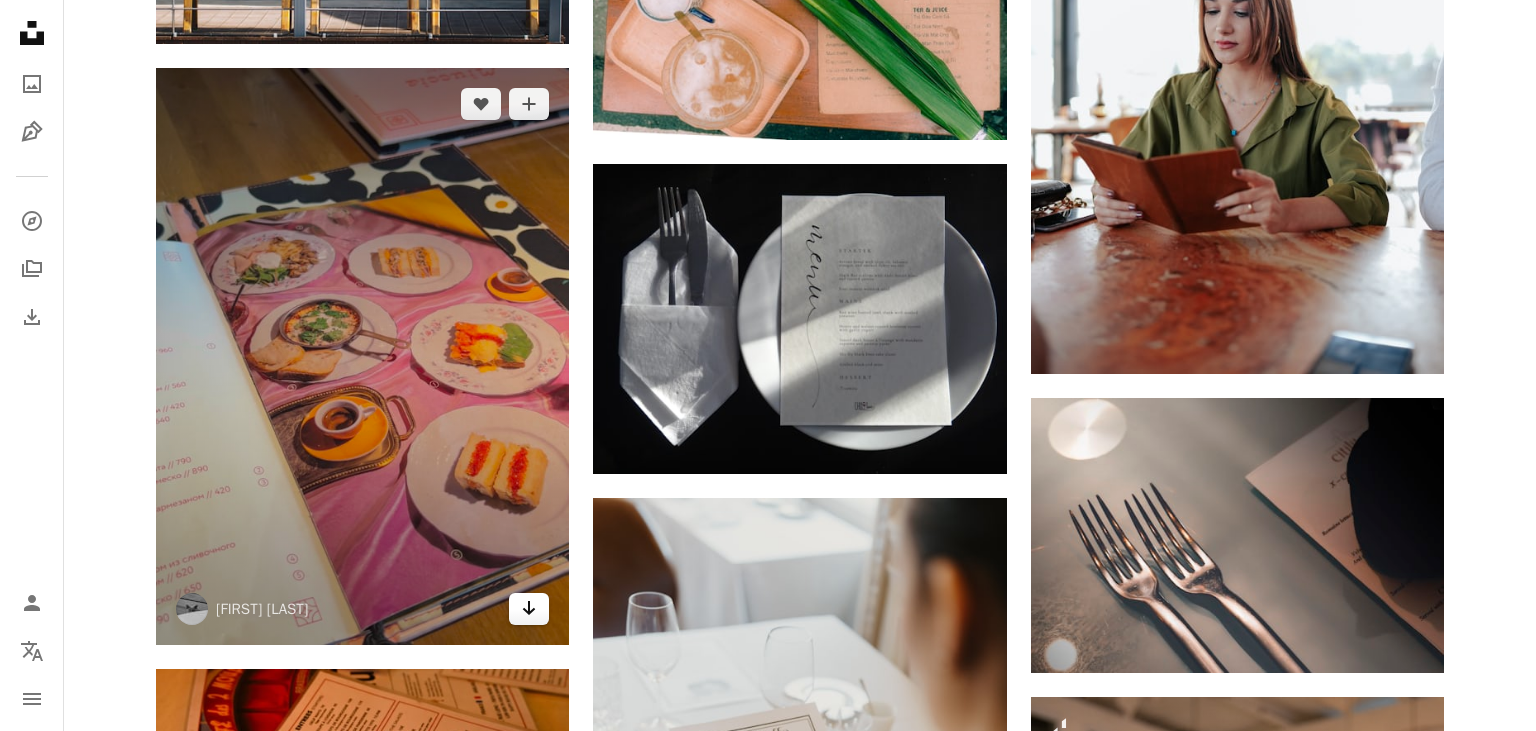 click on "Arrow pointing down" 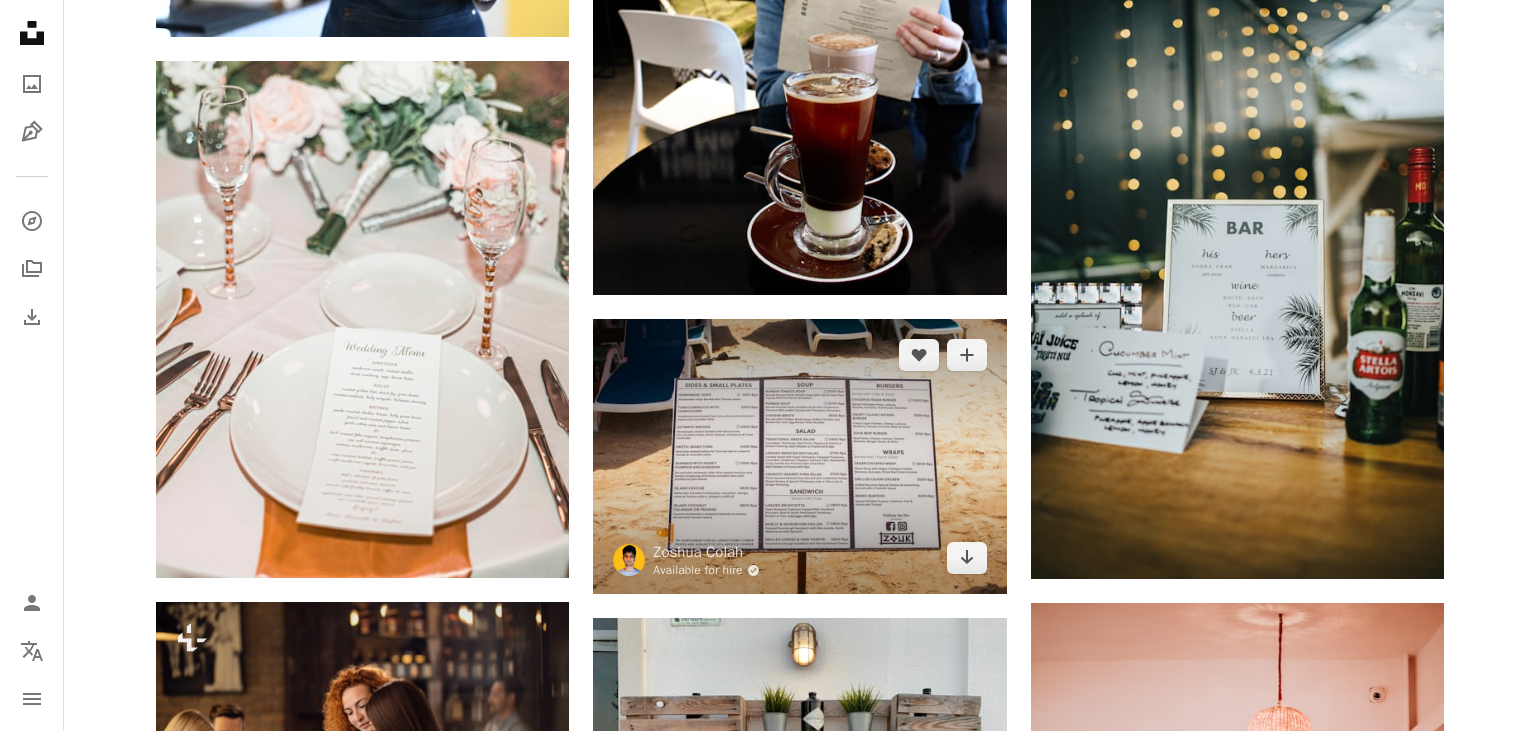scroll, scrollTop: 15148, scrollLeft: 0, axis: vertical 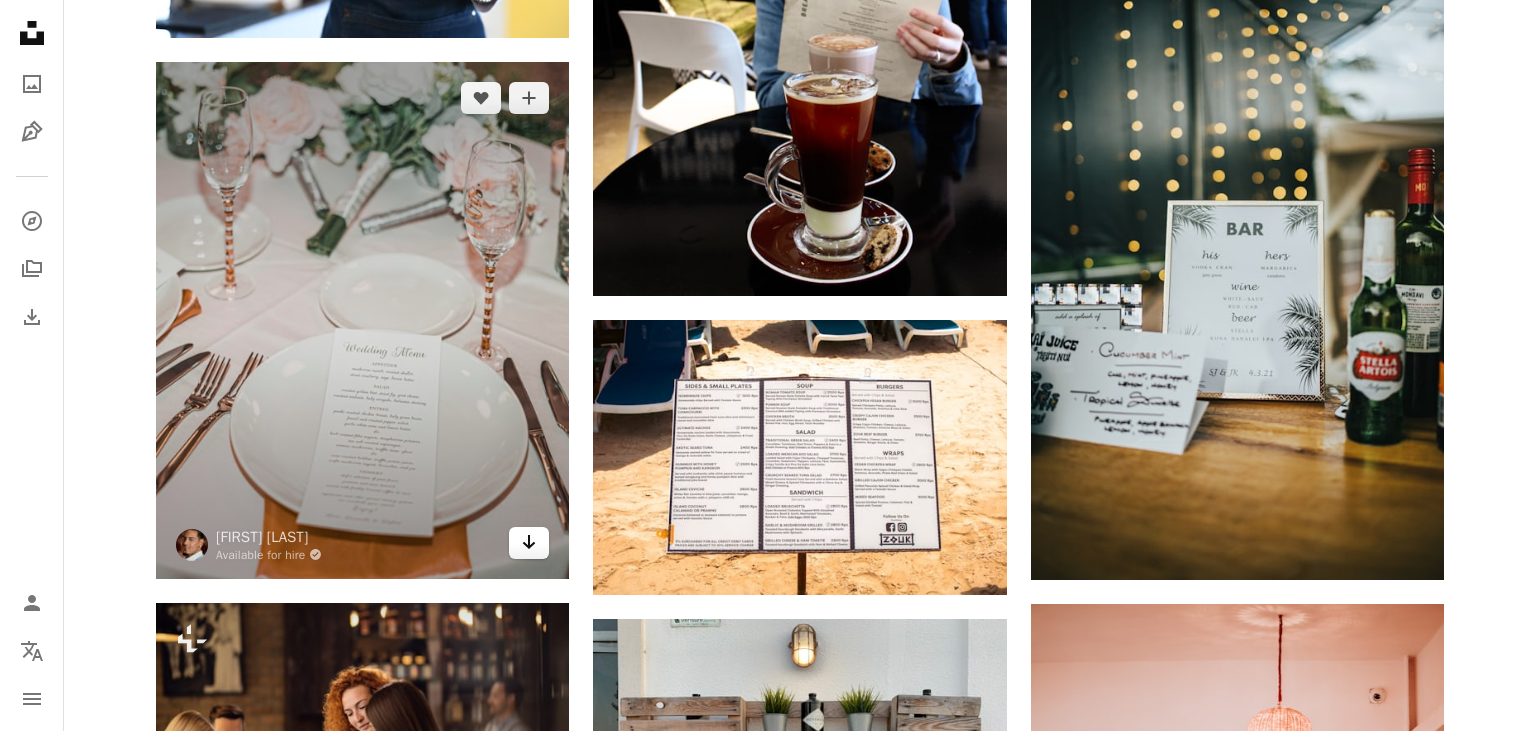 click on "Arrow pointing down" 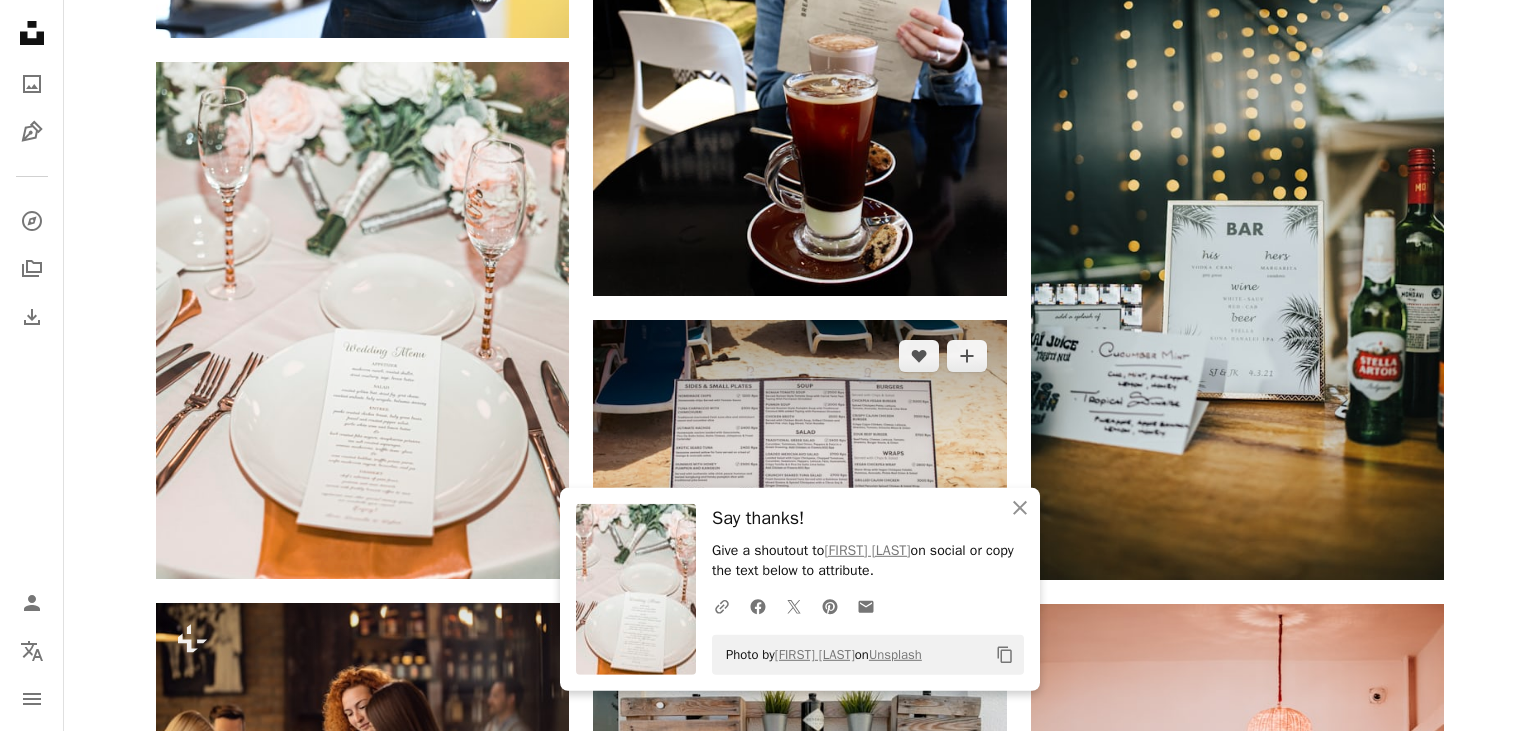 click at bounding box center (799, 457) 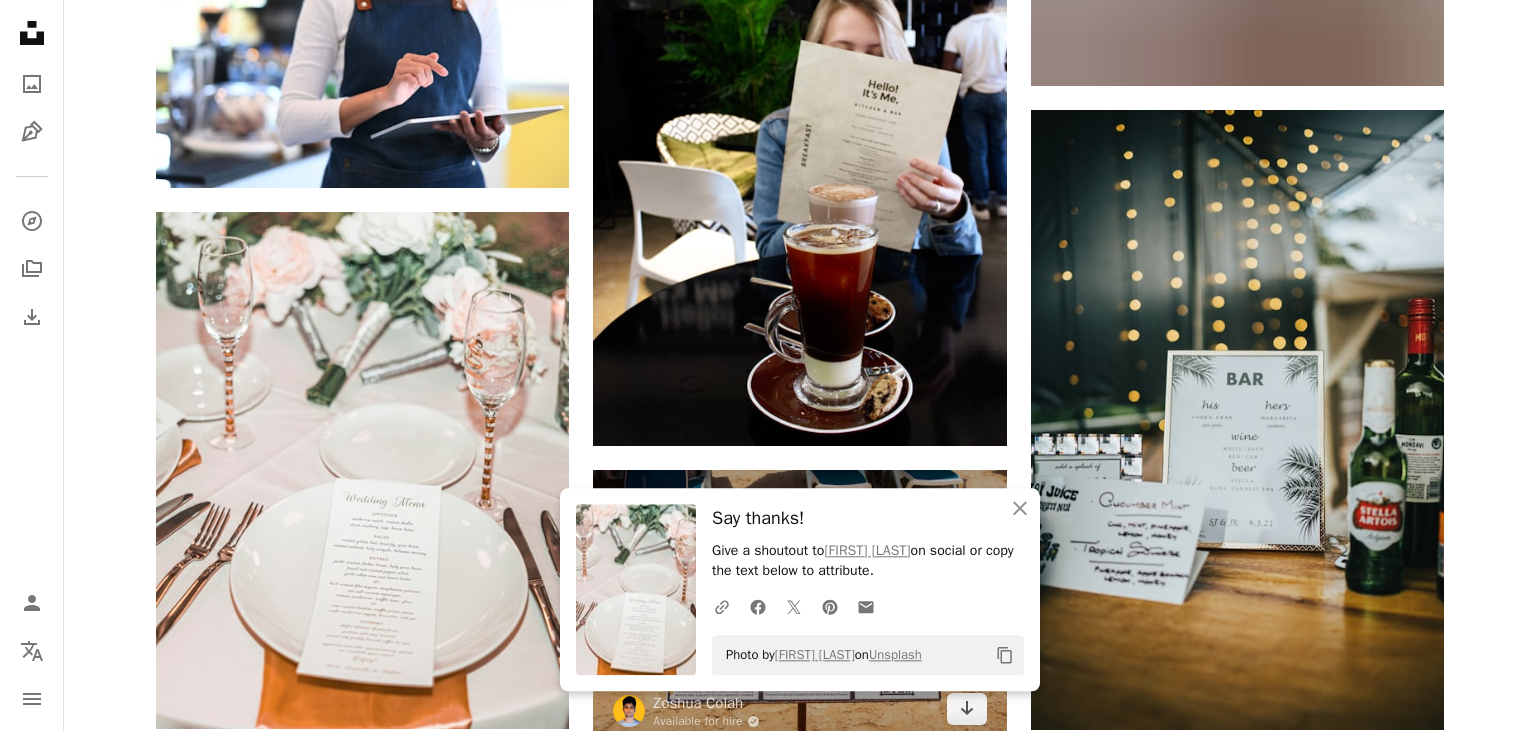 scroll, scrollTop: 14451, scrollLeft: 0, axis: vertical 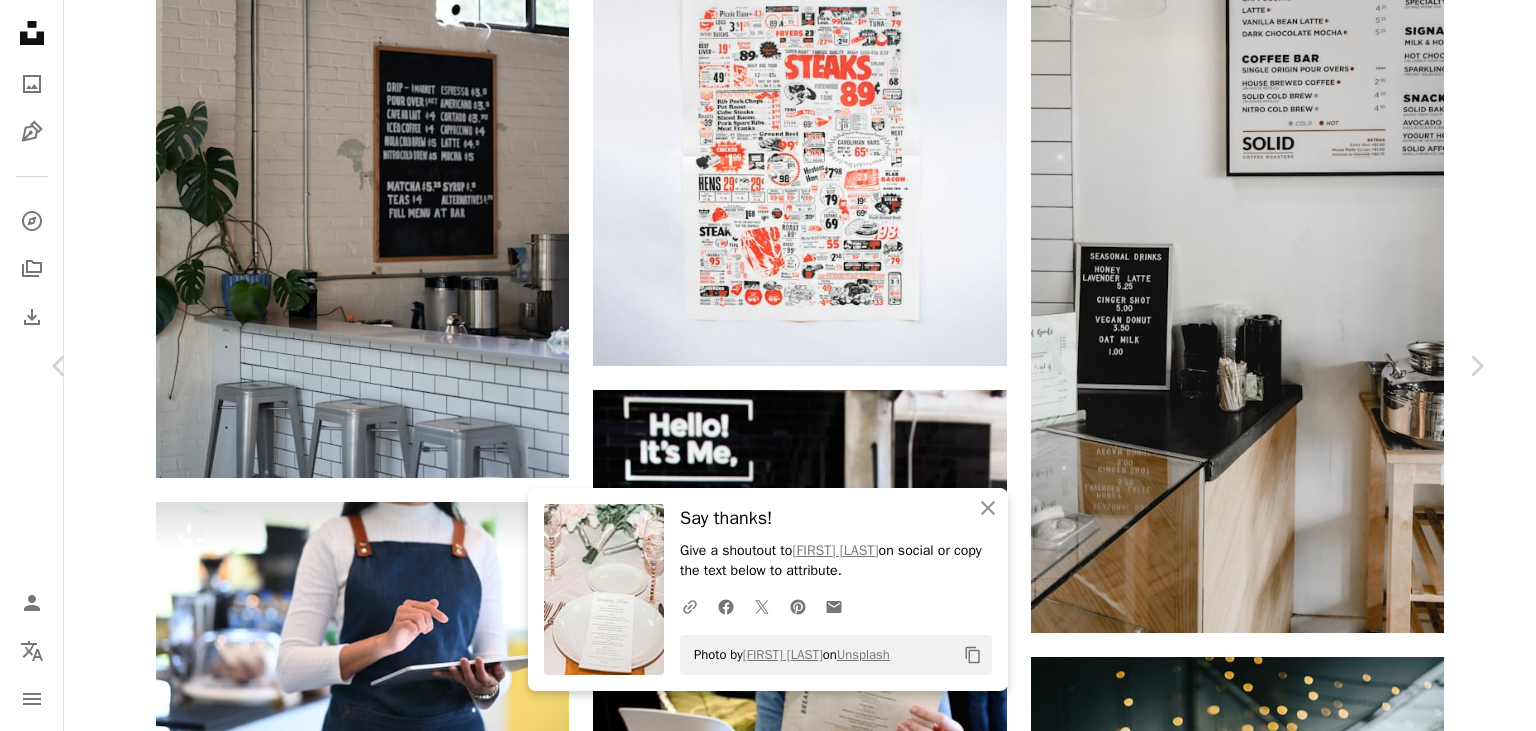 click on "[FIRST] [LAST]" at bounding box center [768, 5347] 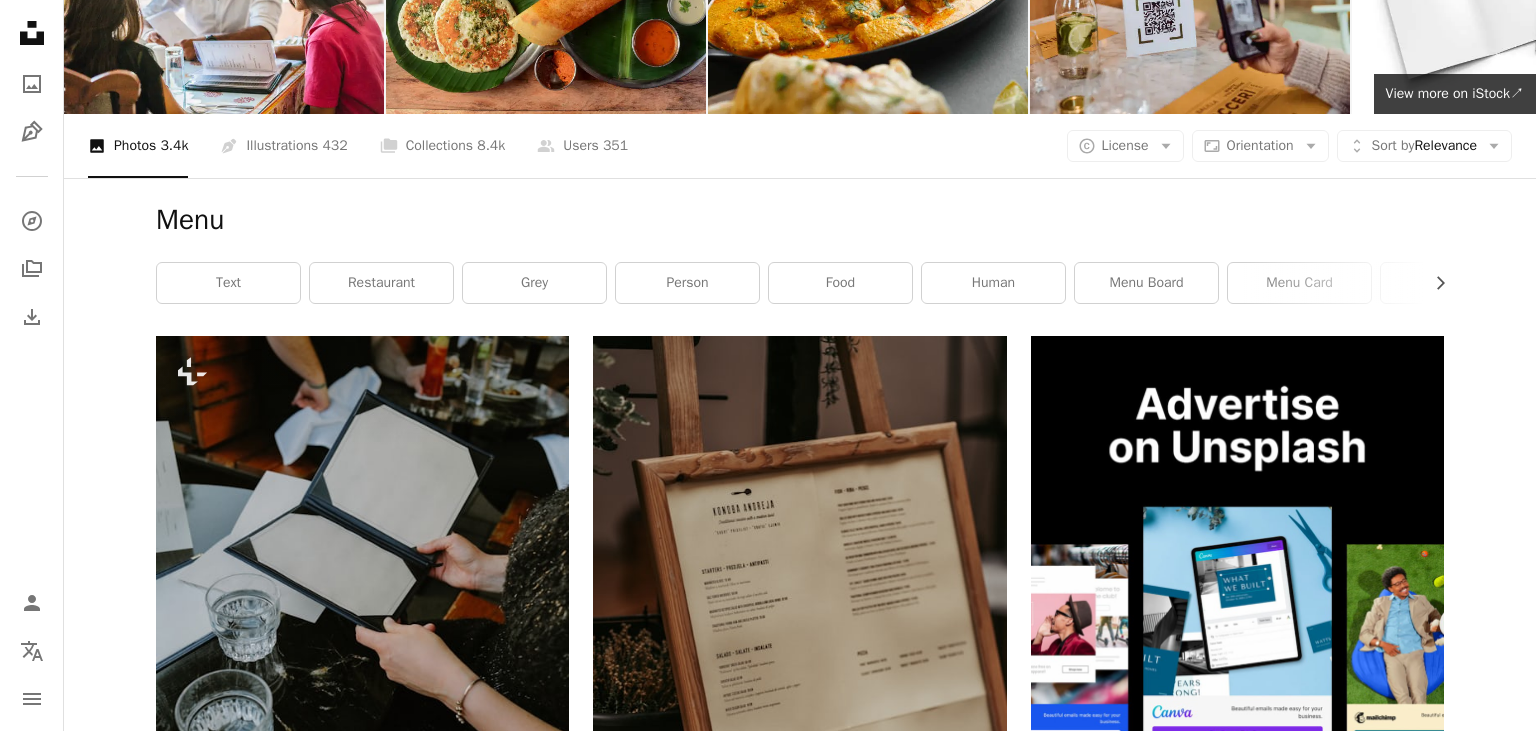 scroll, scrollTop: 0, scrollLeft: 0, axis: both 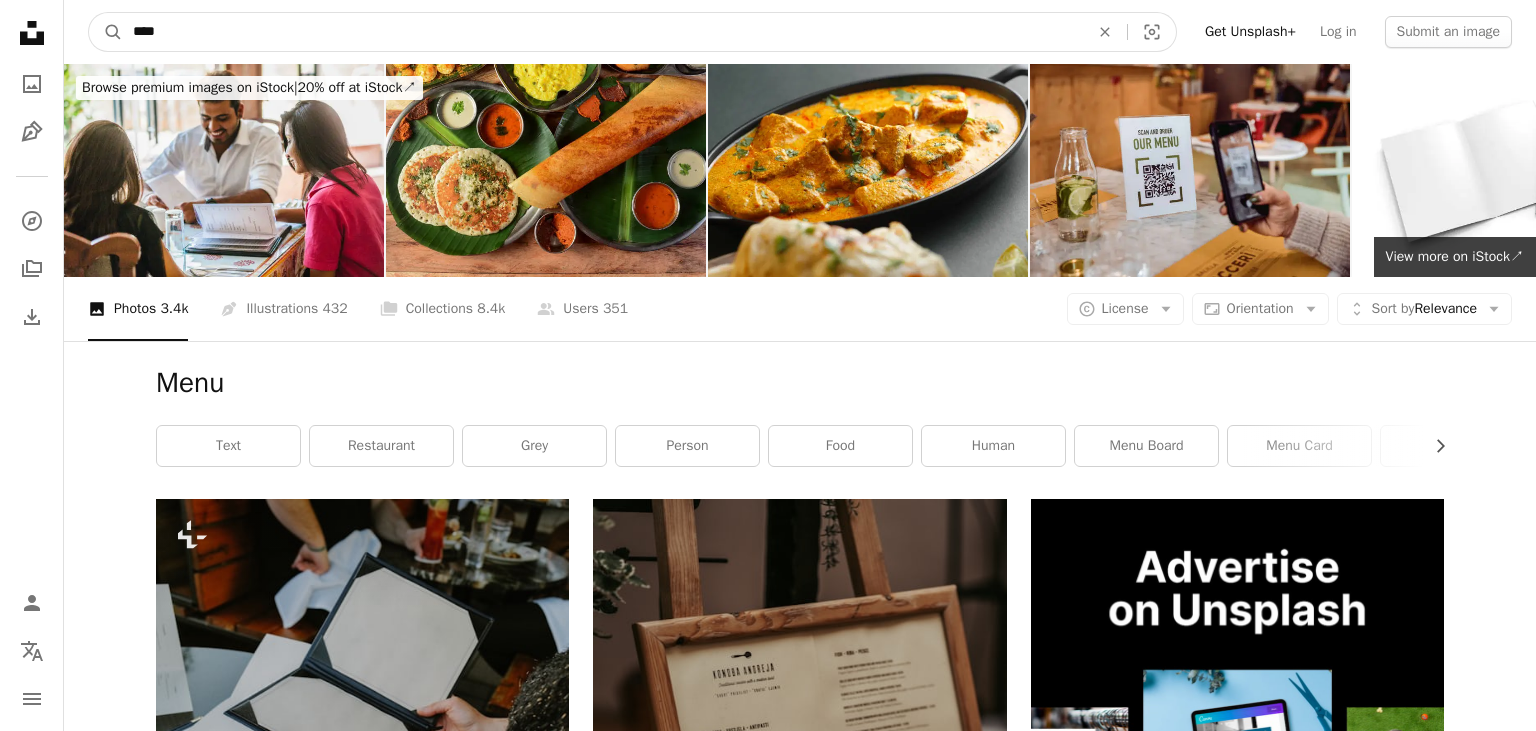 click on "****" at bounding box center (603, 32) 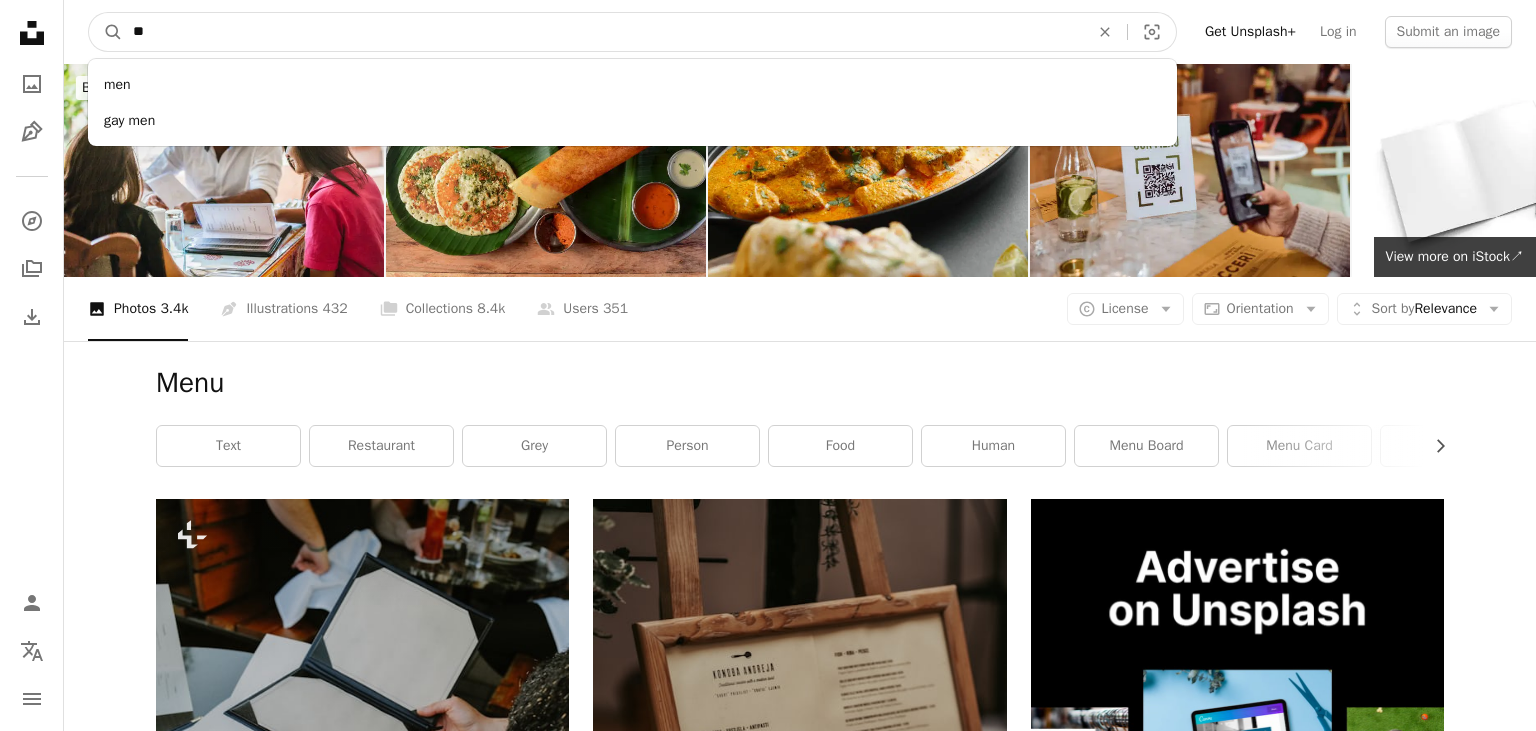 type on "*" 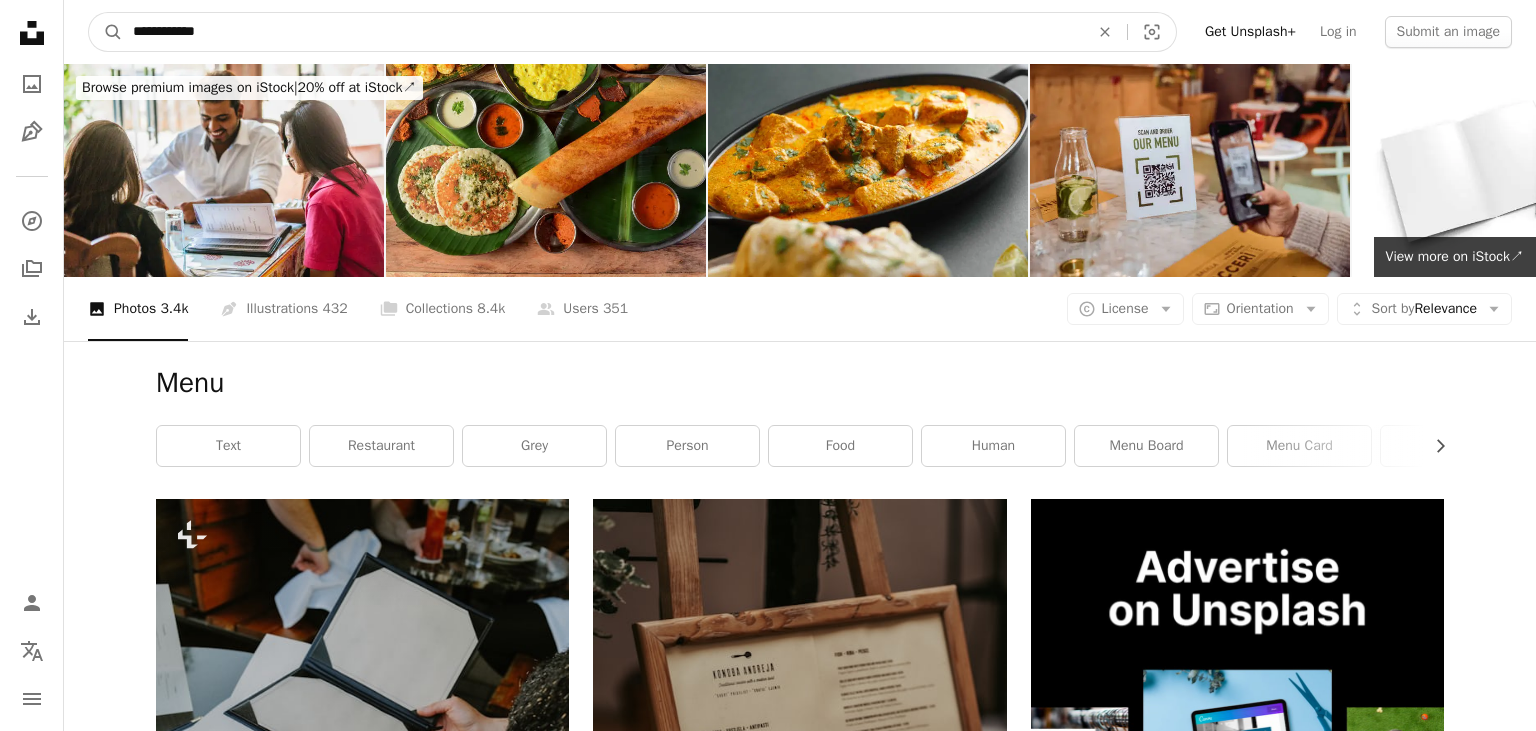 type on "**********" 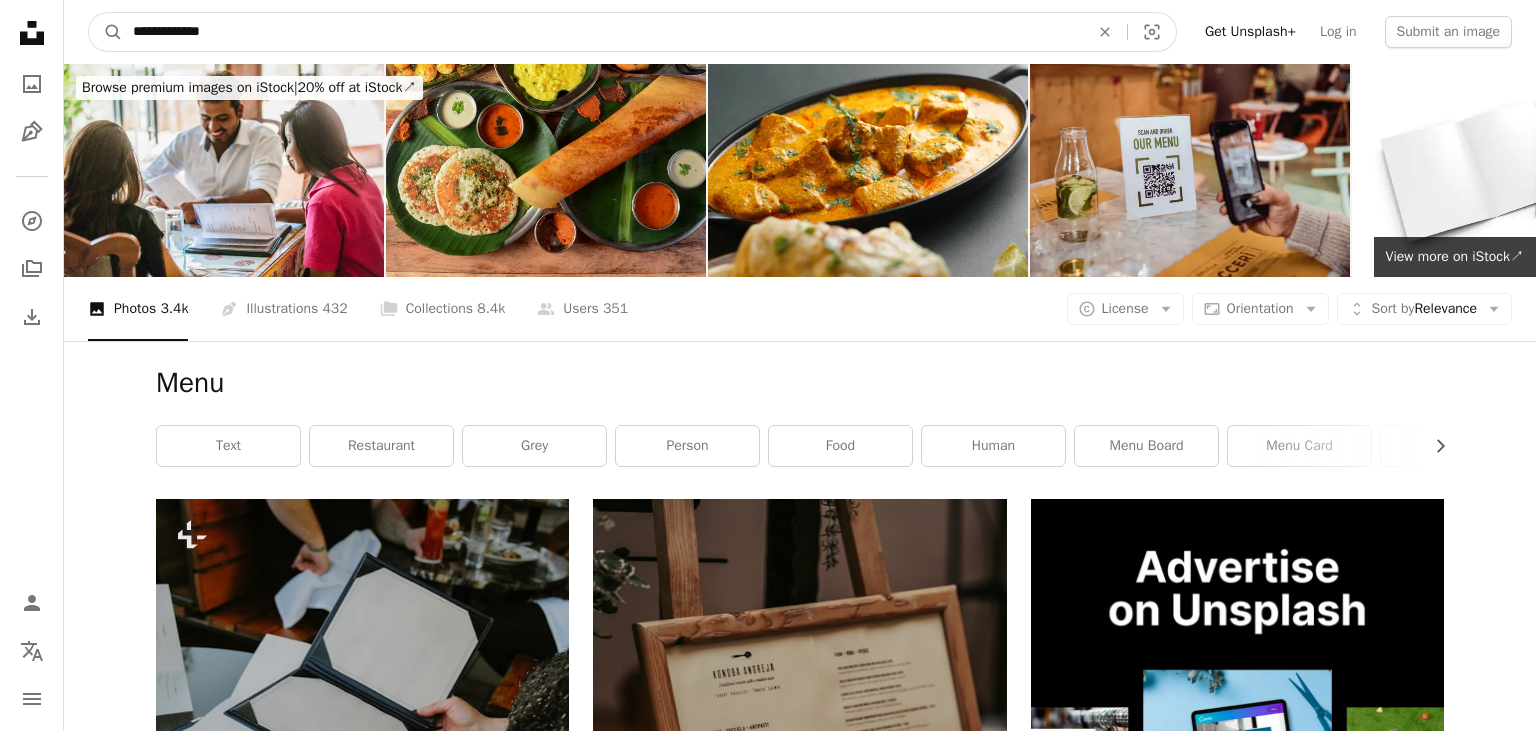 click on "A magnifying glass" at bounding box center (106, 32) 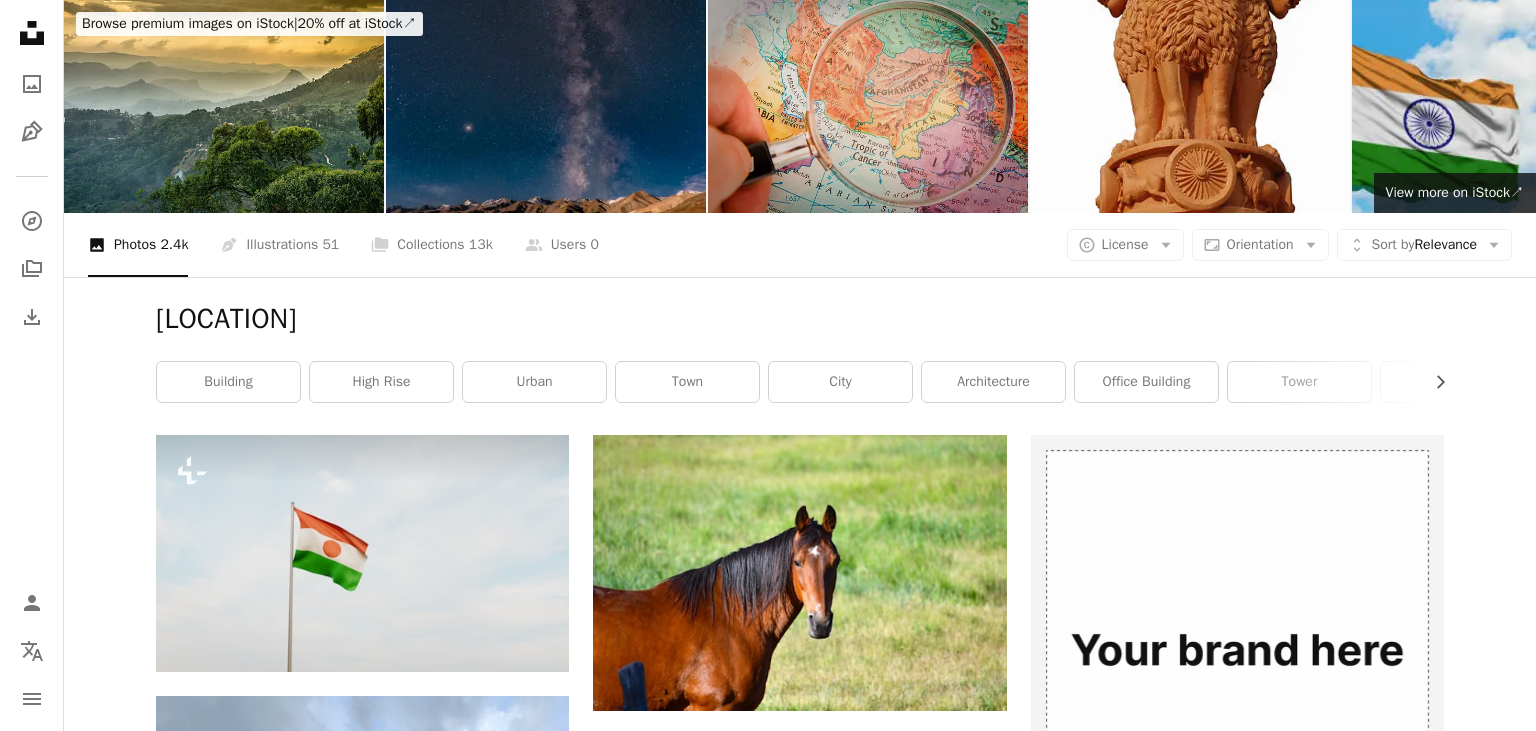 scroll, scrollTop: 0, scrollLeft: 0, axis: both 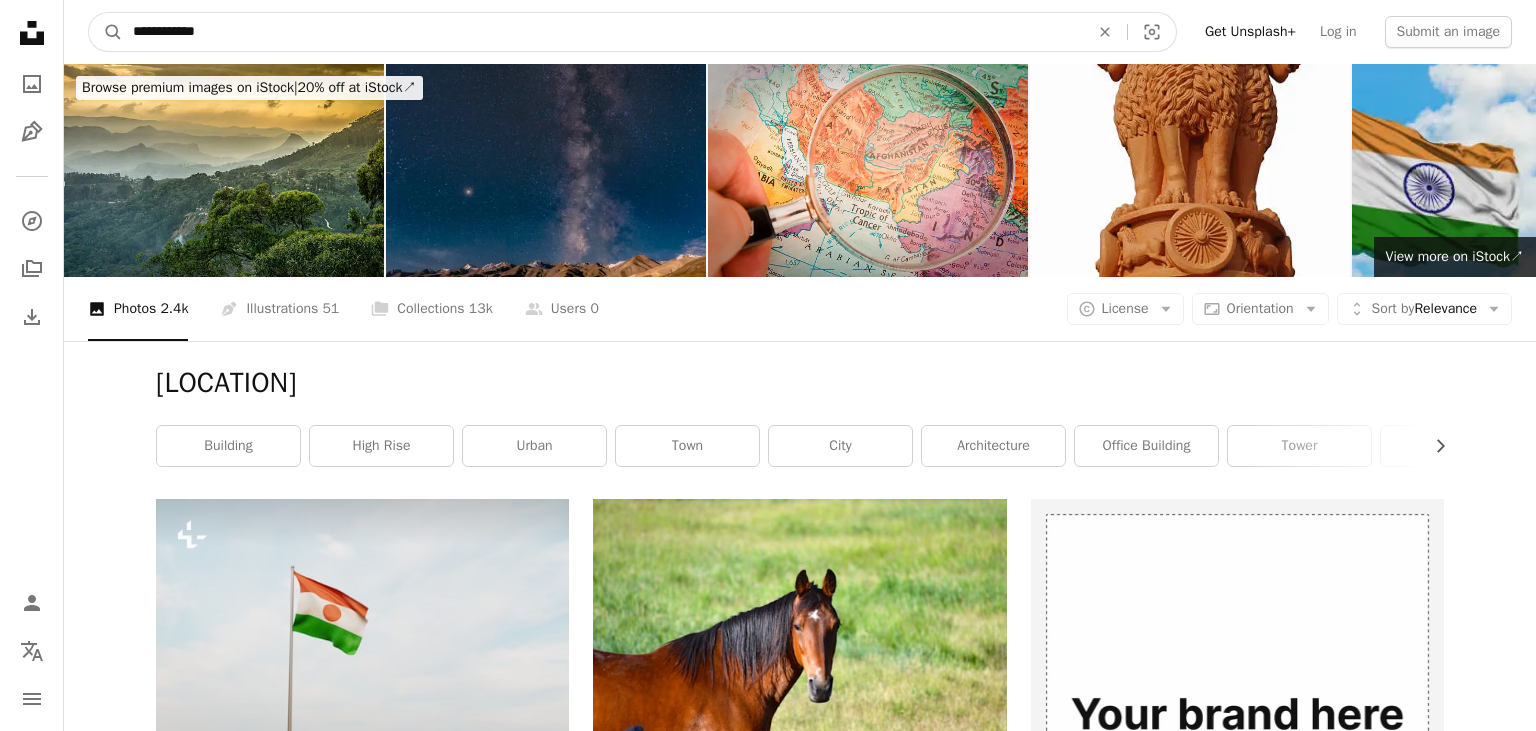 click on "**********" at bounding box center (603, 32) 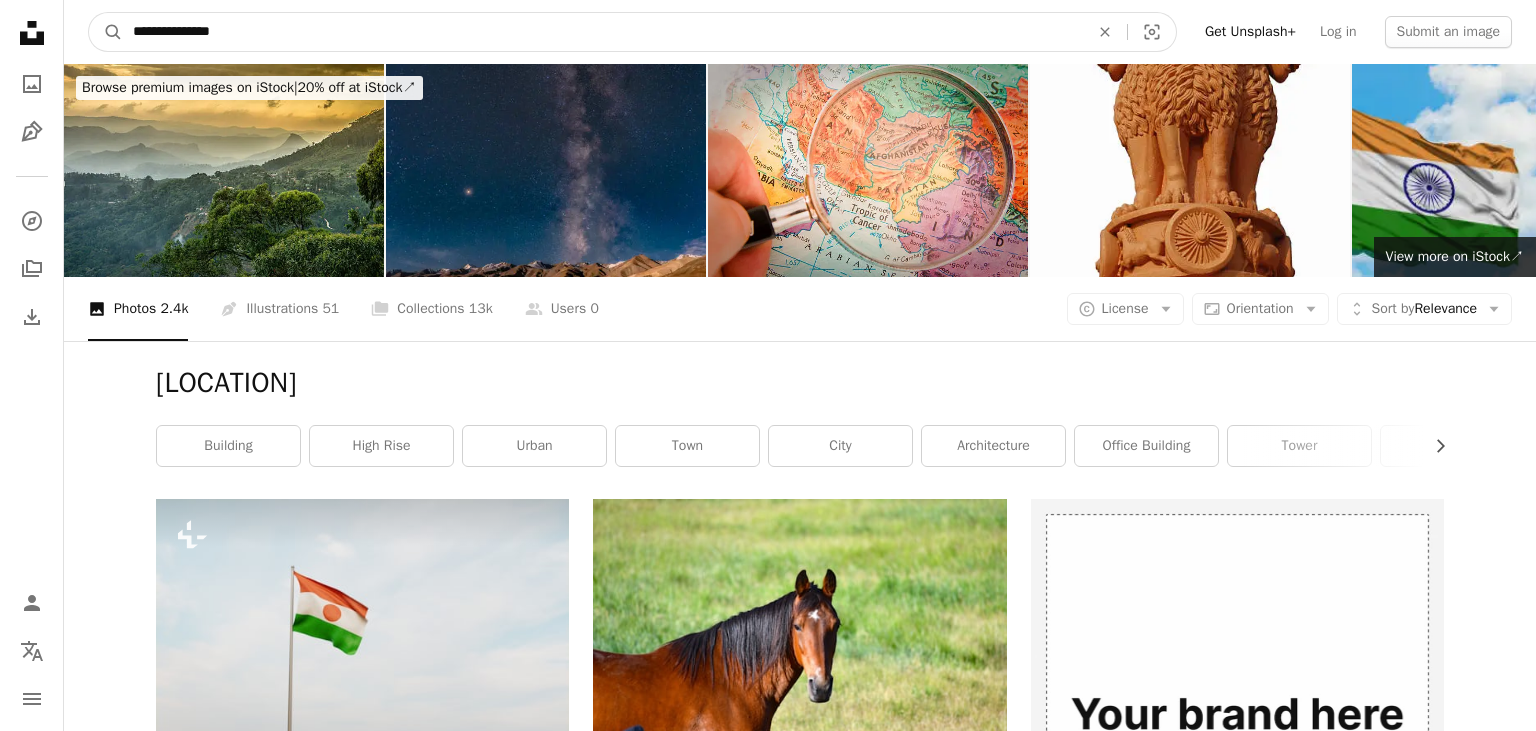 type on "**********" 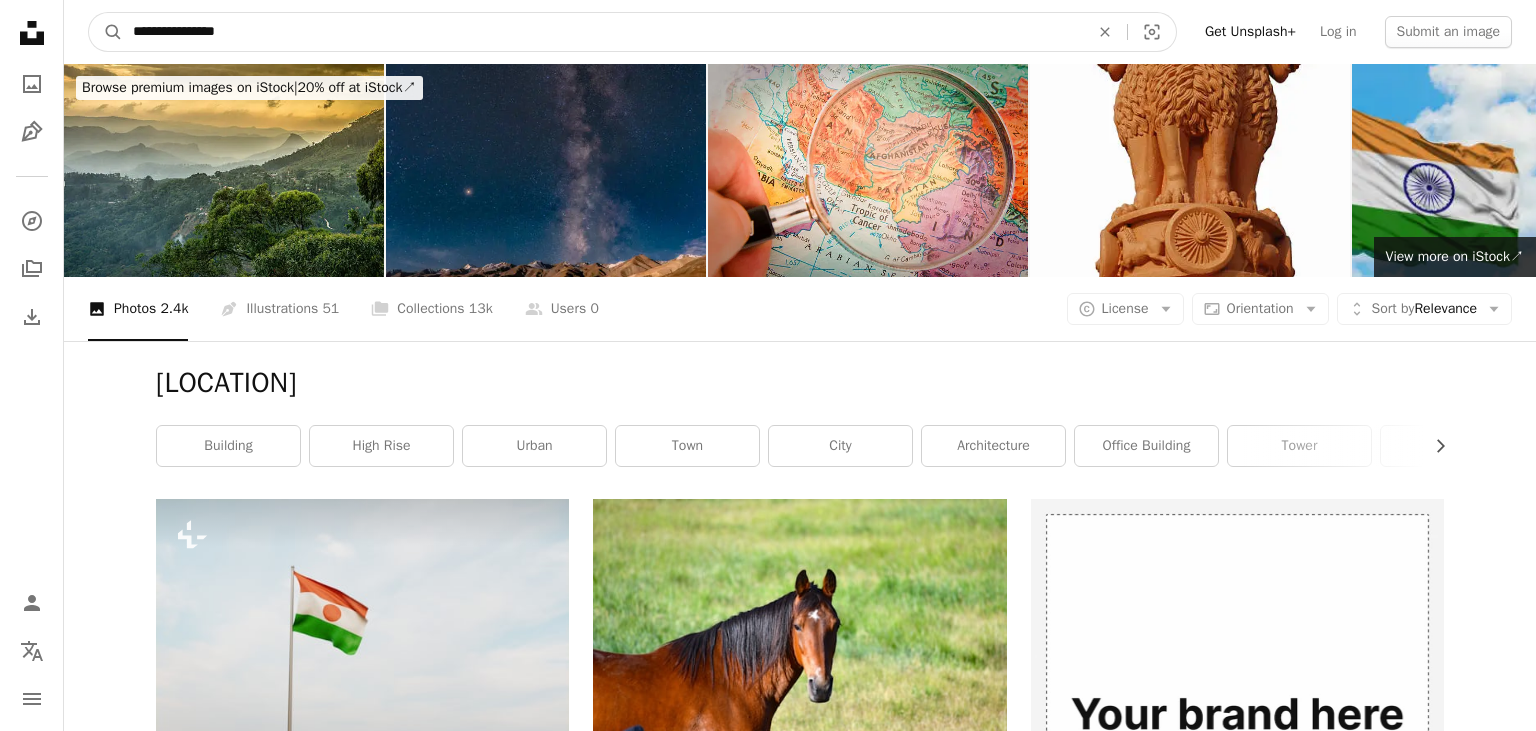 click on "A magnifying glass" at bounding box center (106, 32) 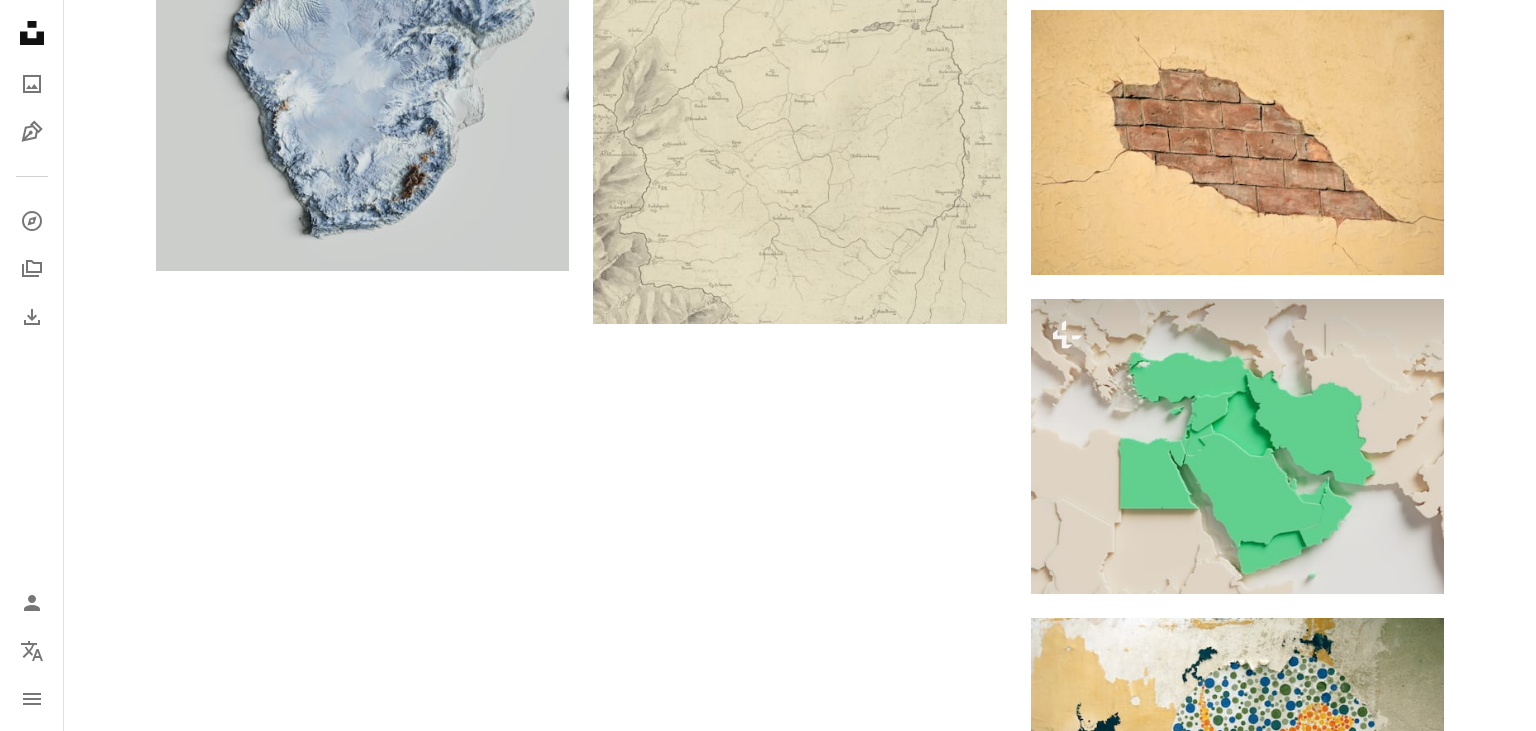 scroll, scrollTop: 2663, scrollLeft: 0, axis: vertical 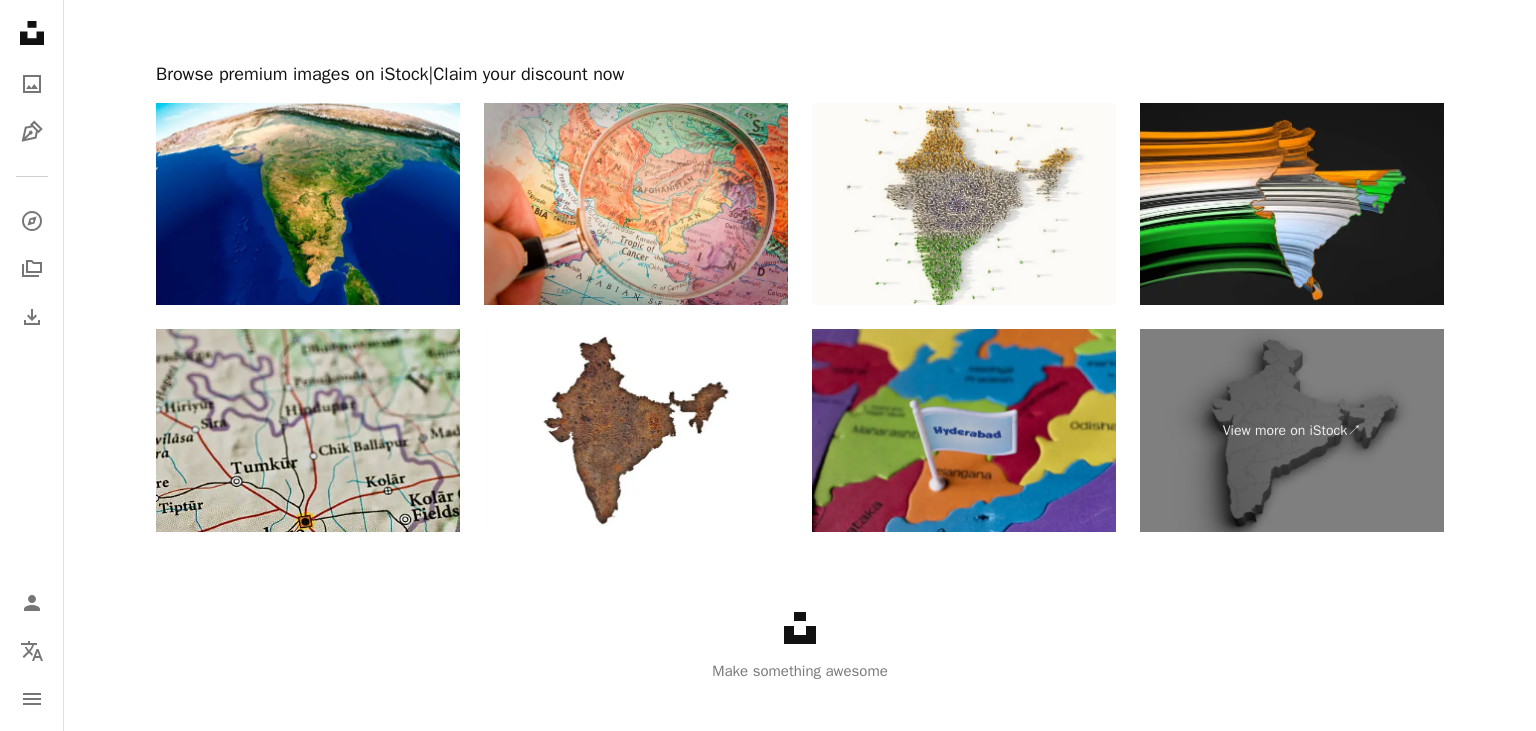 click at bounding box center (964, 430) 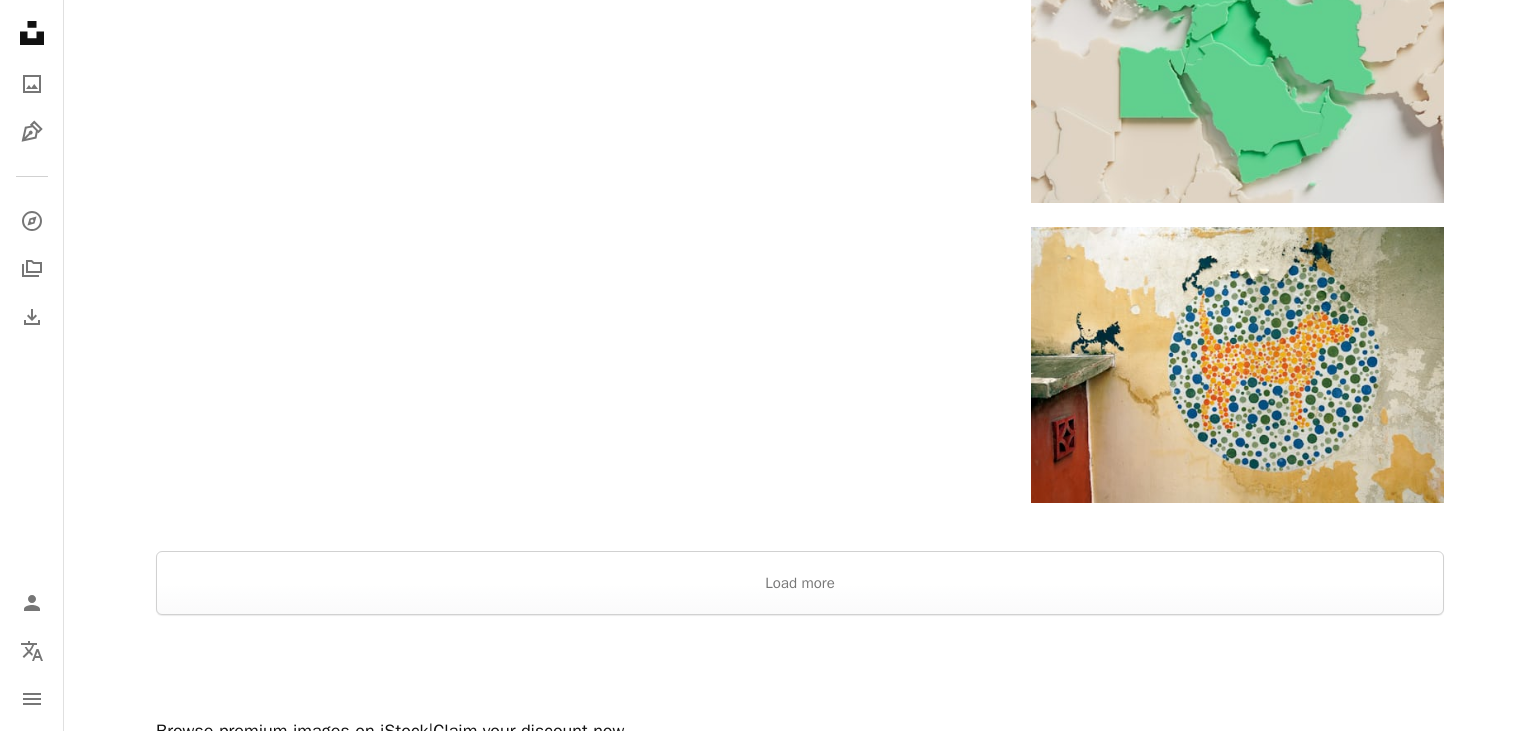 scroll, scrollTop: 3068, scrollLeft: 0, axis: vertical 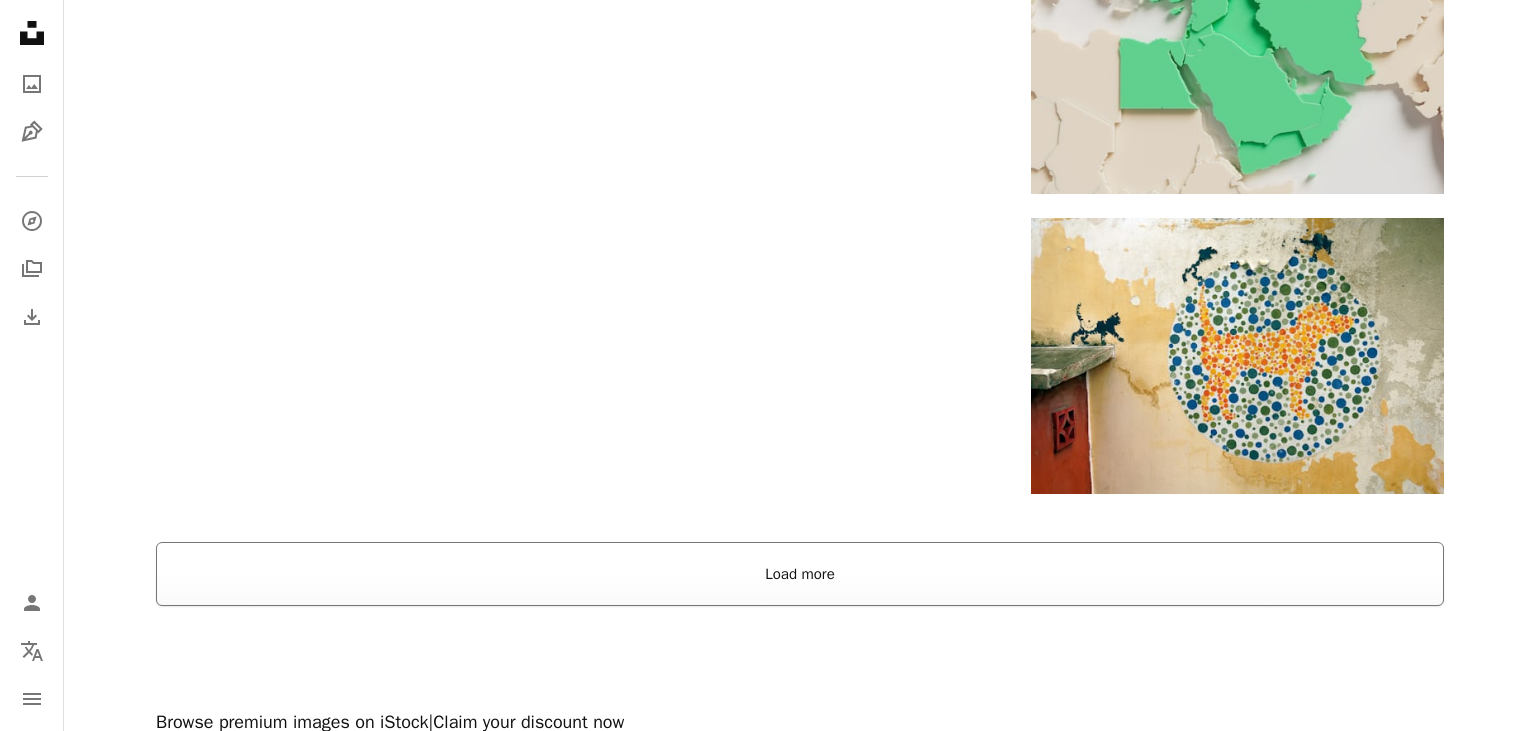 click on "Load more" at bounding box center (800, 574) 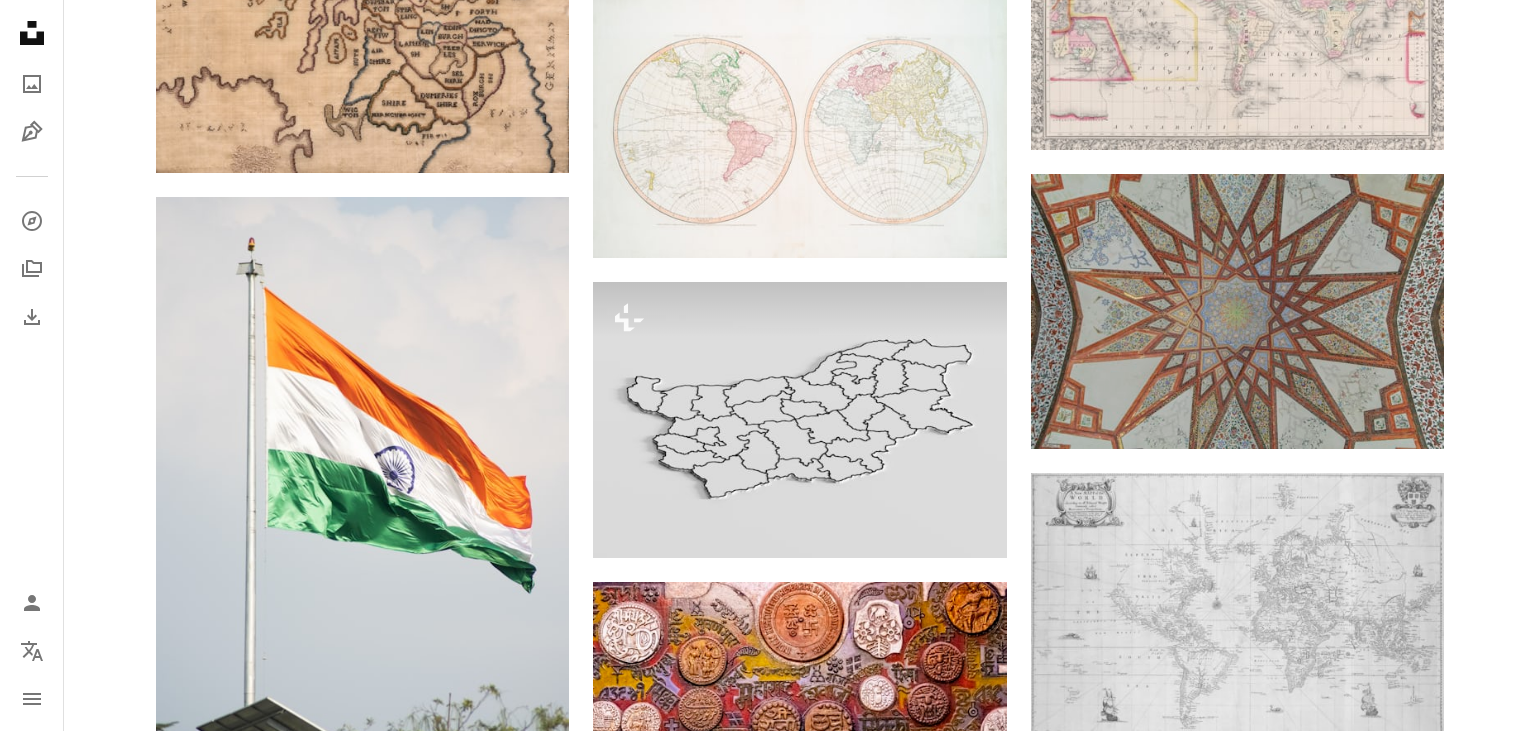 scroll, scrollTop: 18088, scrollLeft: 0, axis: vertical 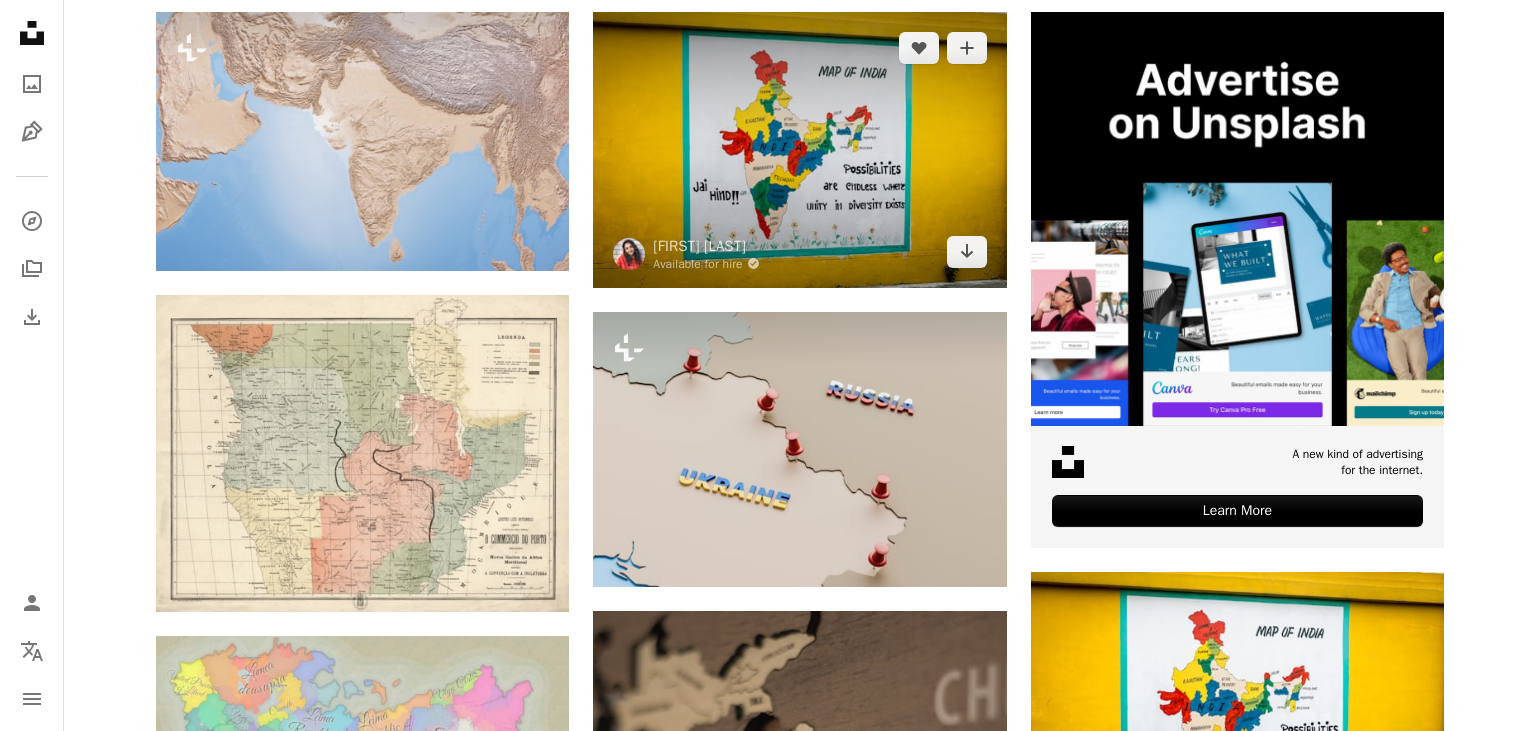click at bounding box center (799, 149) 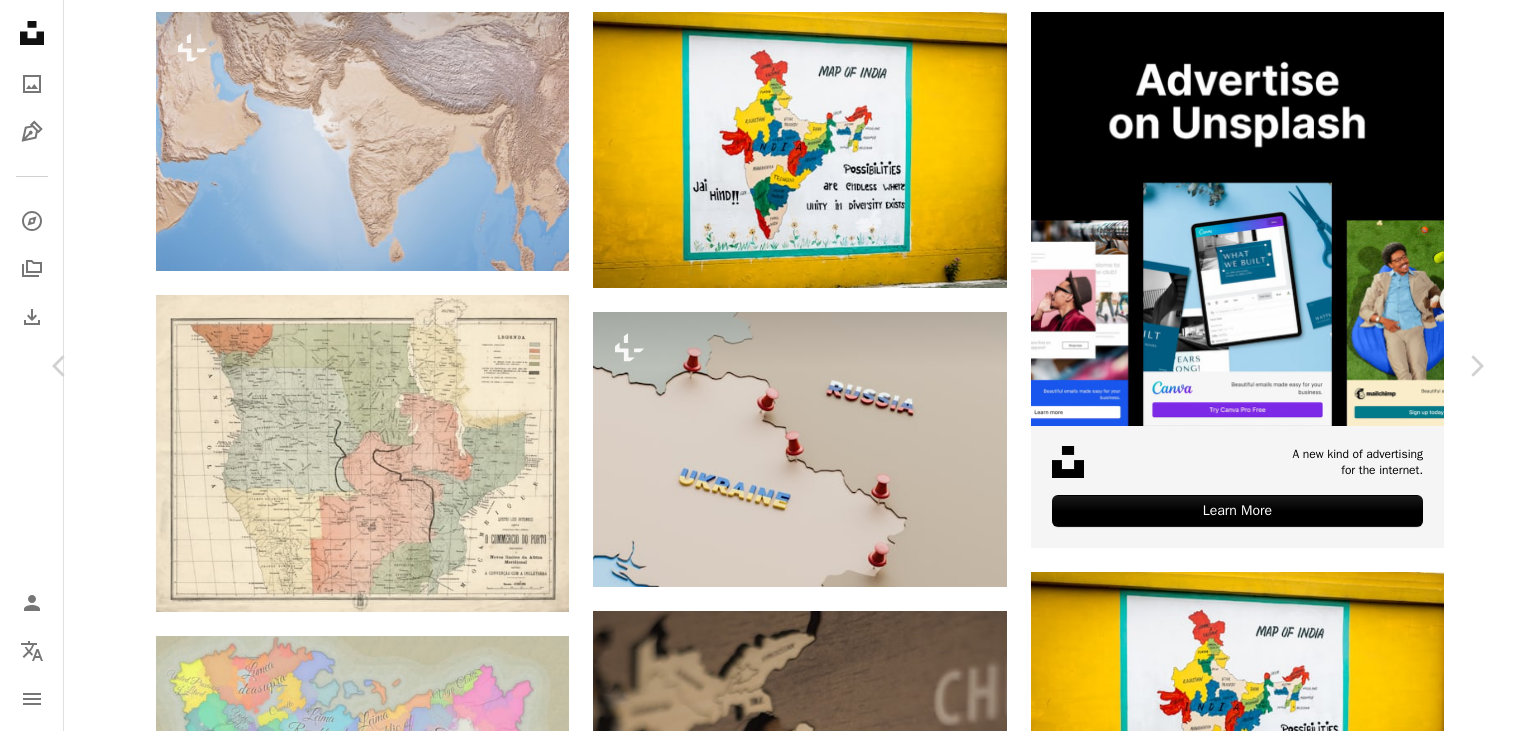 click on "Chevron down" 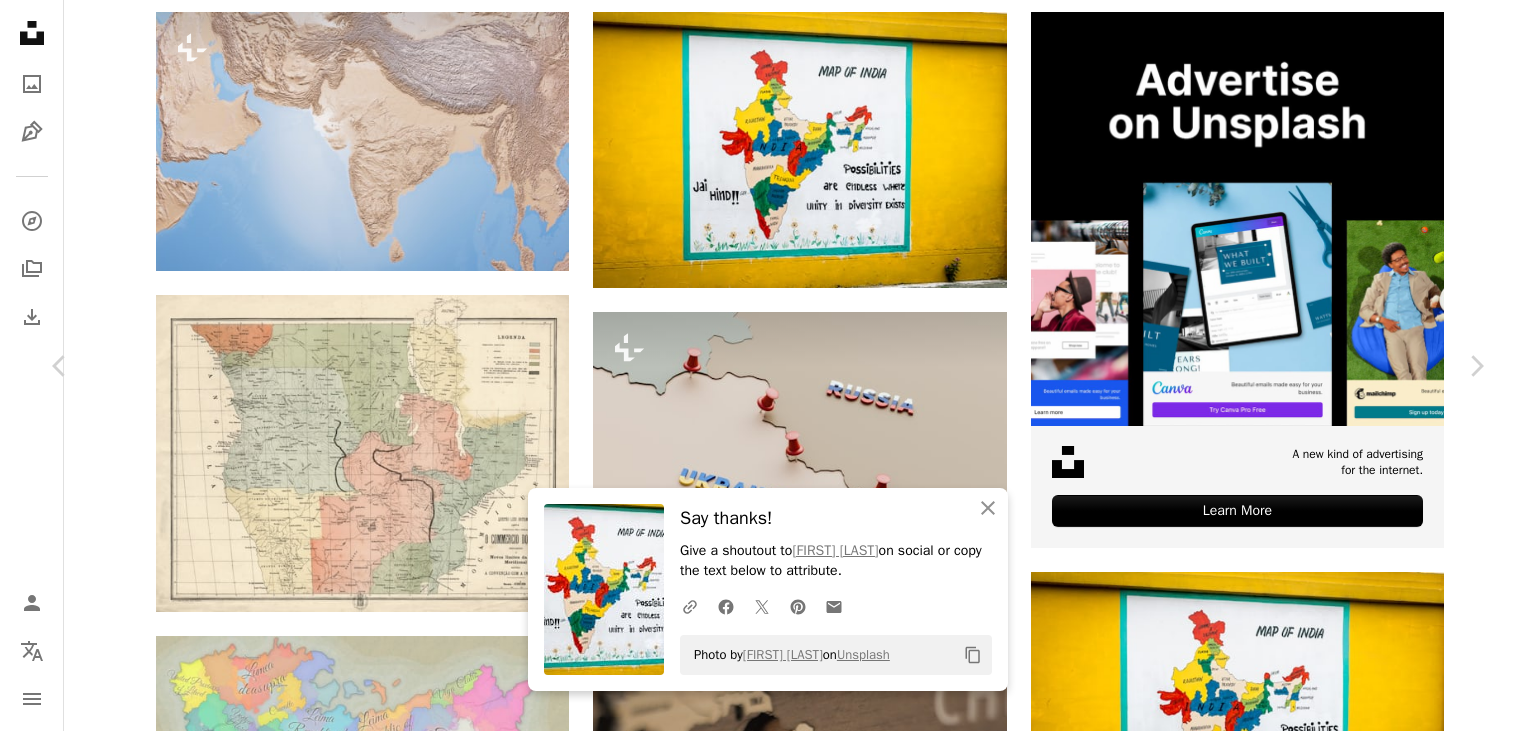 scroll, scrollTop: 0, scrollLeft: 0, axis: both 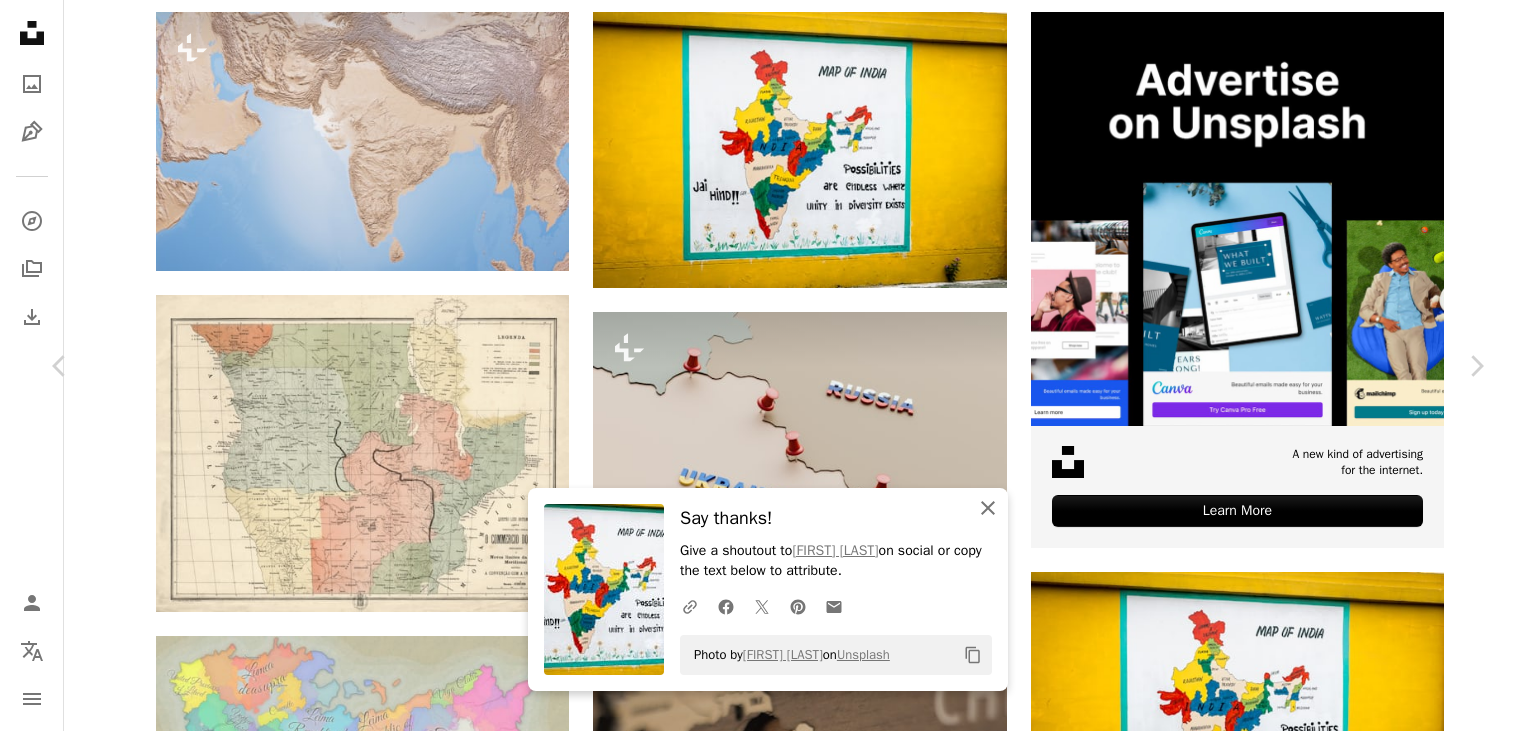 click on "An X shape" 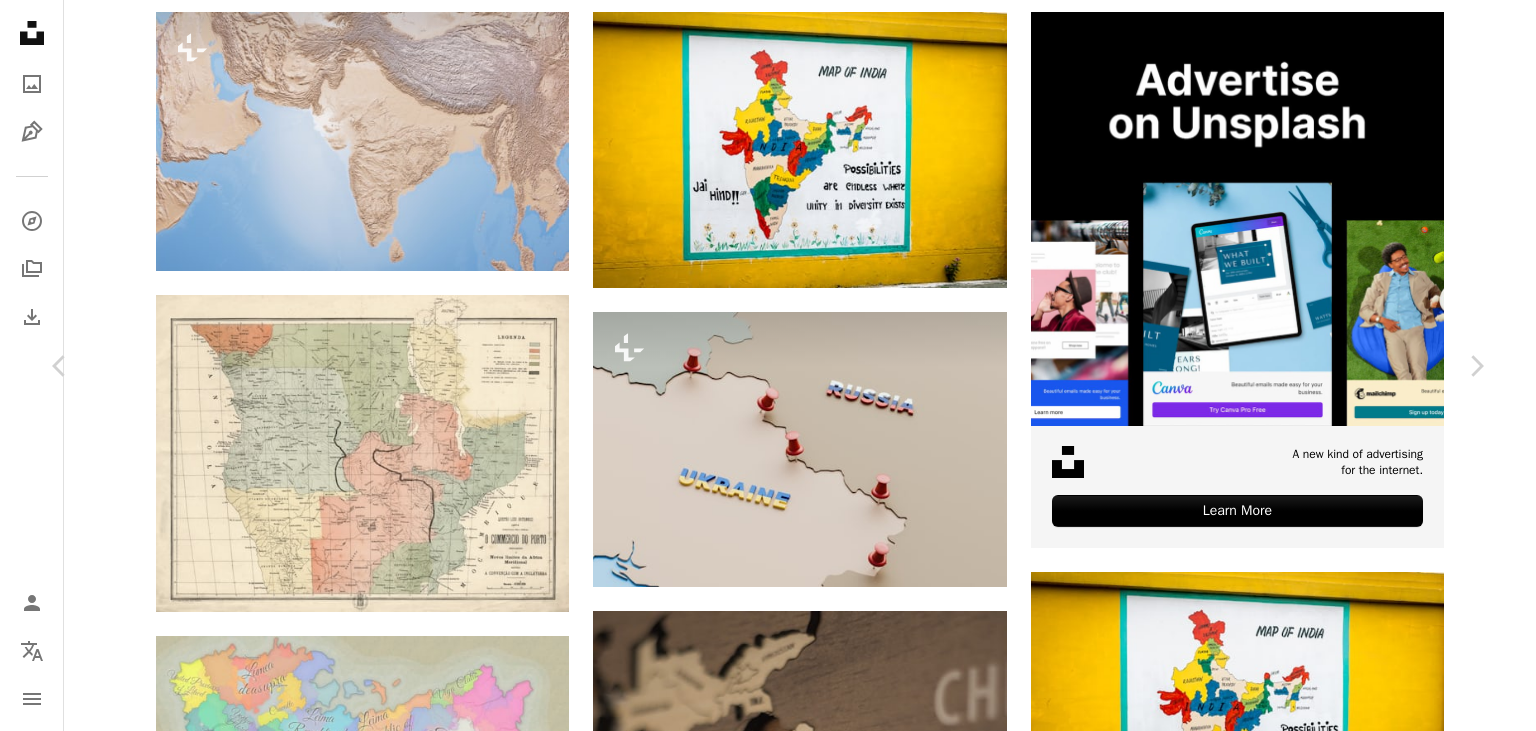 click on "An X shape" at bounding box center [20, 20] 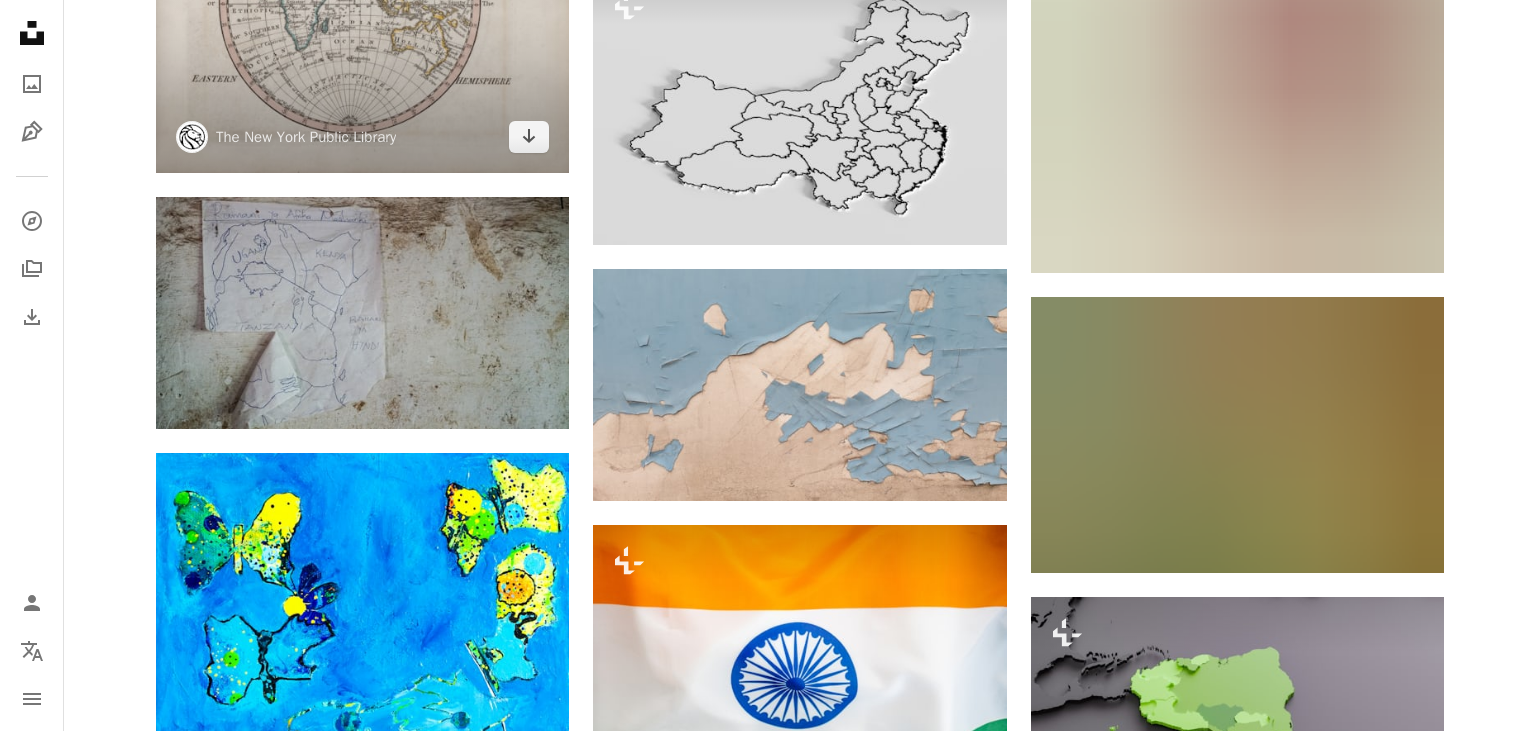 scroll, scrollTop: 9311, scrollLeft: 0, axis: vertical 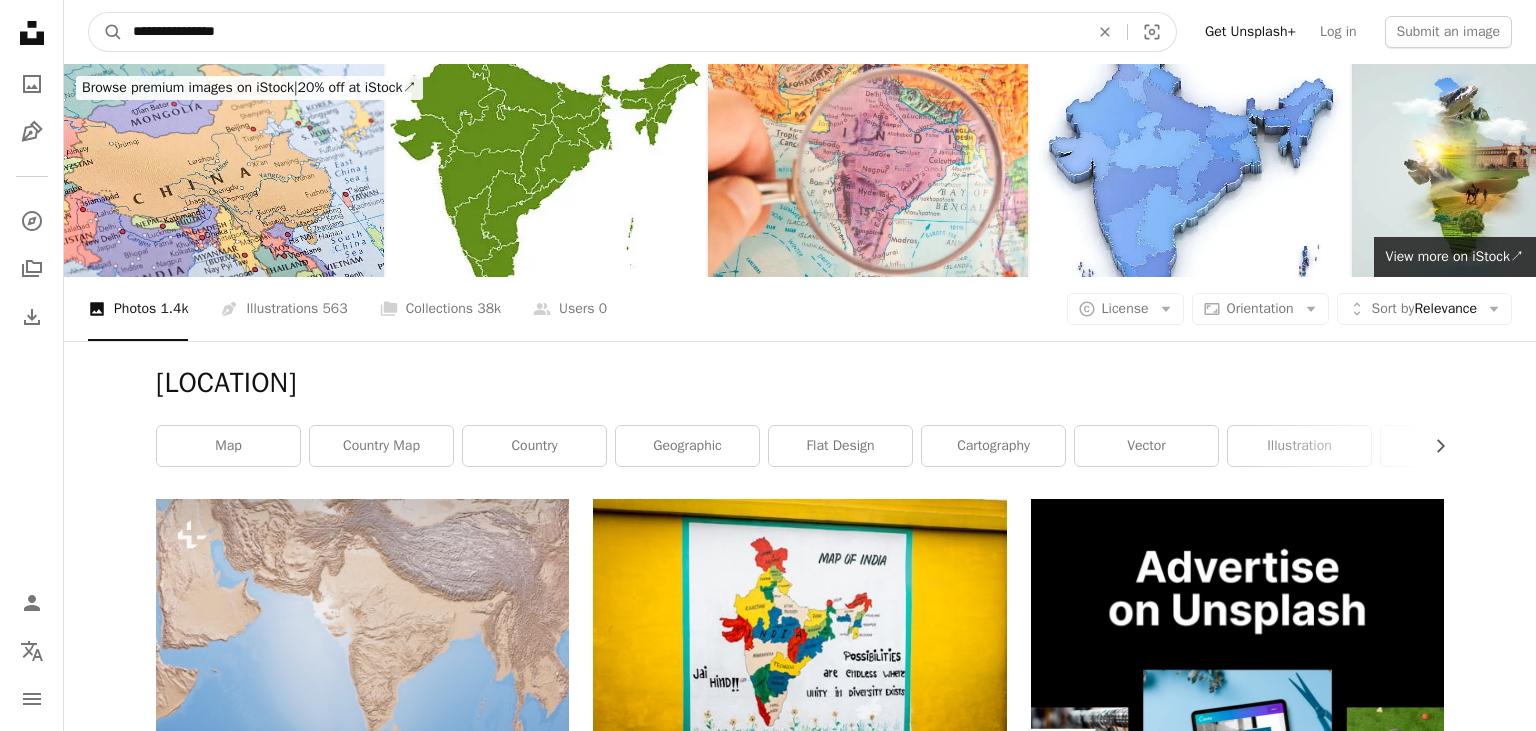 click on "**********" at bounding box center (603, 32) 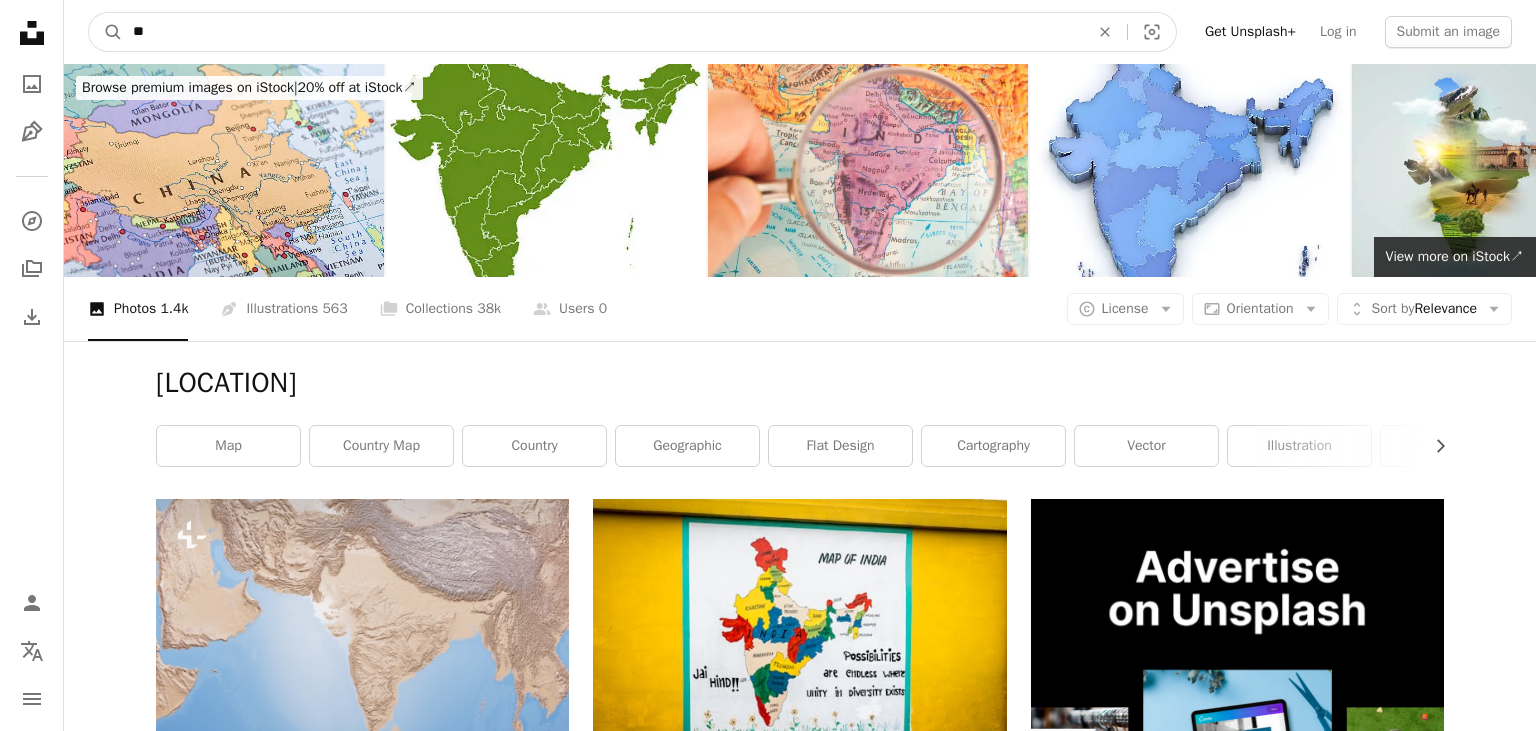 type on "*" 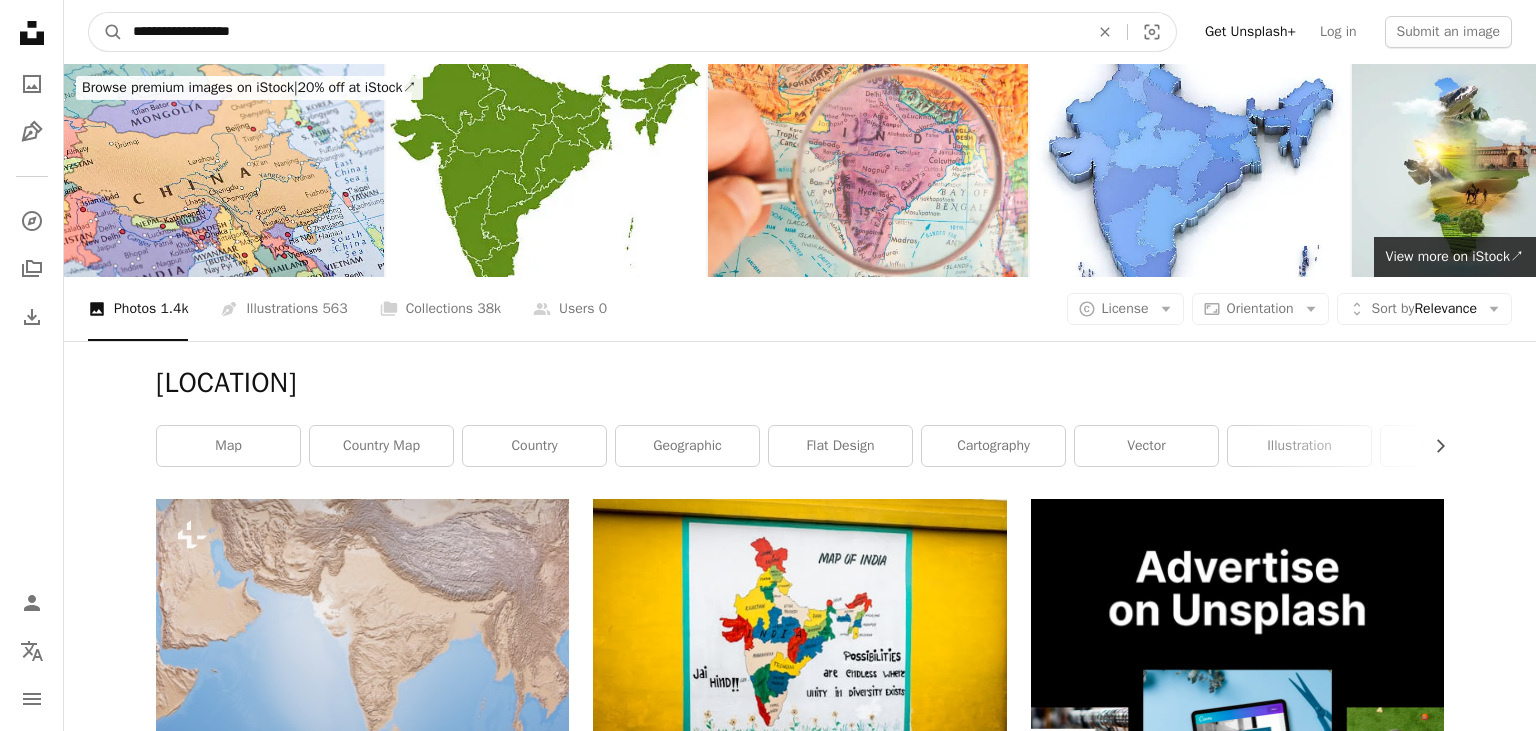 type on "**********" 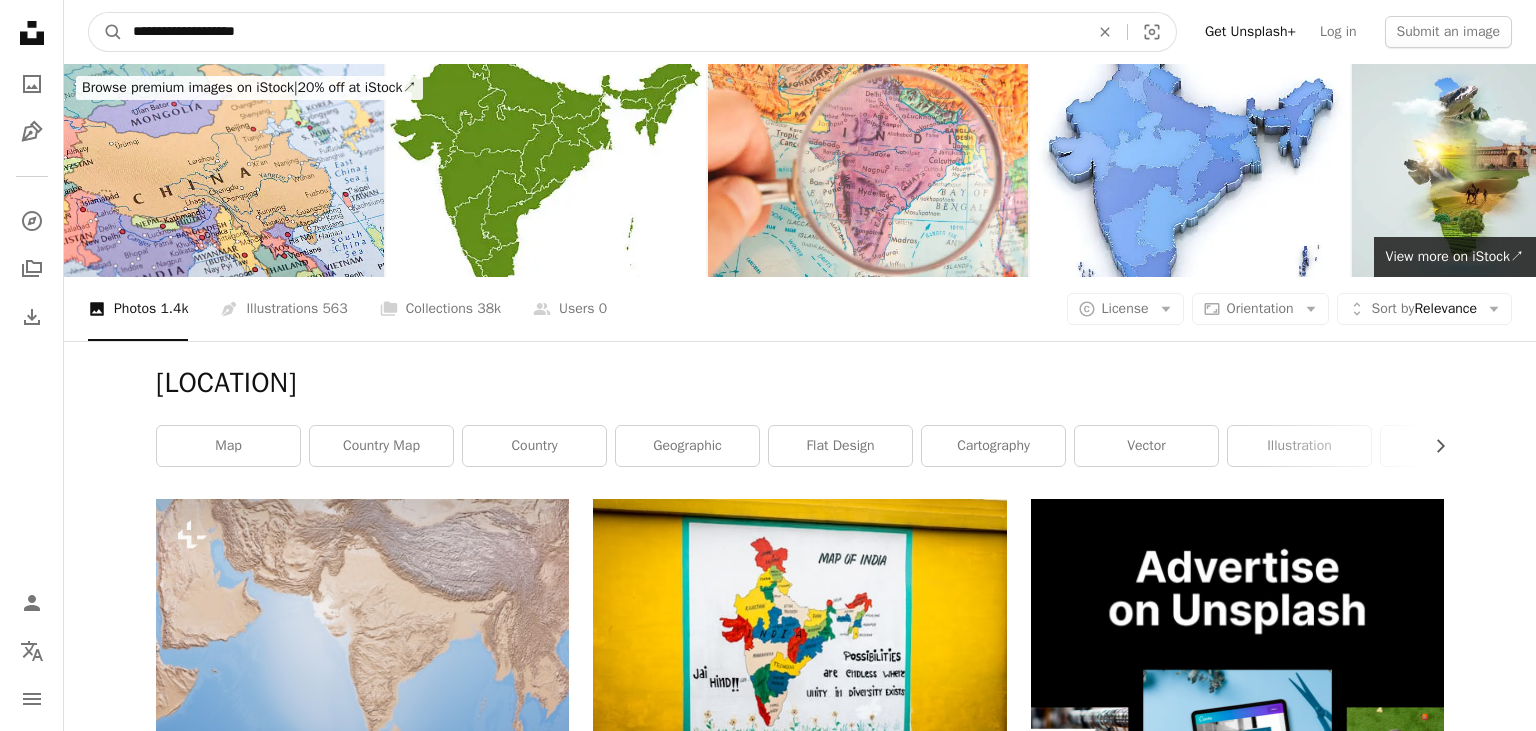 click on "A magnifying glass" at bounding box center (106, 32) 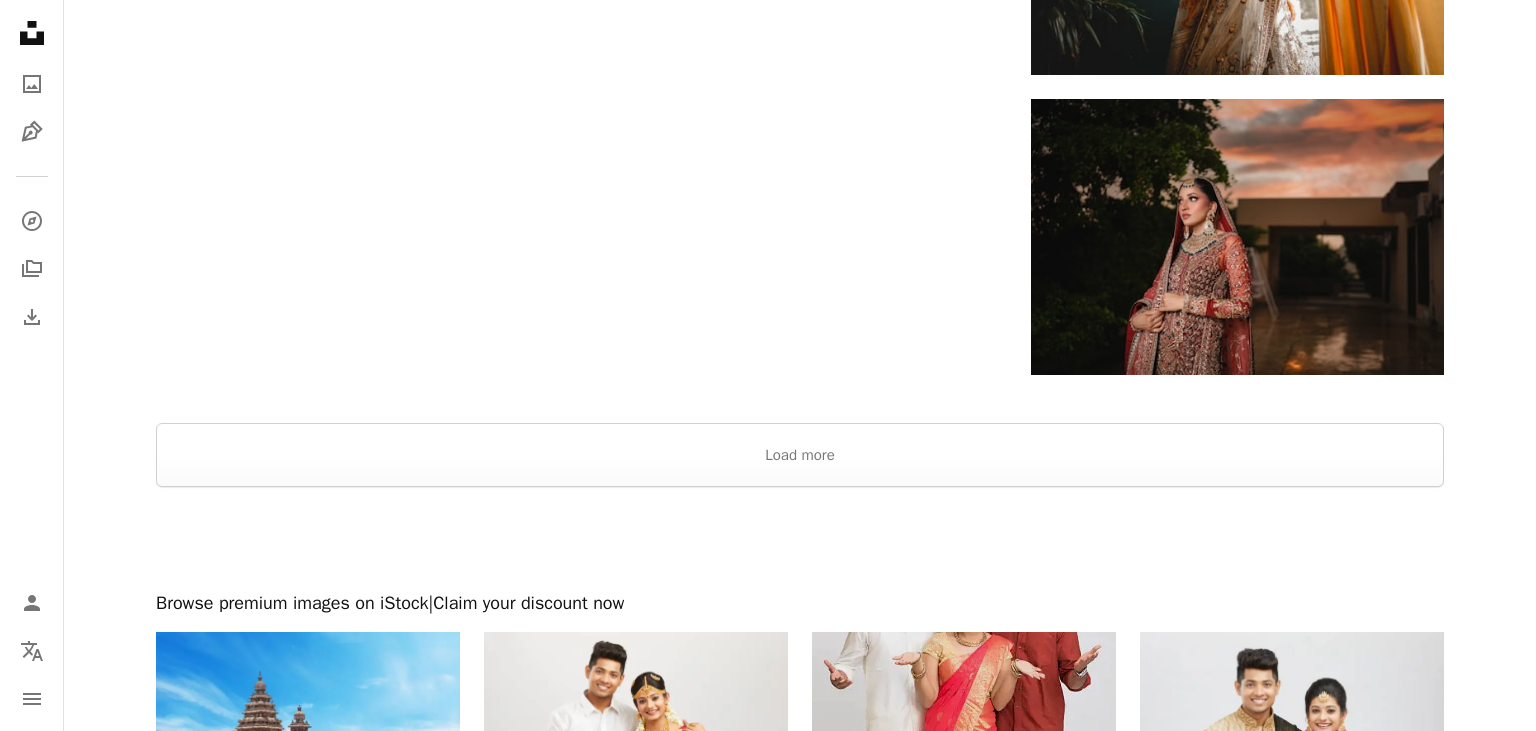 scroll, scrollTop: 3300, scrollLeft: 0, axis: vertical 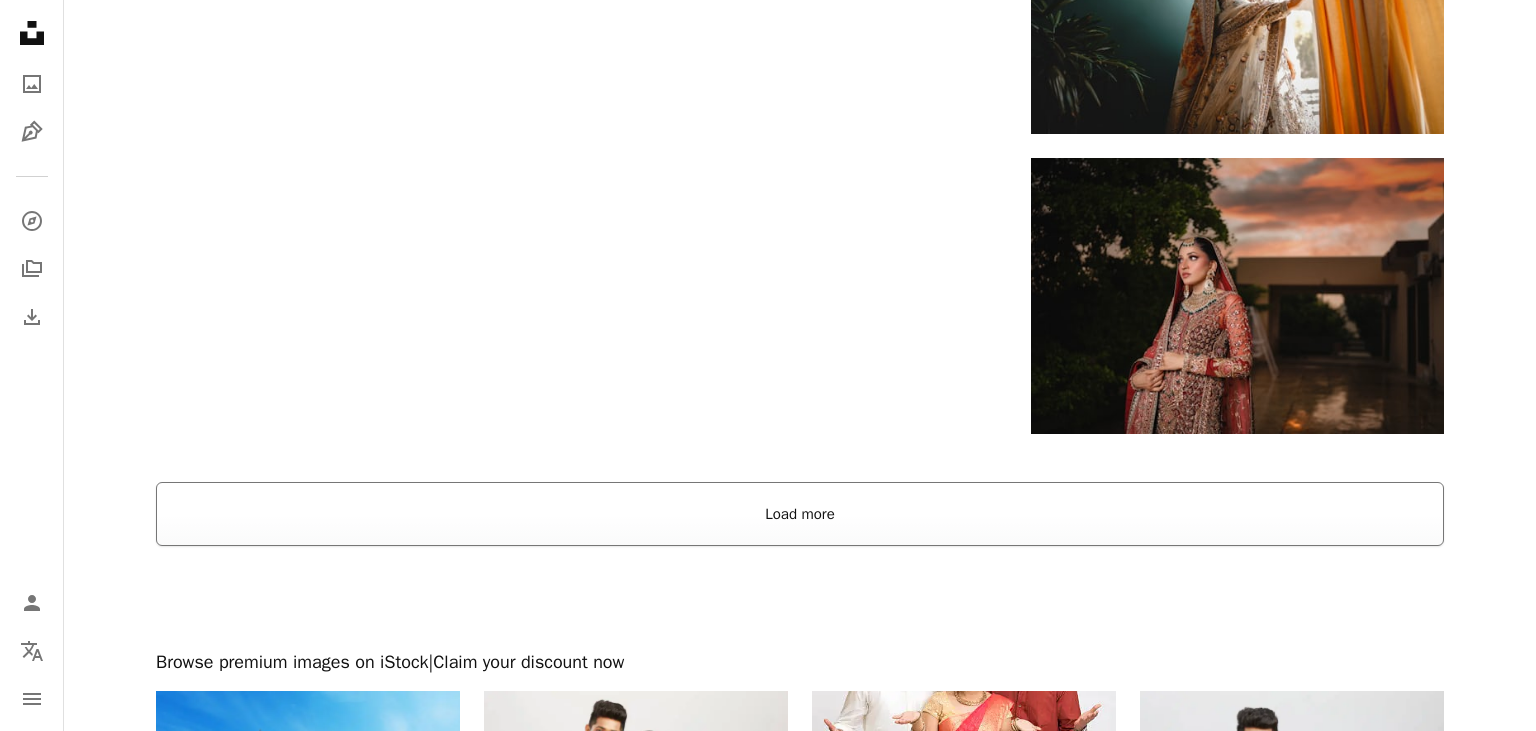 click on "Load more" at bounding box center [800, 514] 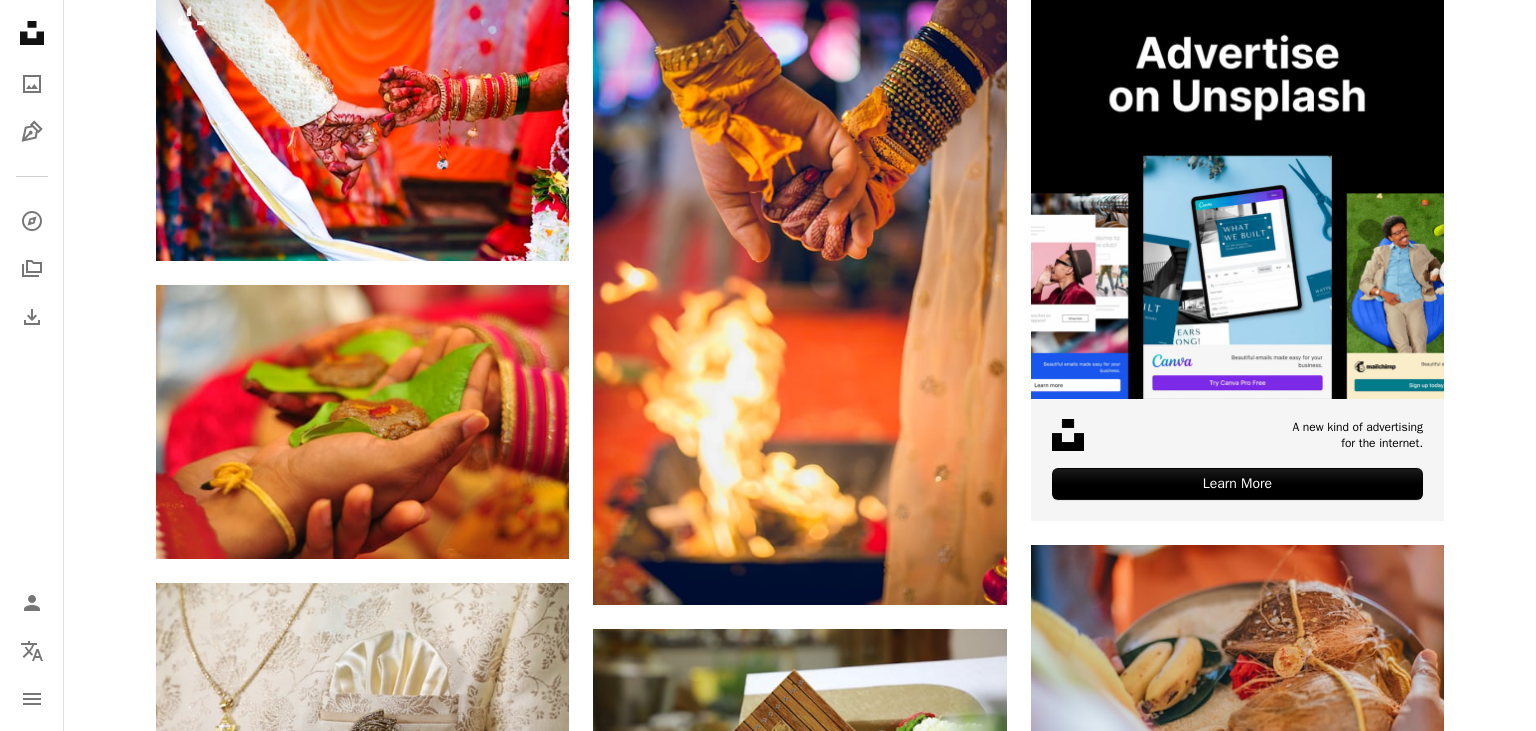 scroll, scrollTop: 510, scrollLeft: 0, axis: vertical 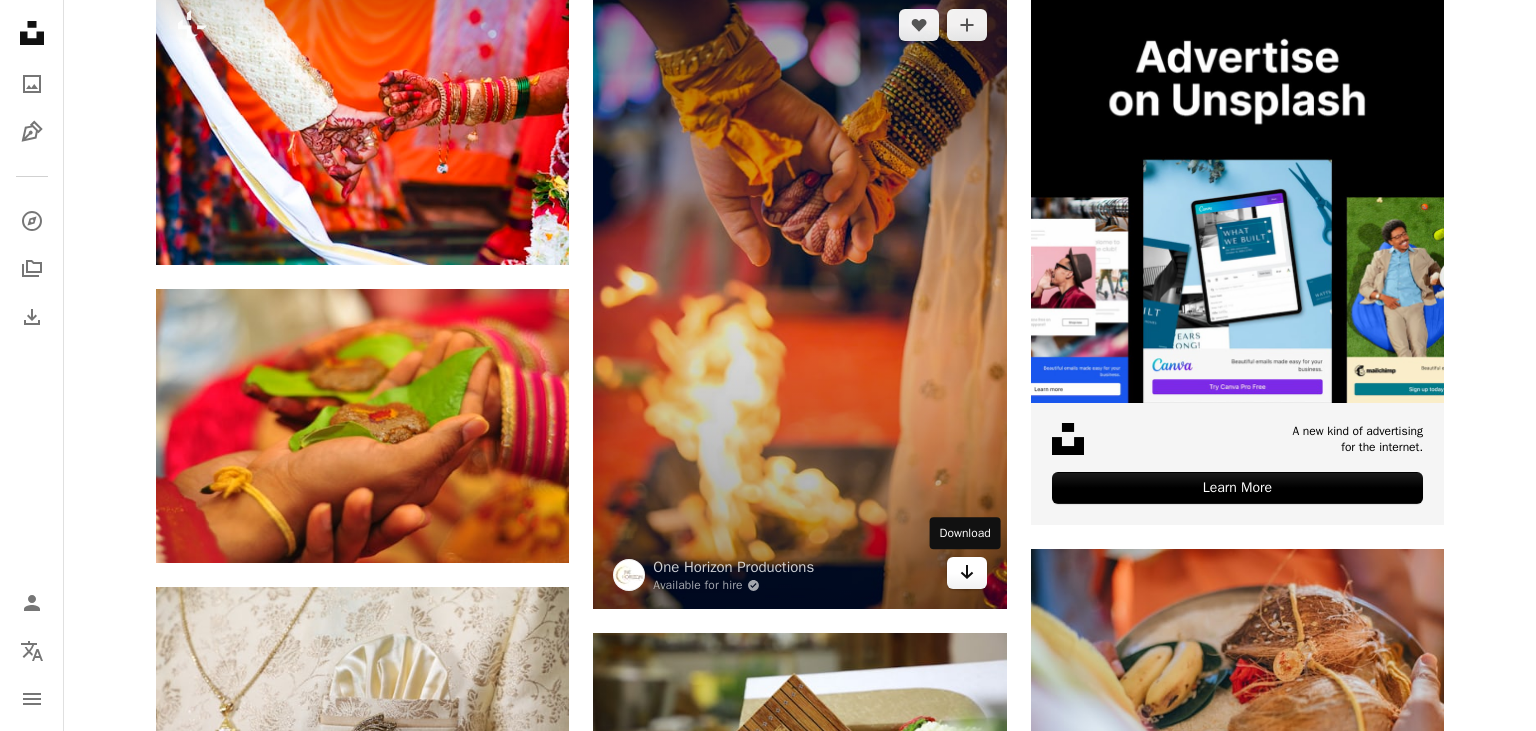 click on "Arrow pointing down" 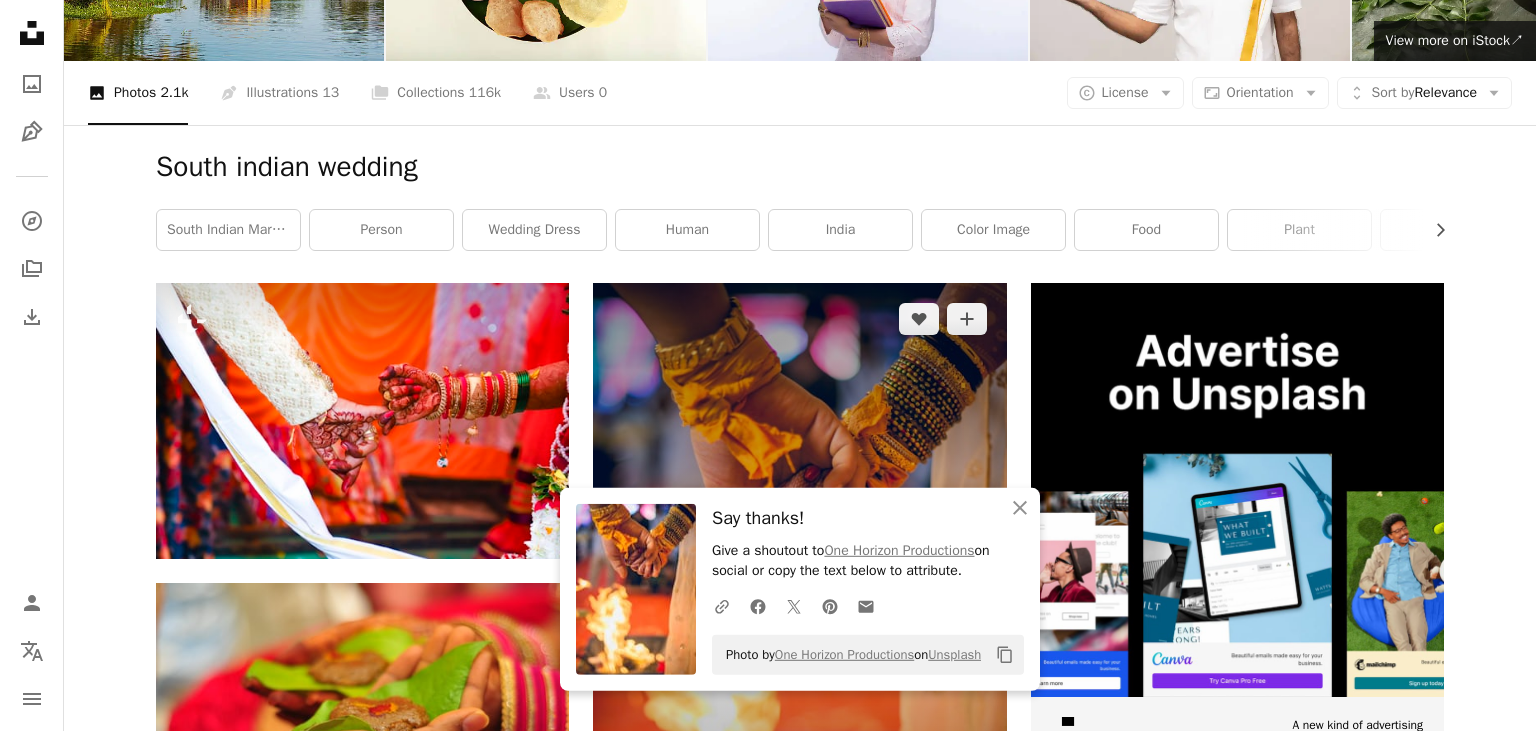 scroll, scrollTop: 0, scrollLeft: 0, axis: both 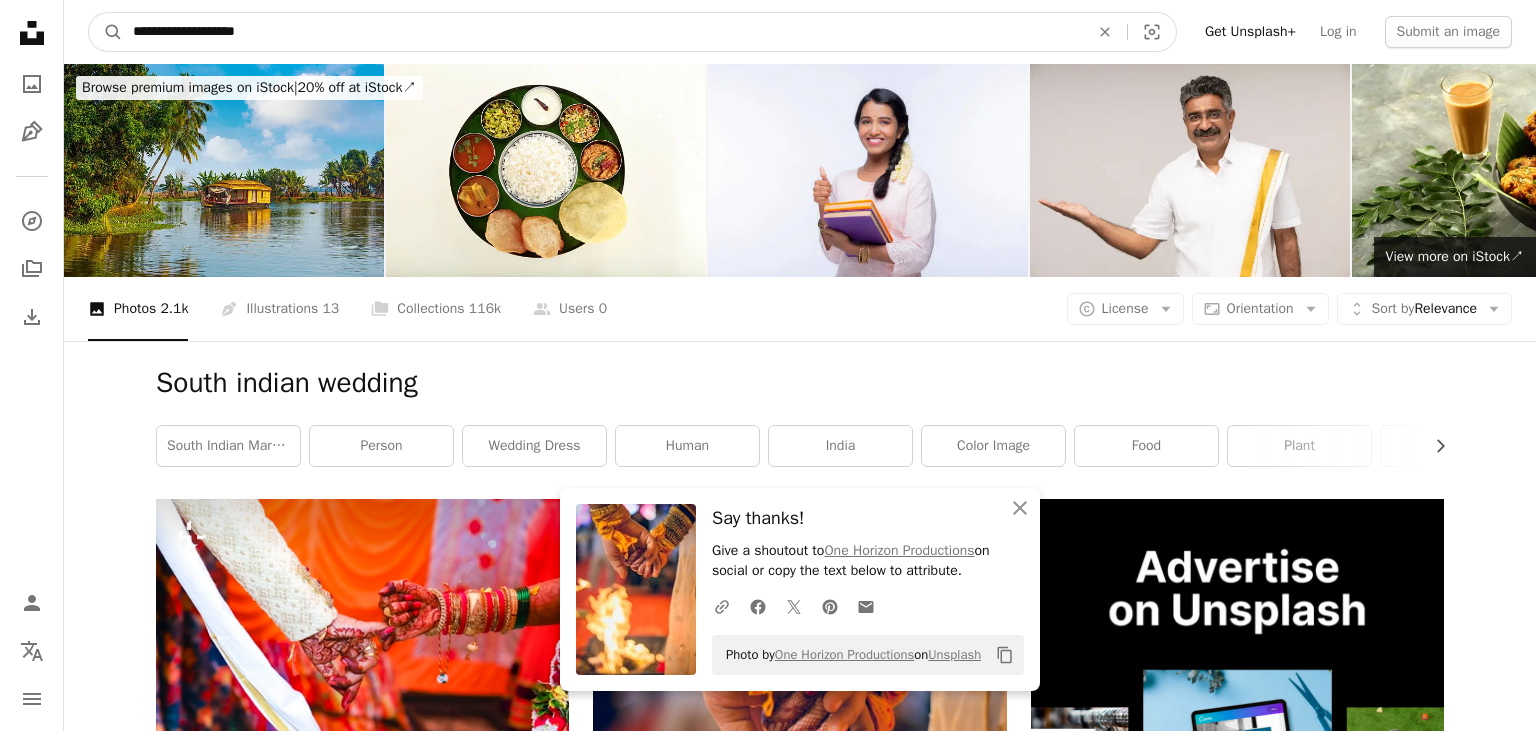 click on "**********" at bounding box center (603, 32) 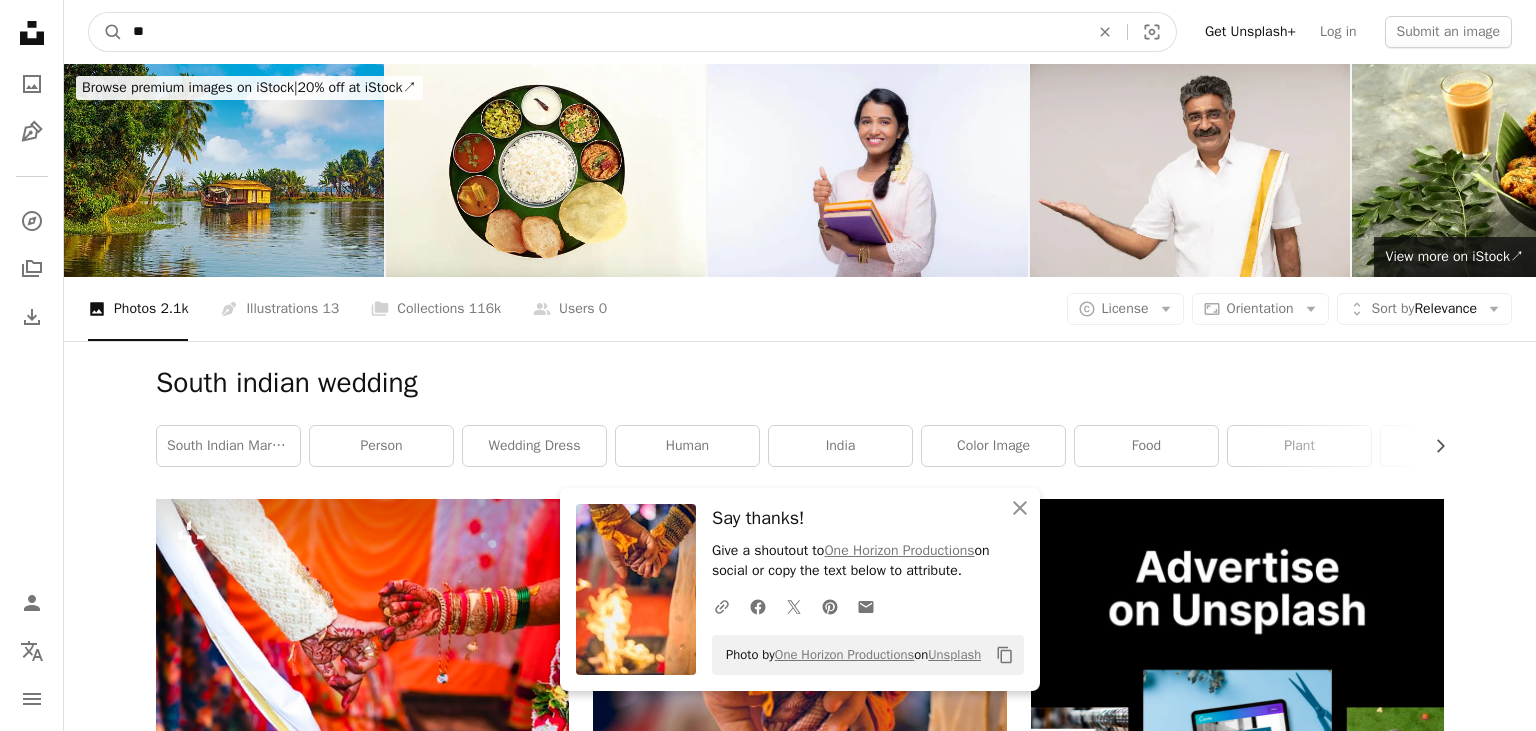 type on "*" 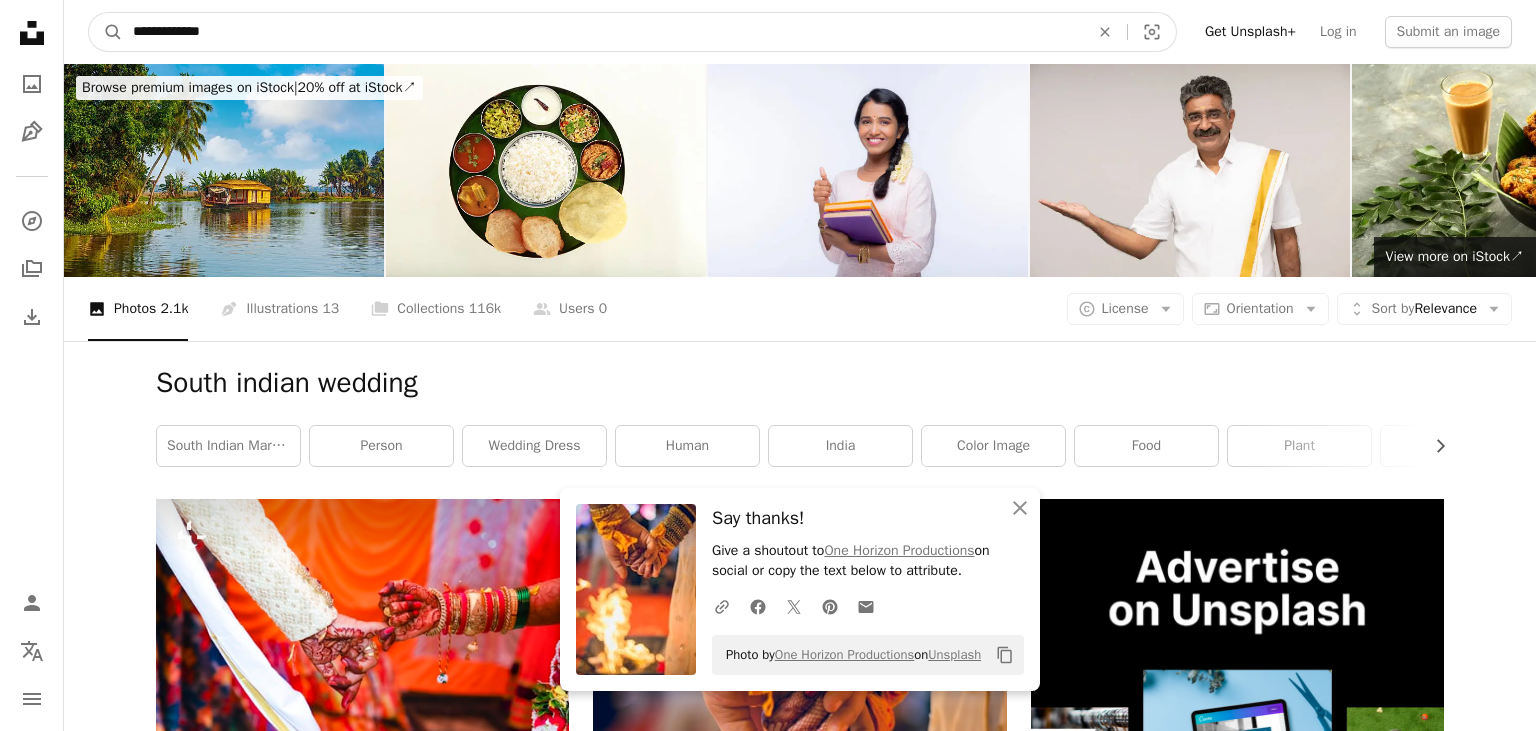 type on "**********" 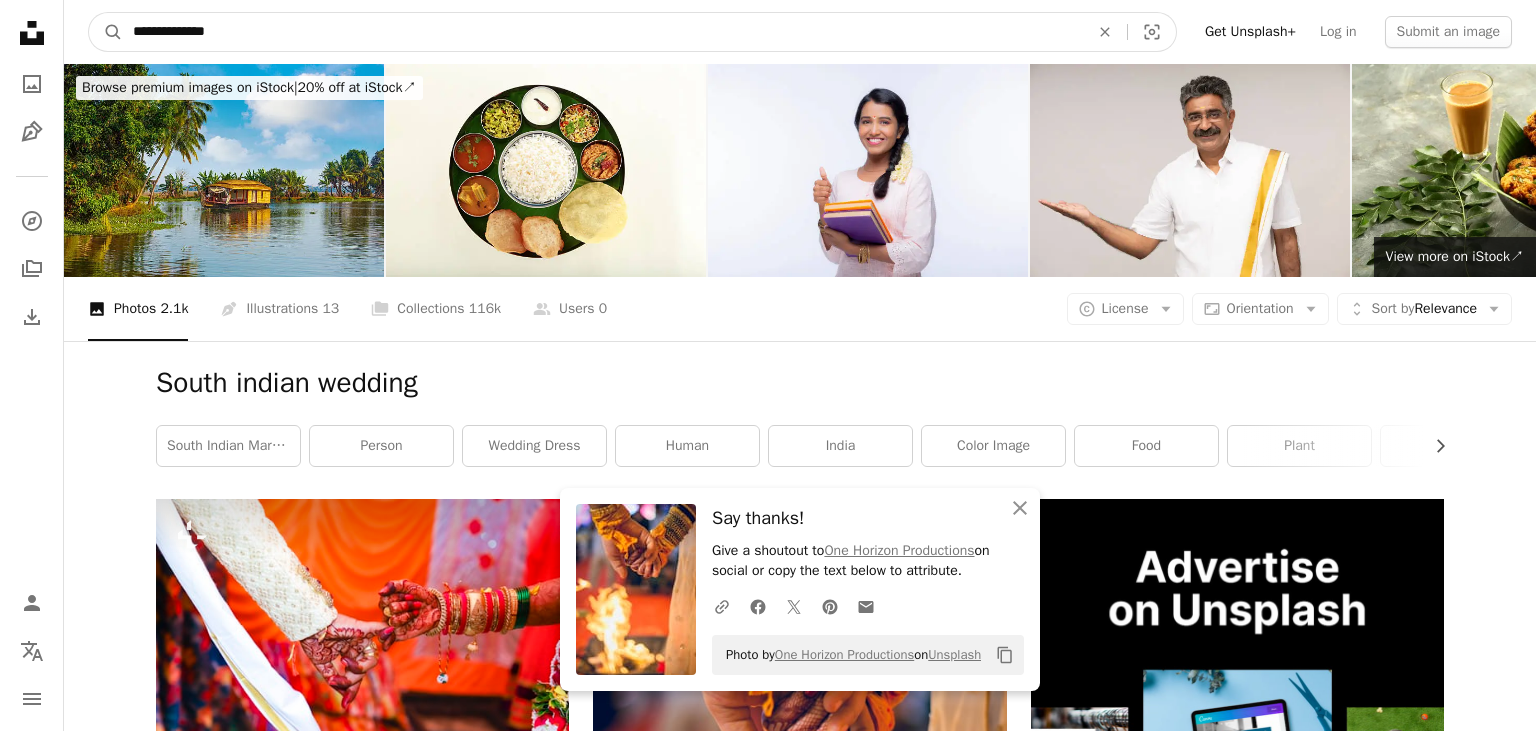 click on "A magnifying glass" at bounding box center [106, 32] 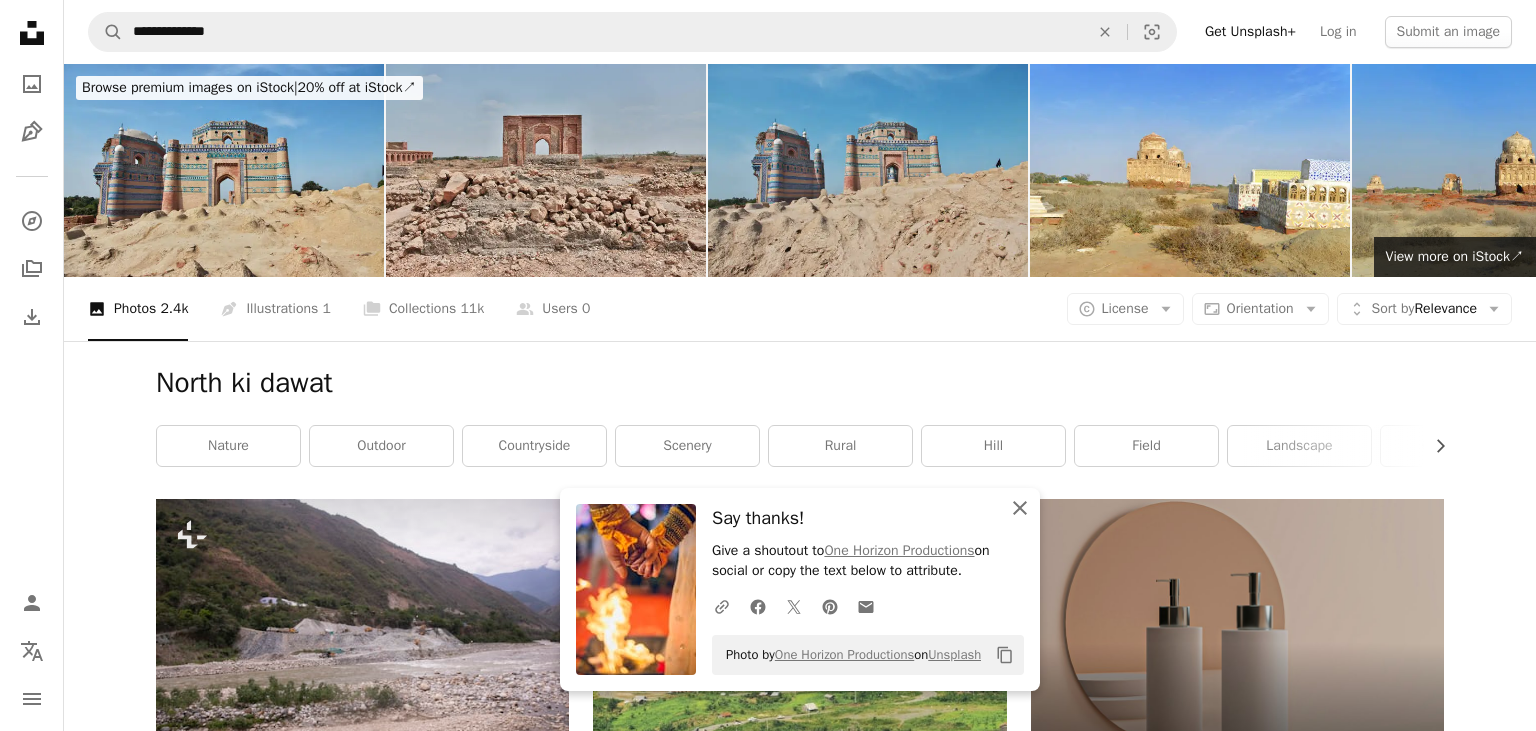 click 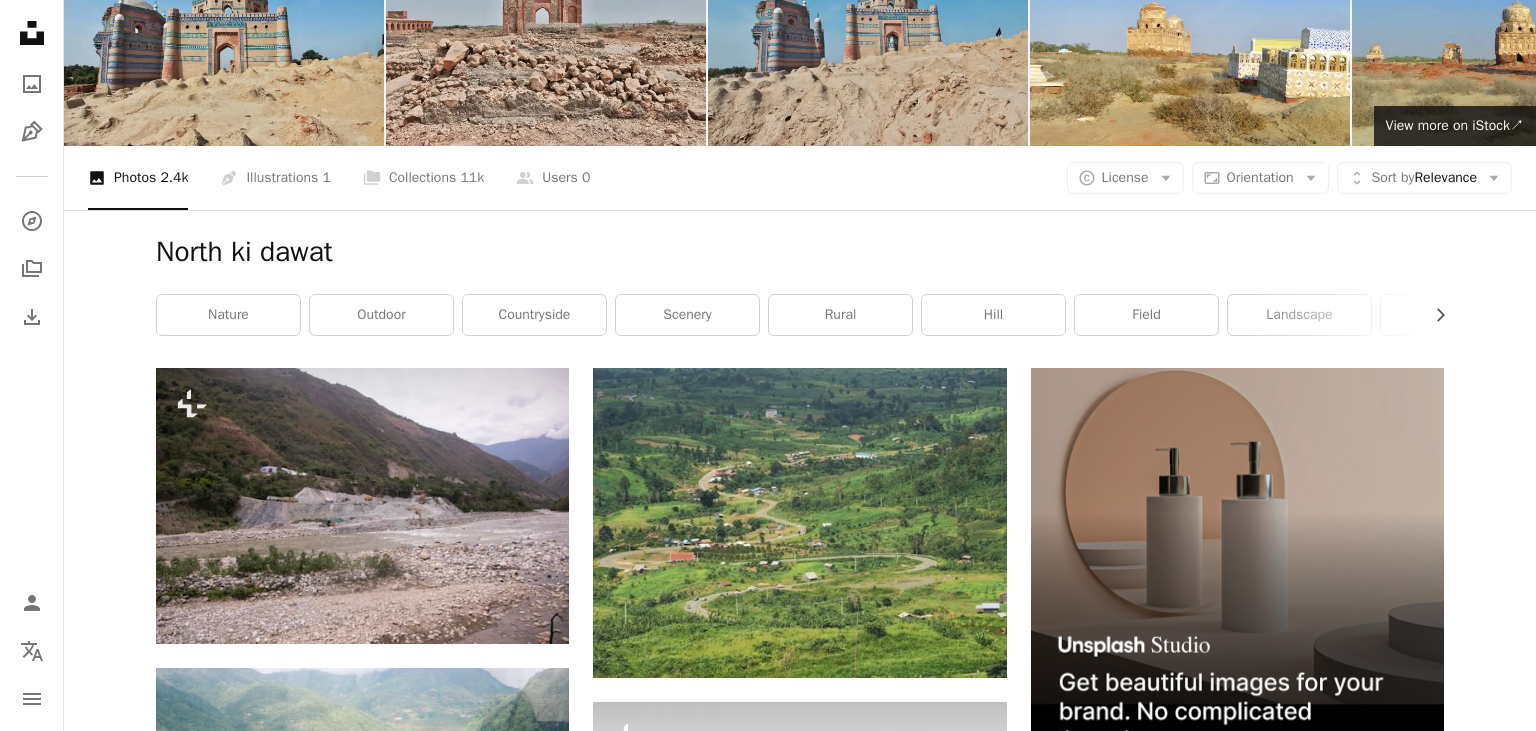 scroll, scrollTop: 0, scrollLeft: 0, axis: both 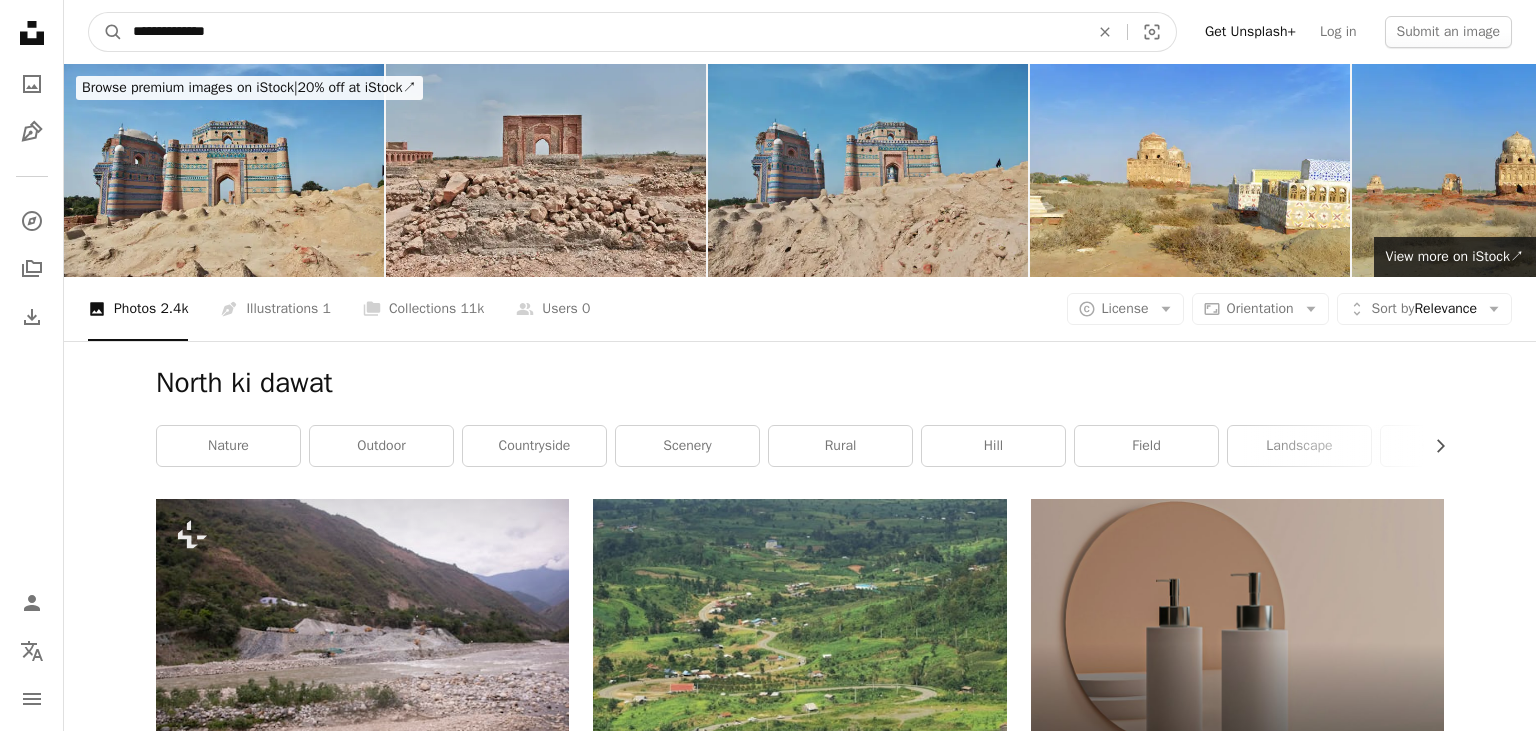 click on "**********" at bounding box center [603, 32] 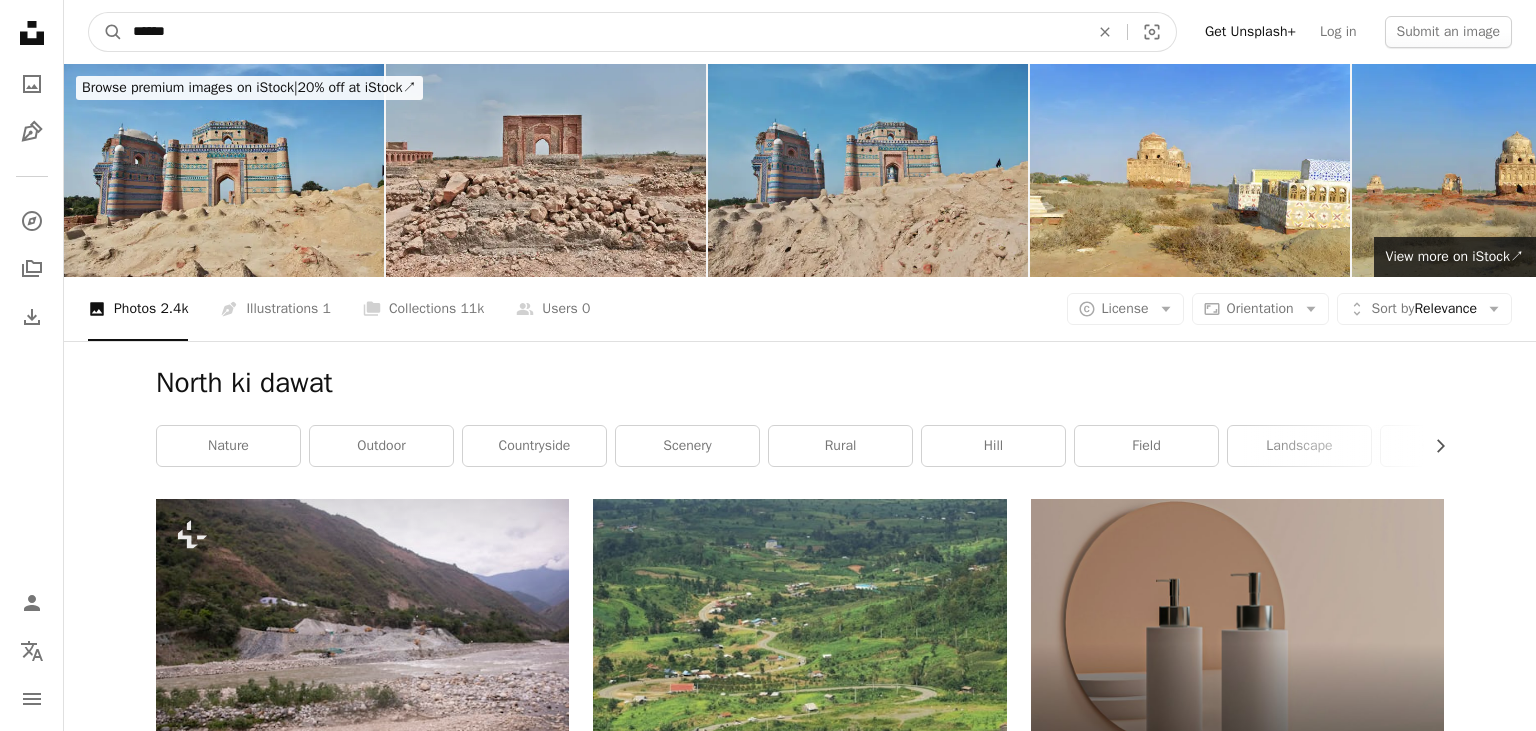 type on "*****" 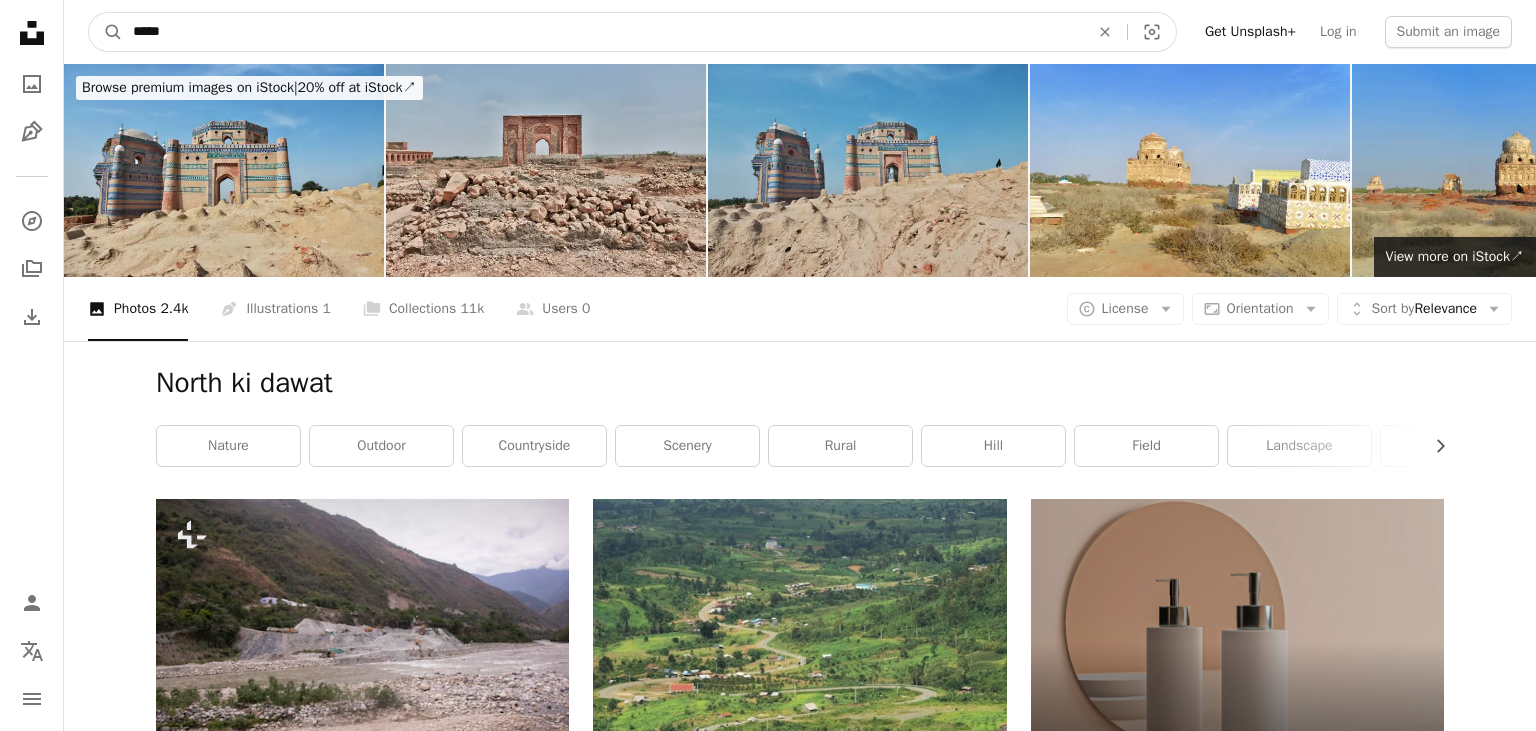 click on "A magnifying glass" at bounding box center [106, 32] 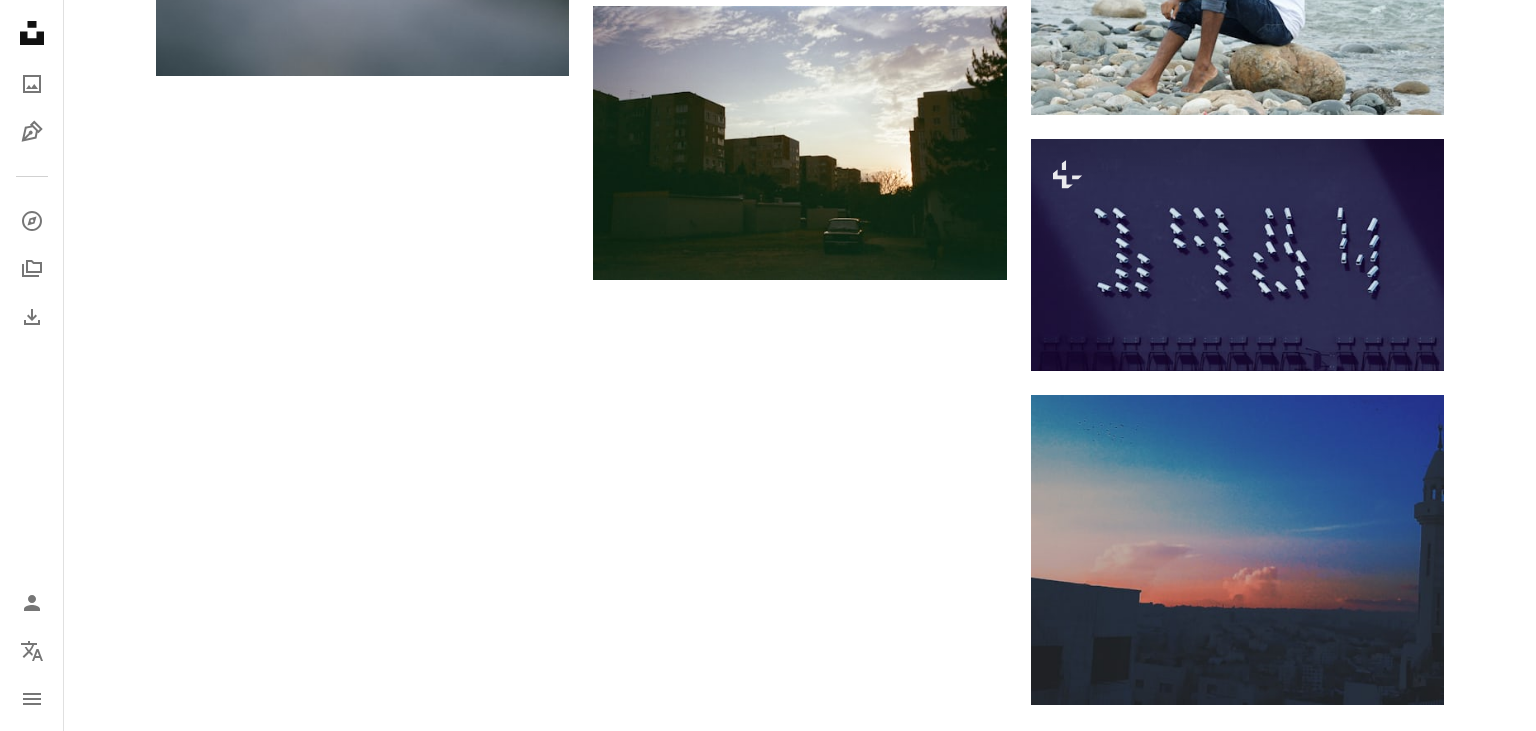 scroll, scrollTop: 3135, scrollLeft: 0, axis: vertical 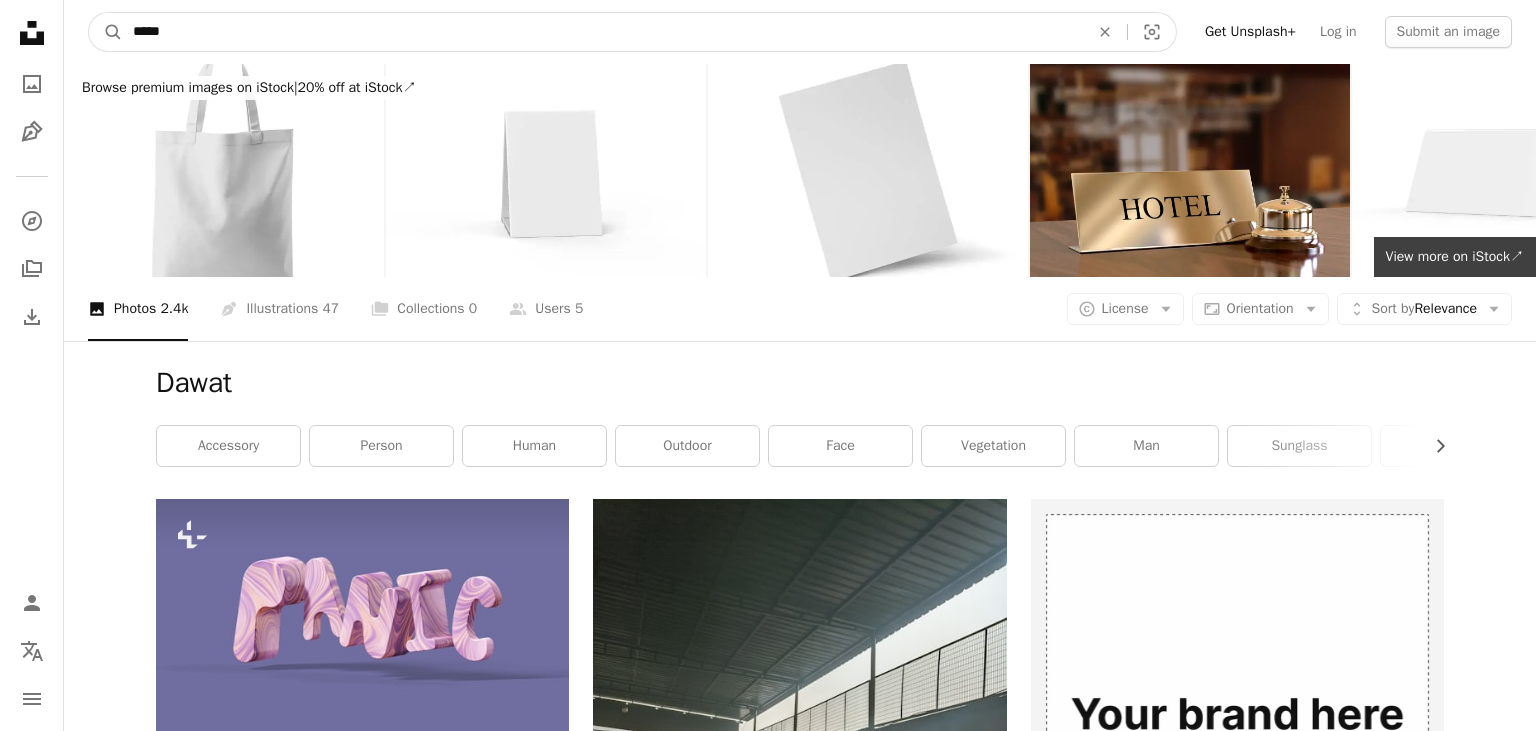 click on "*****" at bounding box center (603, 32) 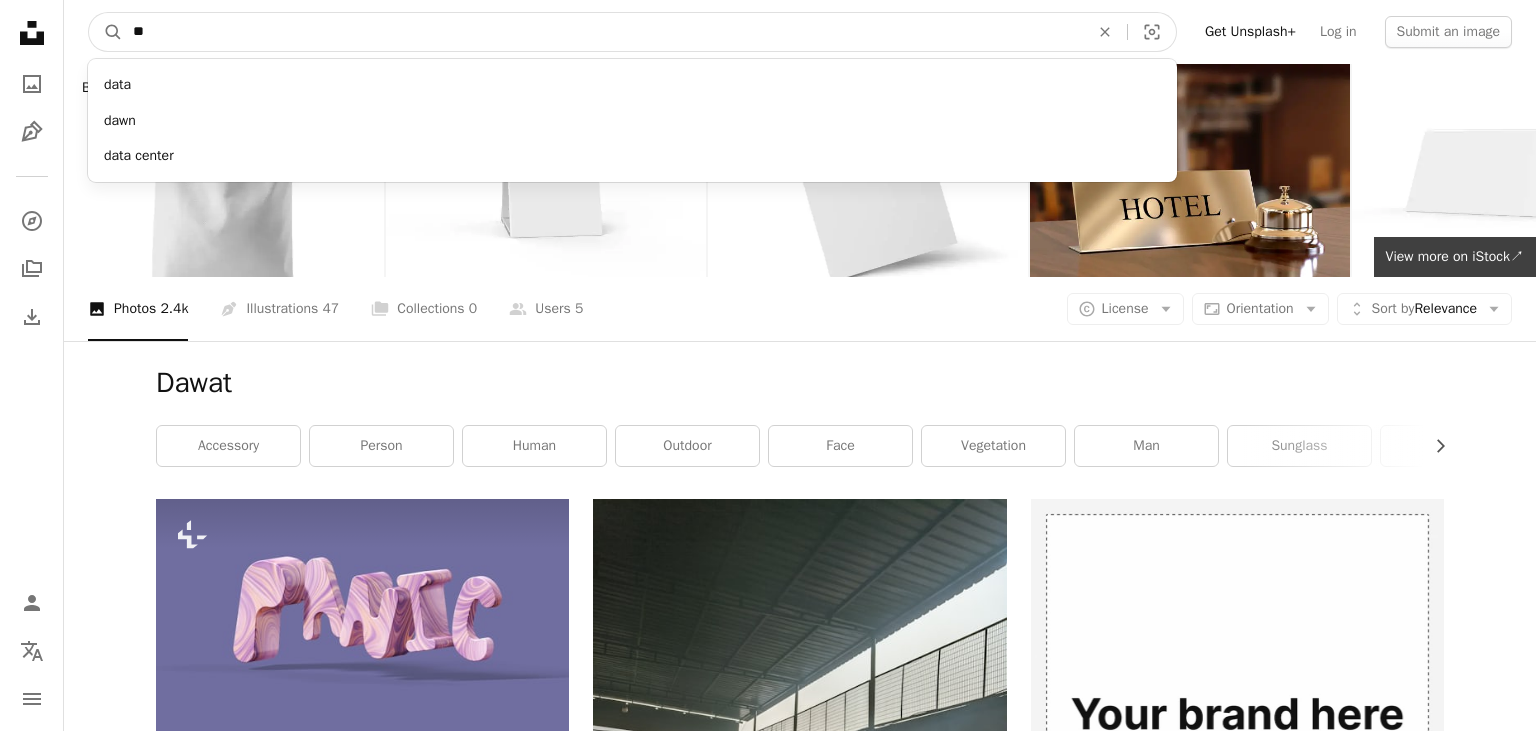 type on "*" 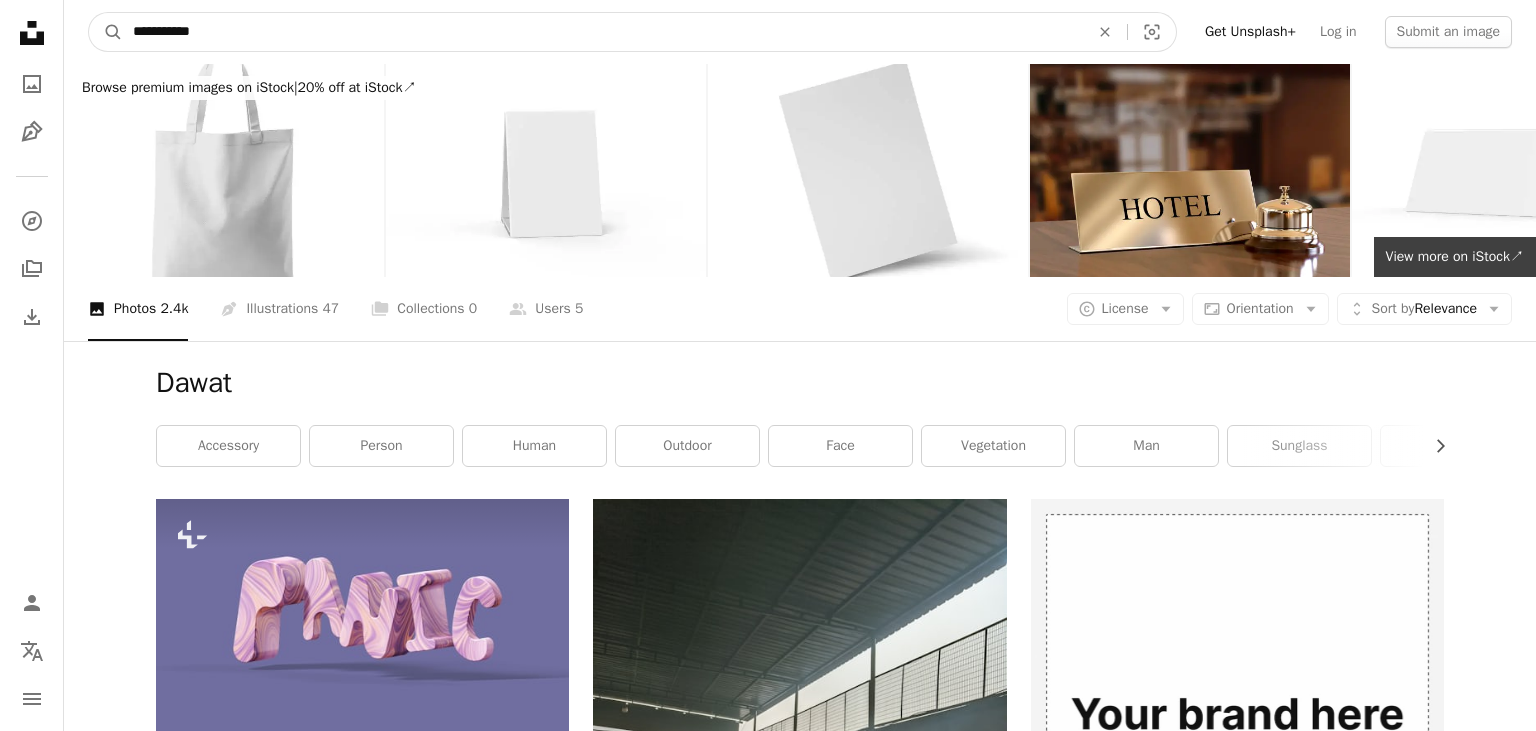type on "**********" 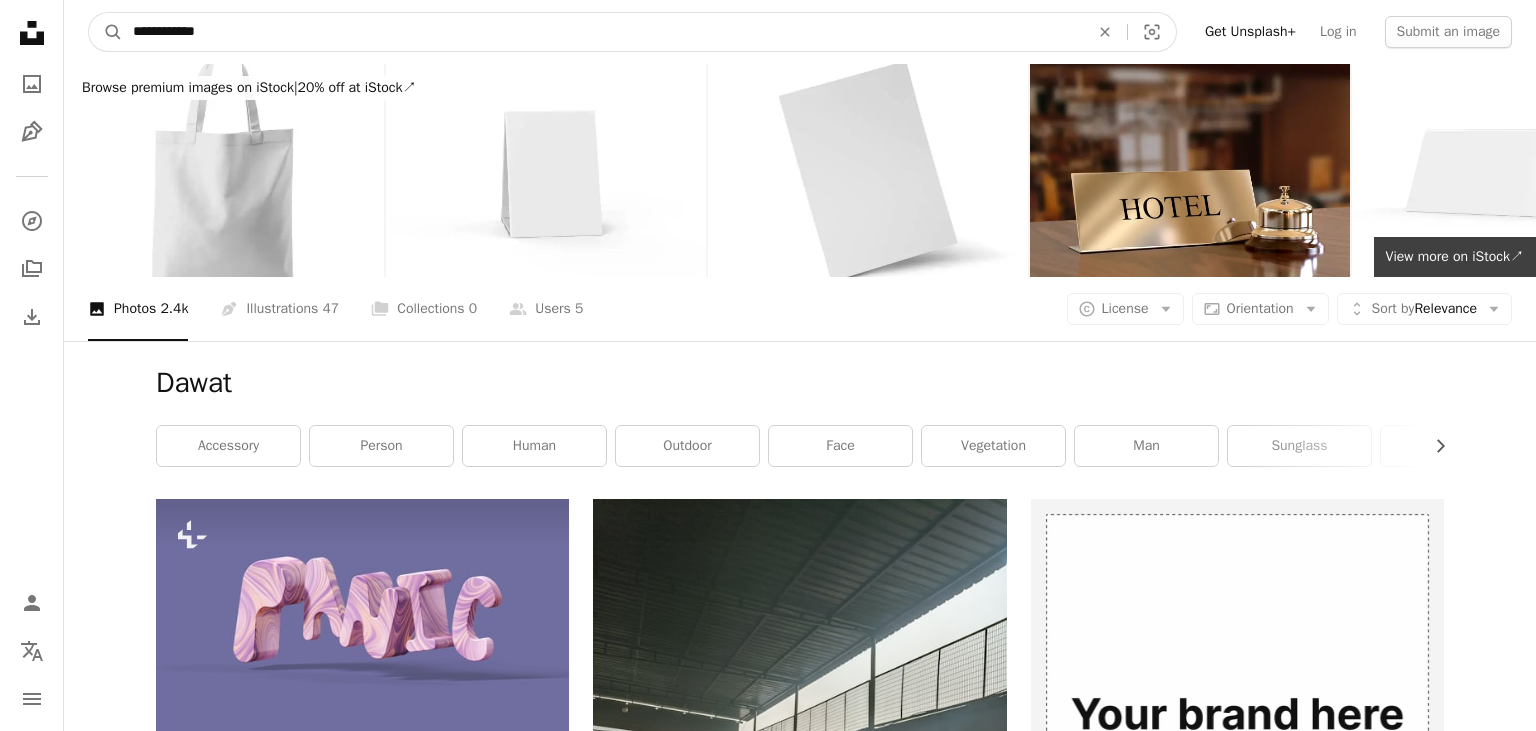 click on "A magnifying glass" at bounding box center [106, 32] 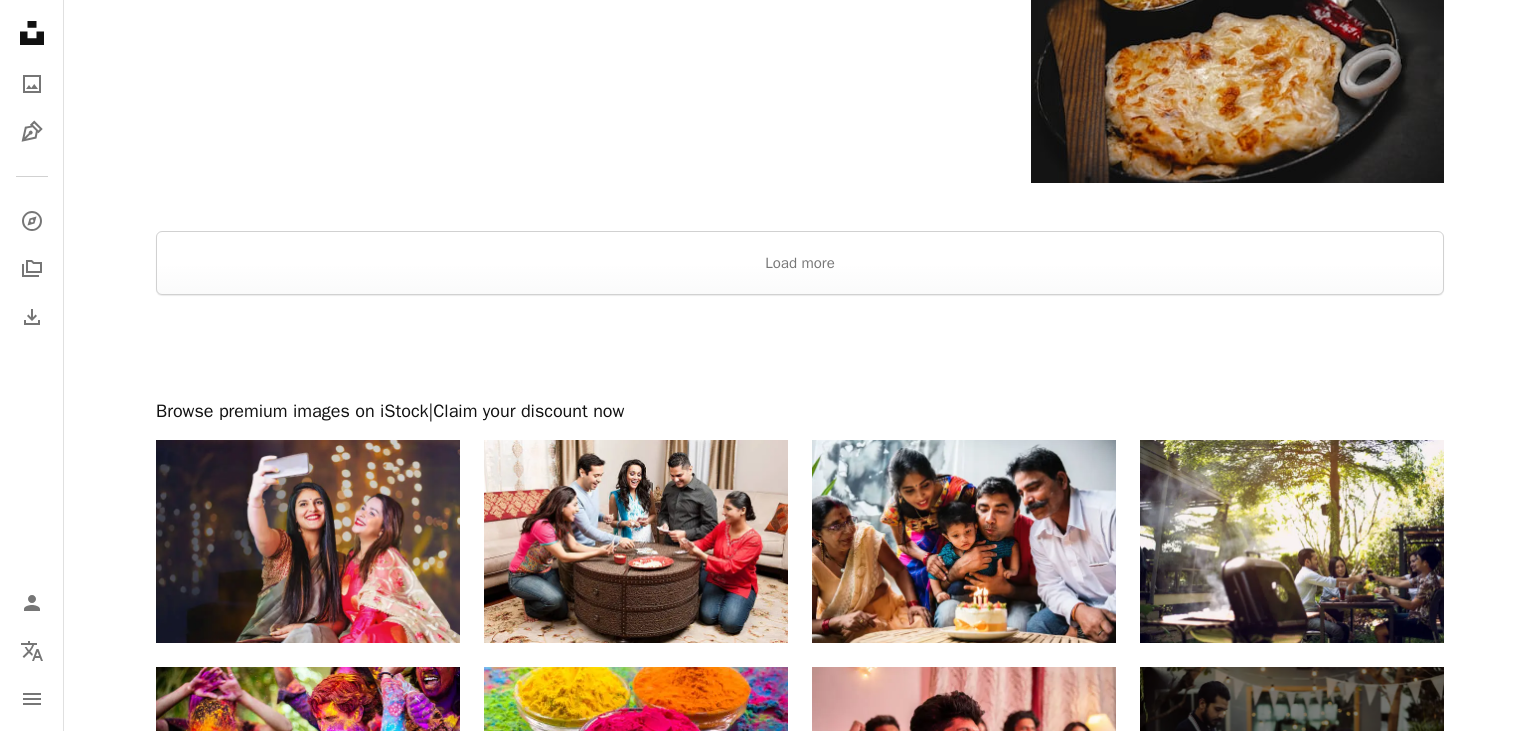 scroll, scrollTop: 3655, scrollLeft: 0, axis: vertical 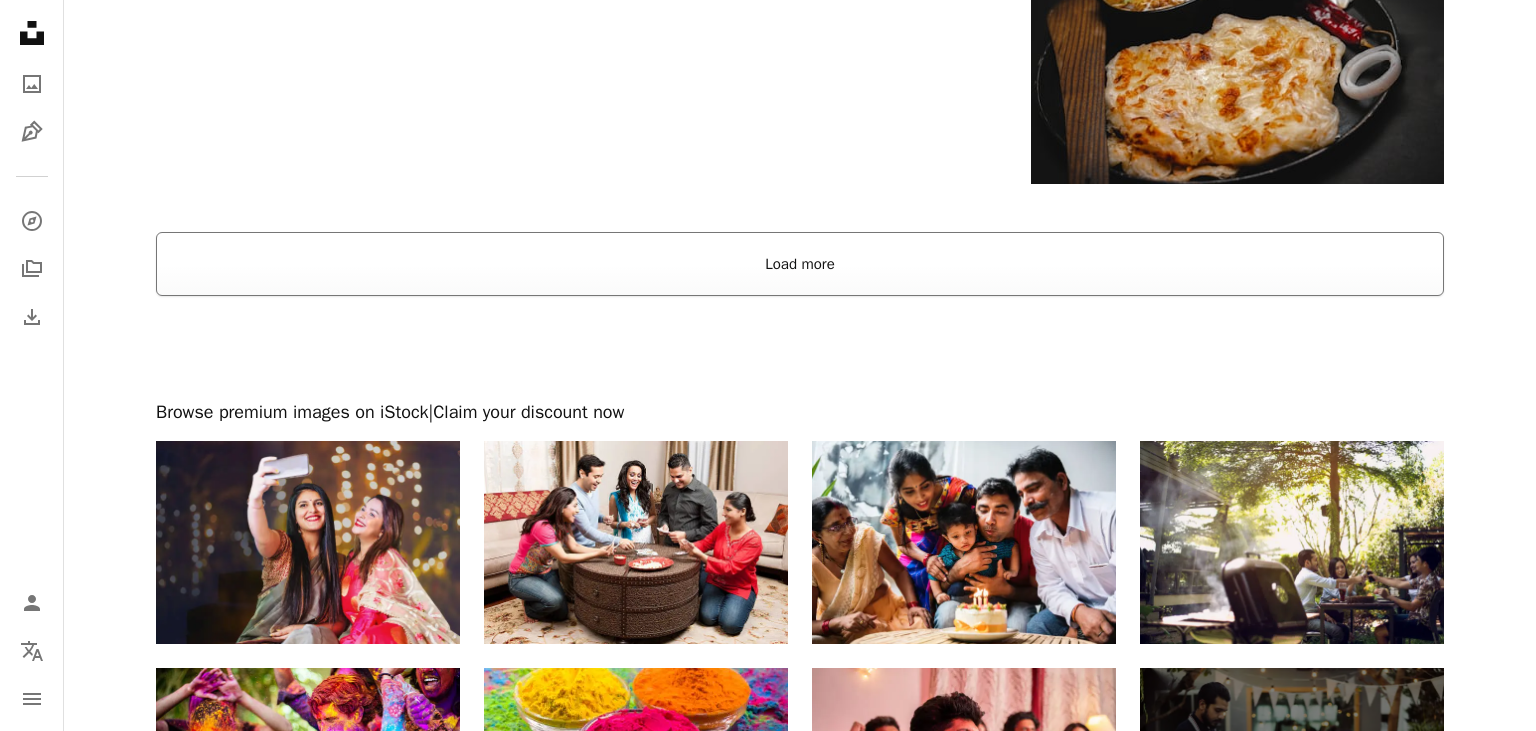 click on "Load more" at bounding box center [800, 264] 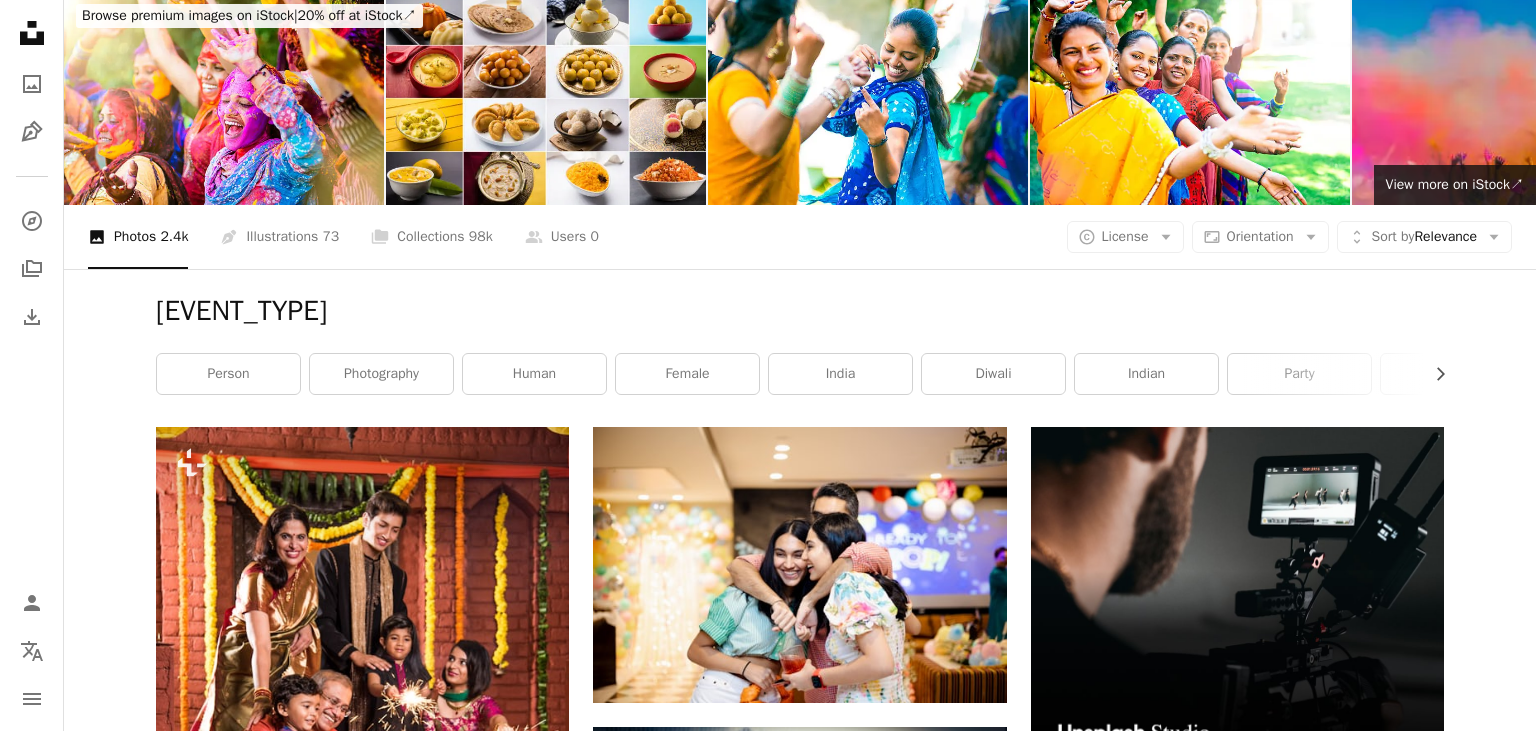 scroll, scrollTop: 0, scrollLeft: 0, axis: both 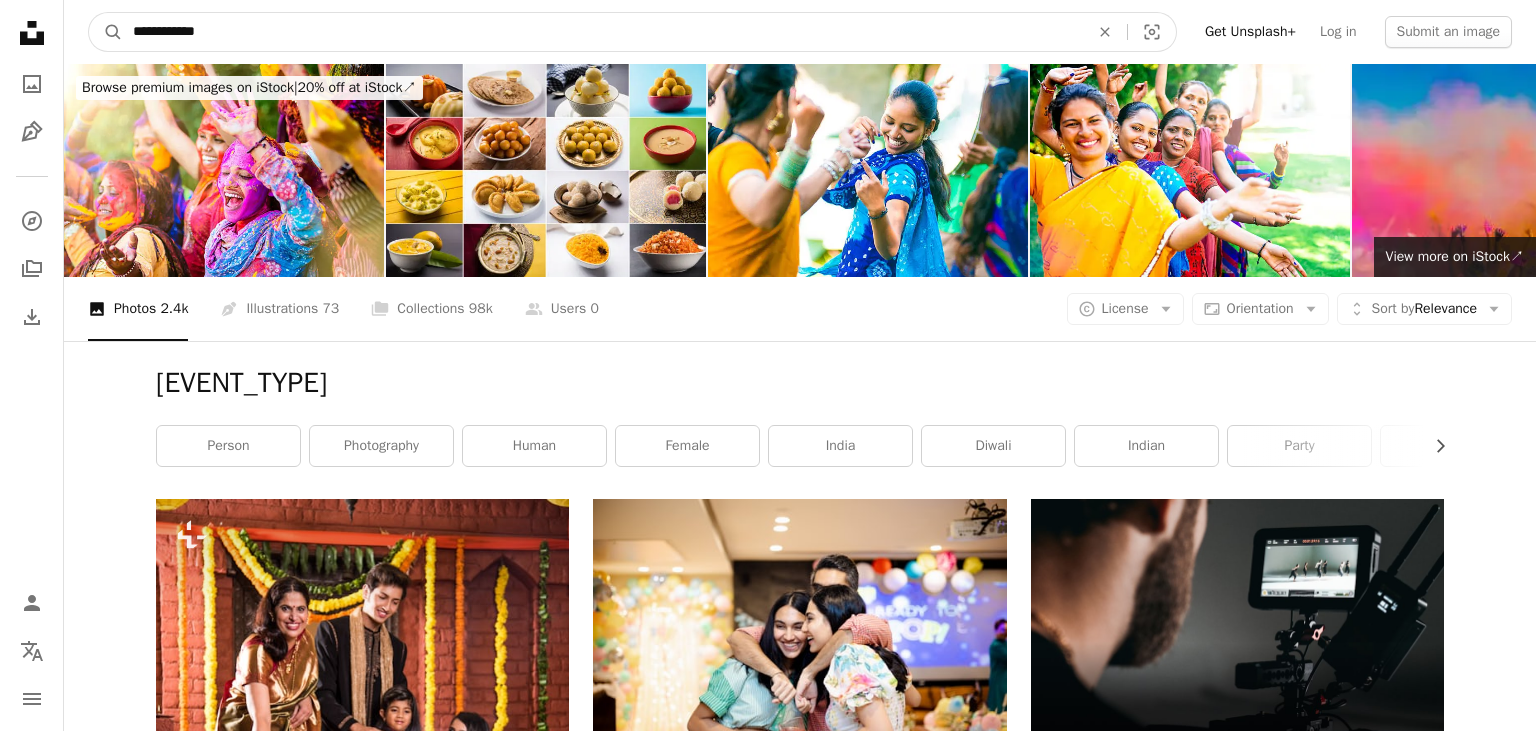 click on "**********" at bounding box center (603, 32) 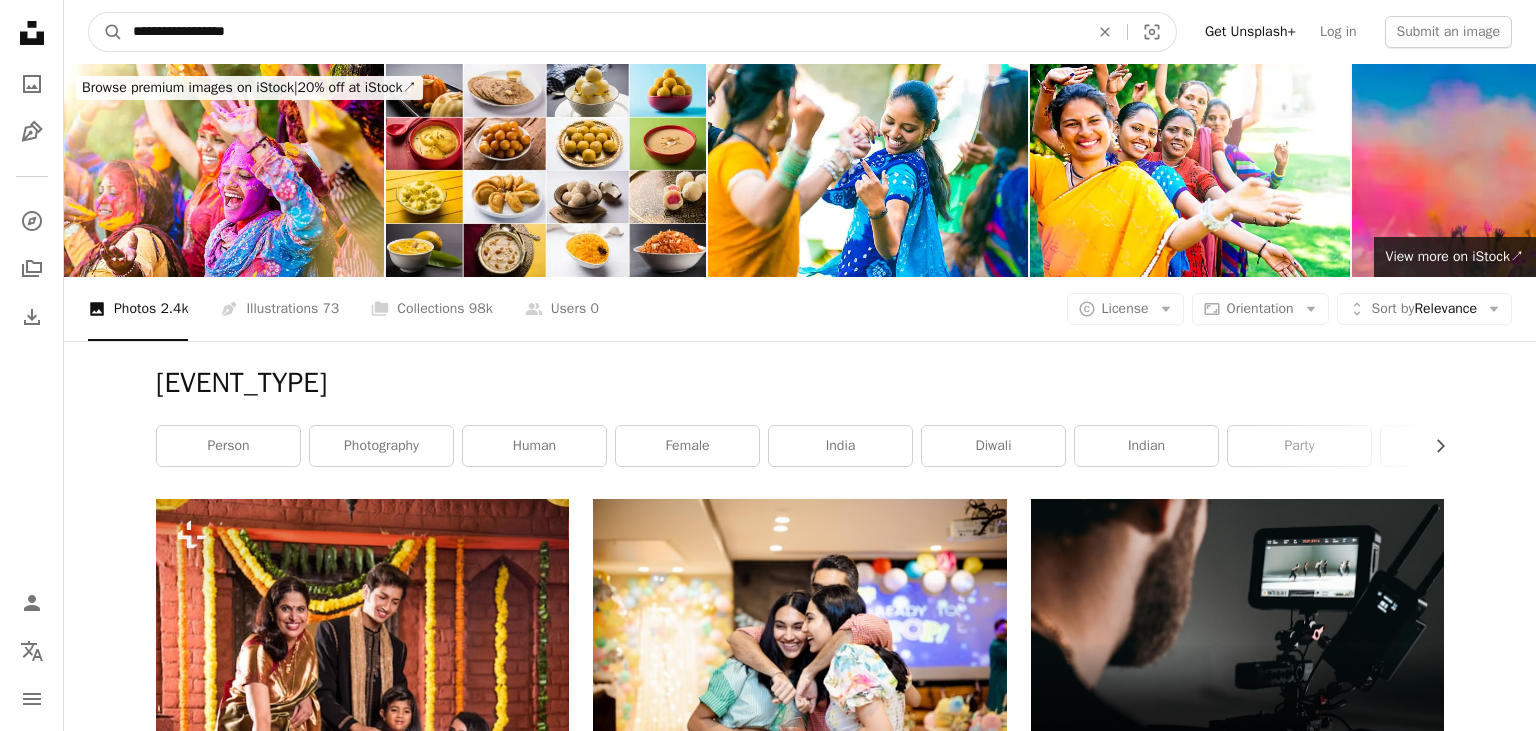type on "**********" 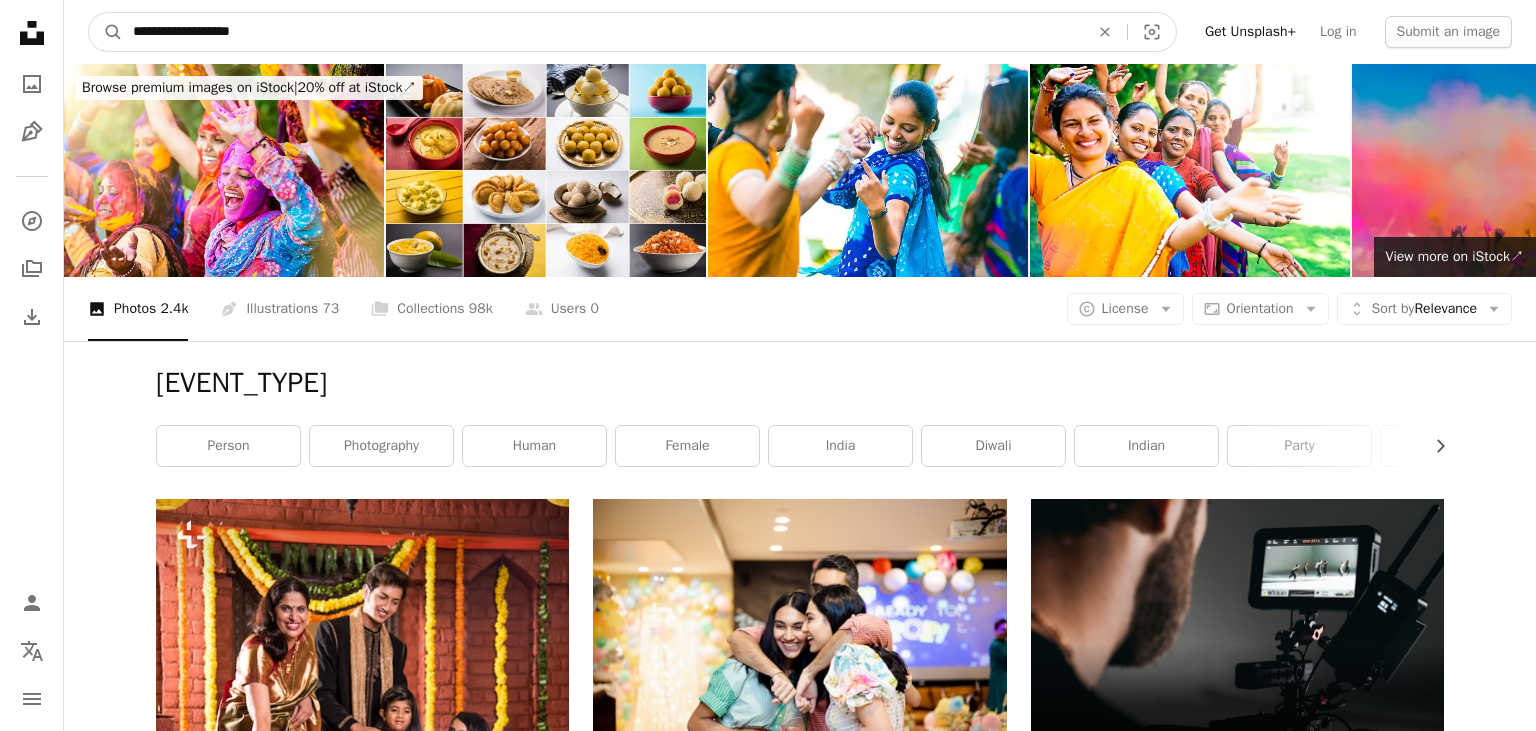 click on "A magnifying glass" at bounding box center [106, 32] 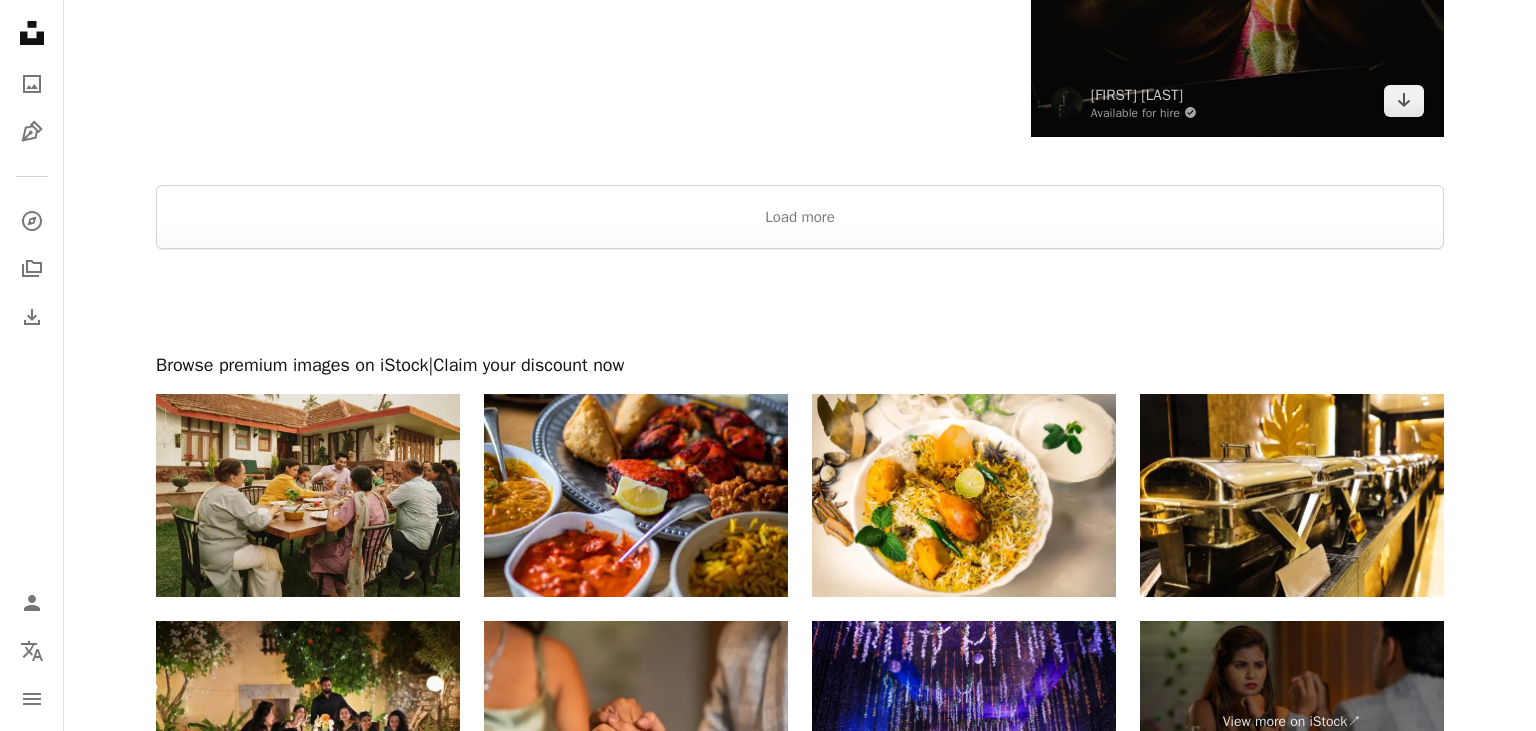 scroll, scrollTop: 3942, scrollLeft: 0, axis: vertical 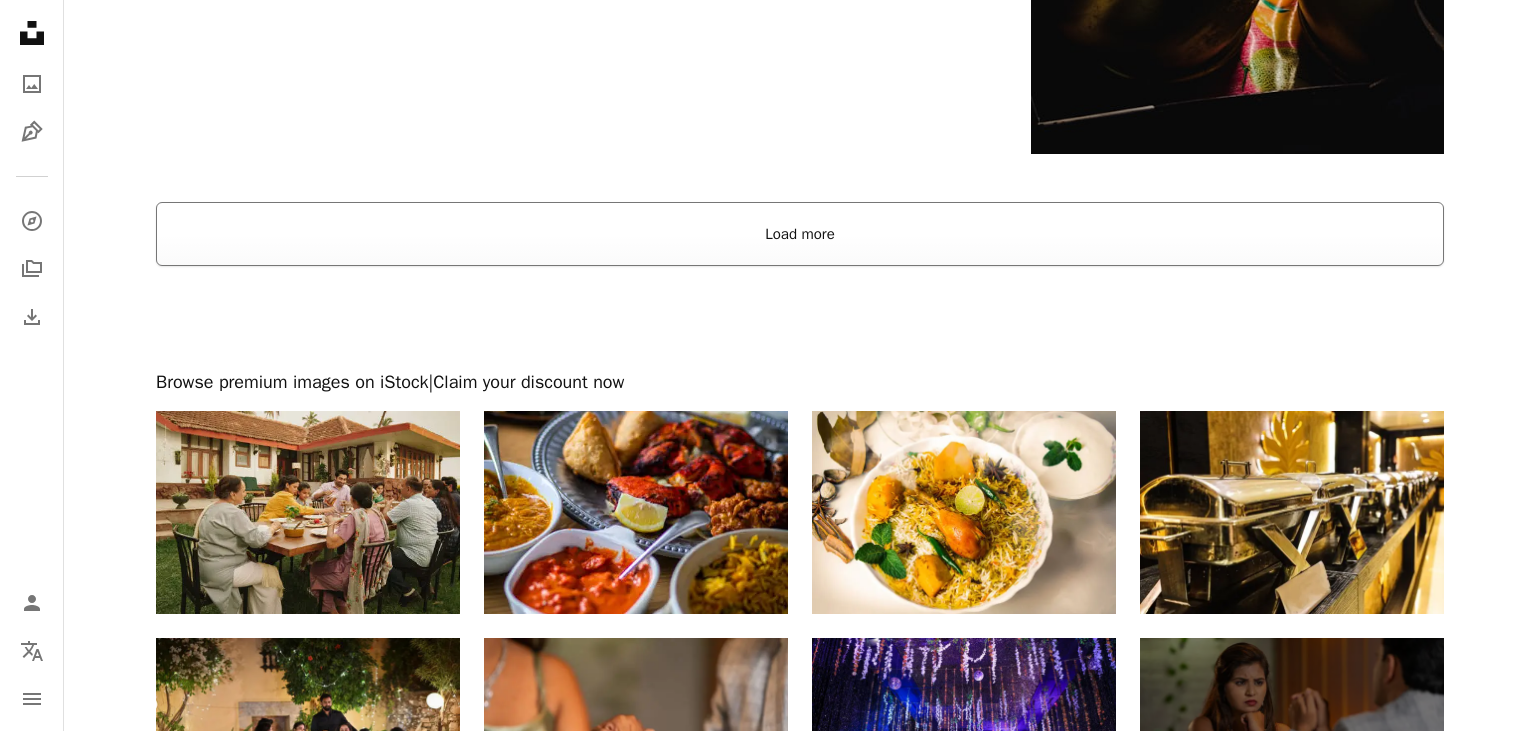click on "Load more" at bounding box center (800, 234) 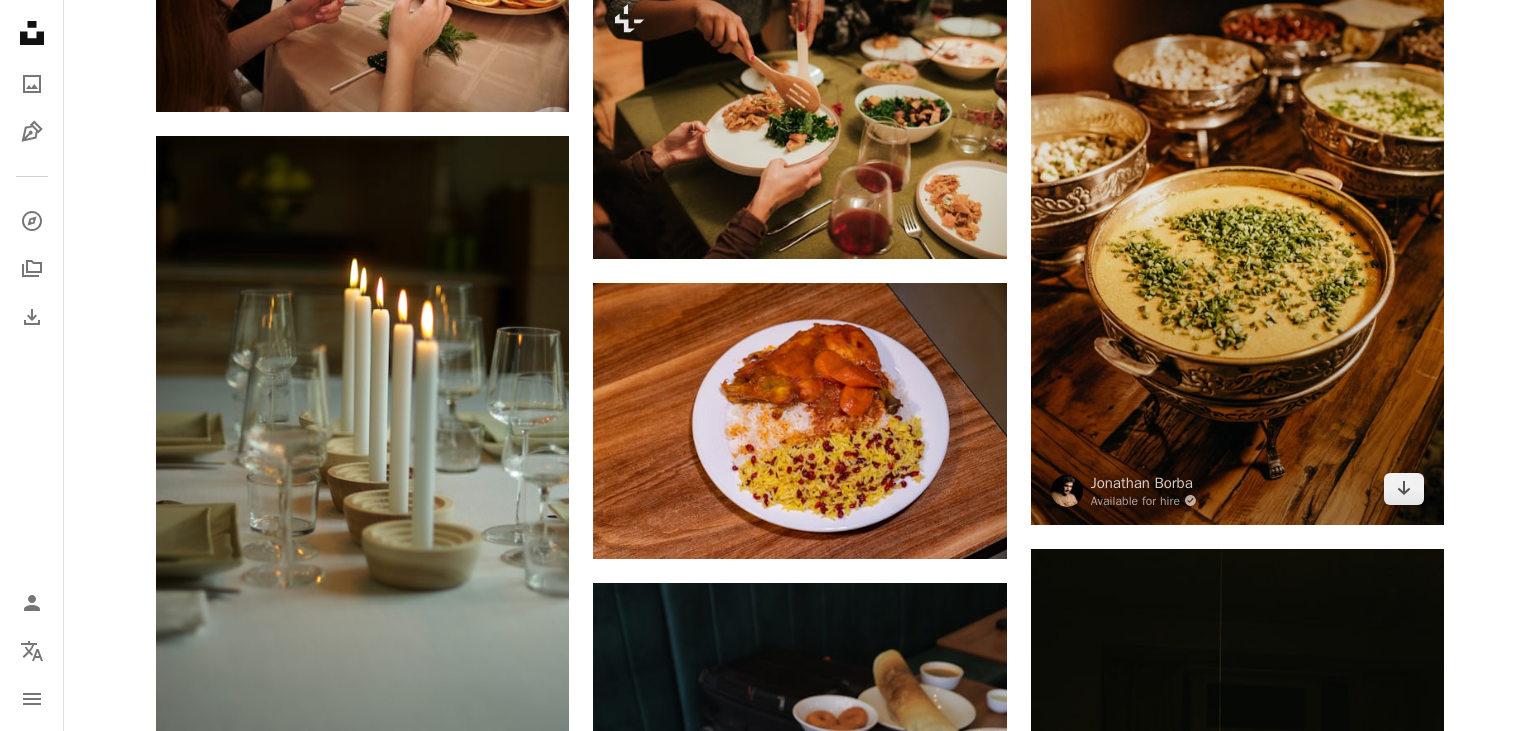 scroll, scrollTop: 26977, scrollLeft: 0, axis: vertical 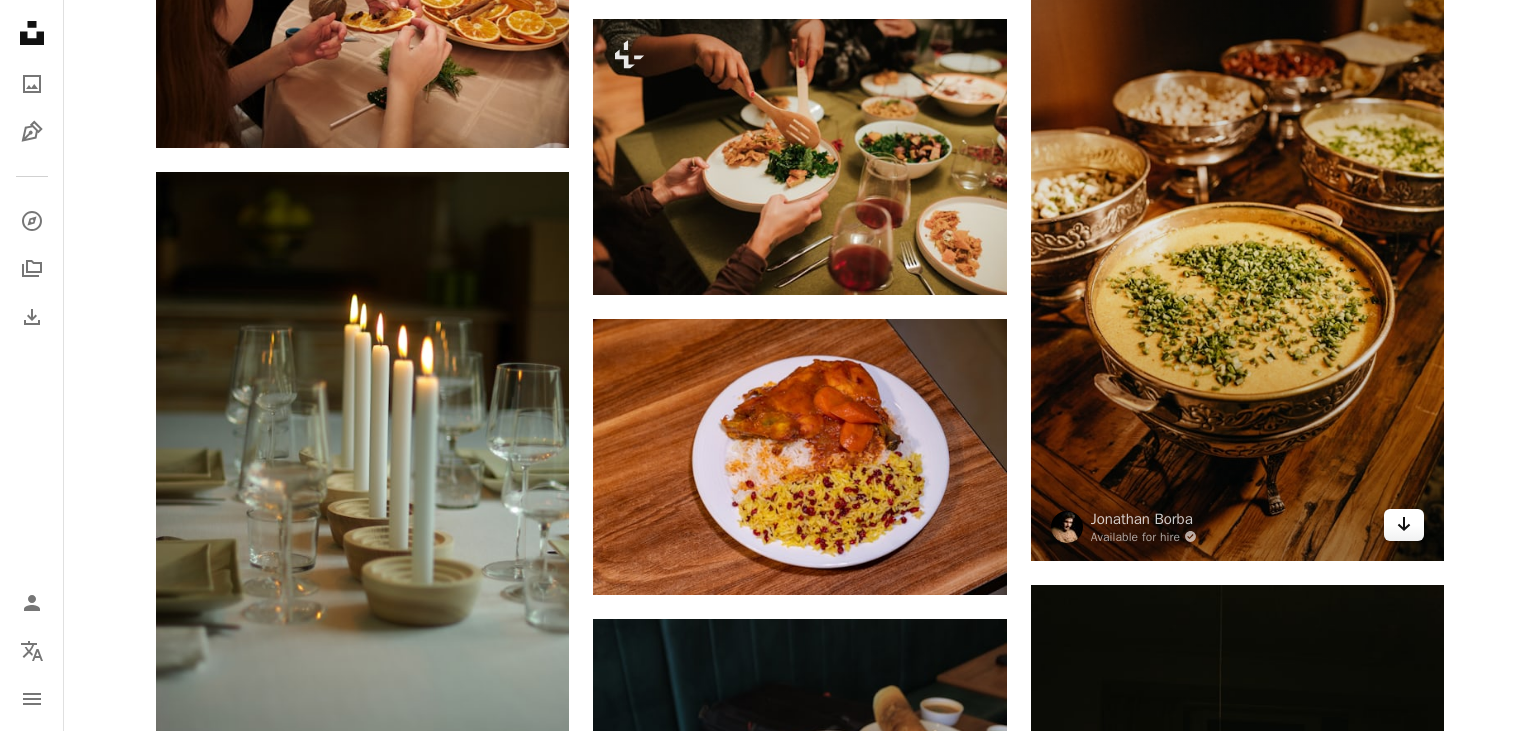 click on "Arrow pointing down" 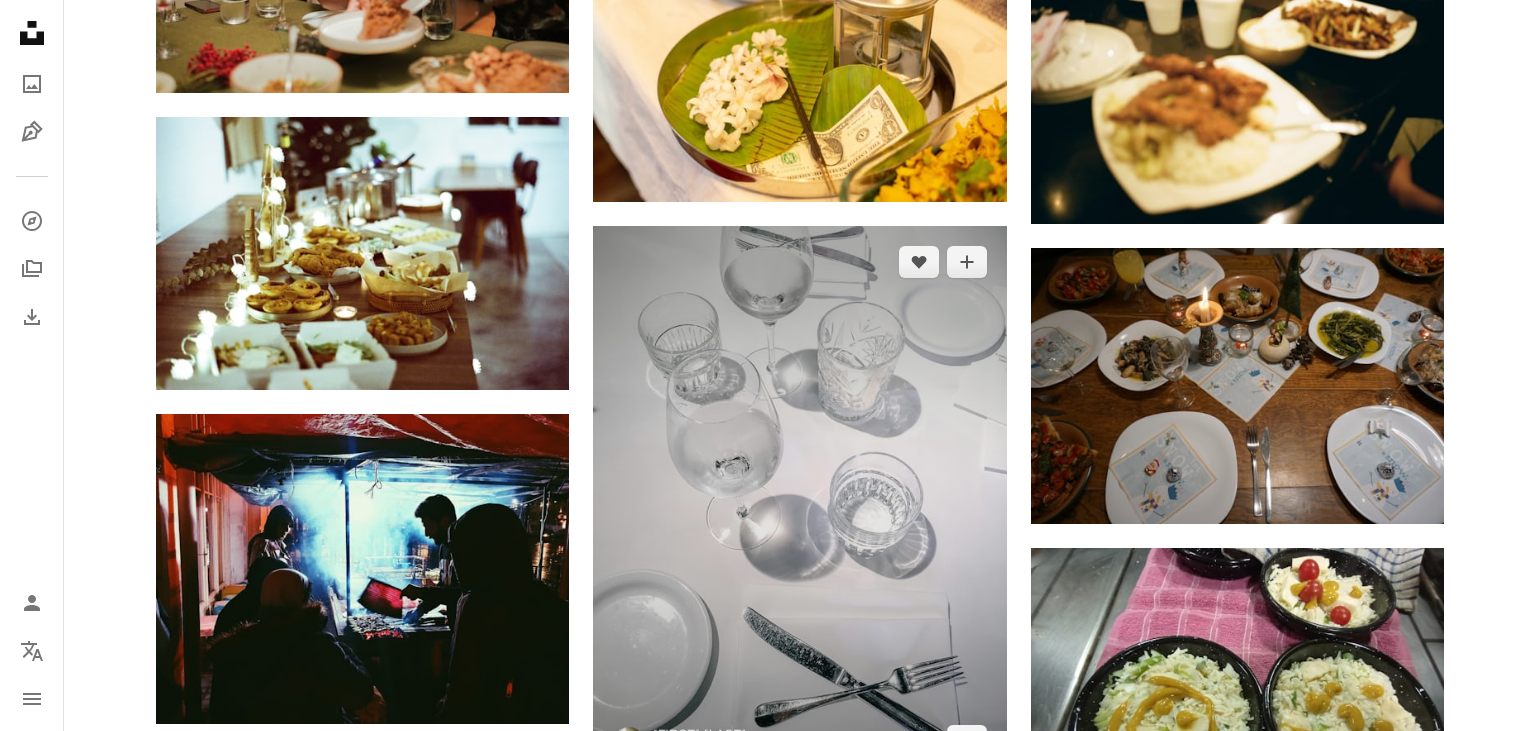 scroll, scrollTop: 31088, scrollLeft: 0, axis: vertical 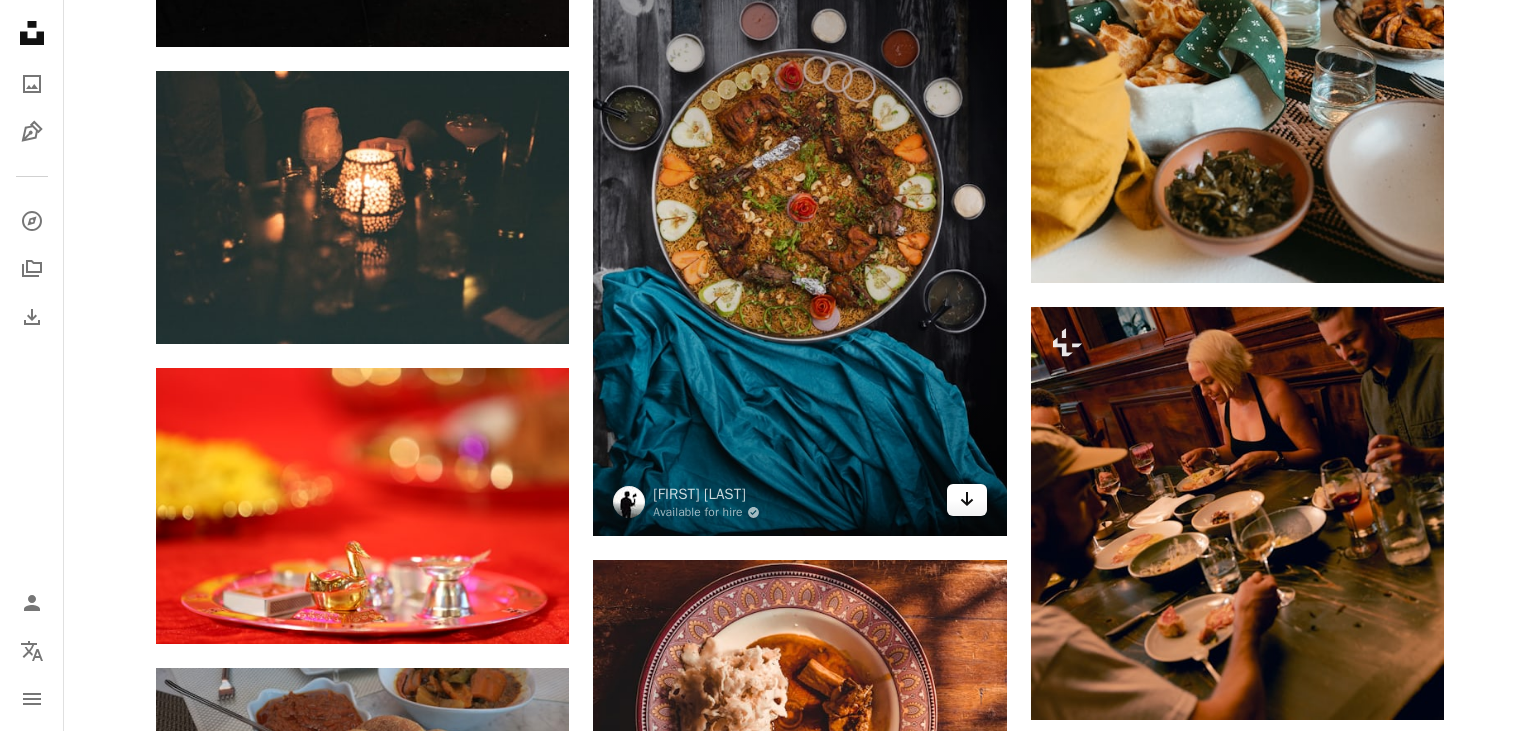 click on "Arrow pointing down" 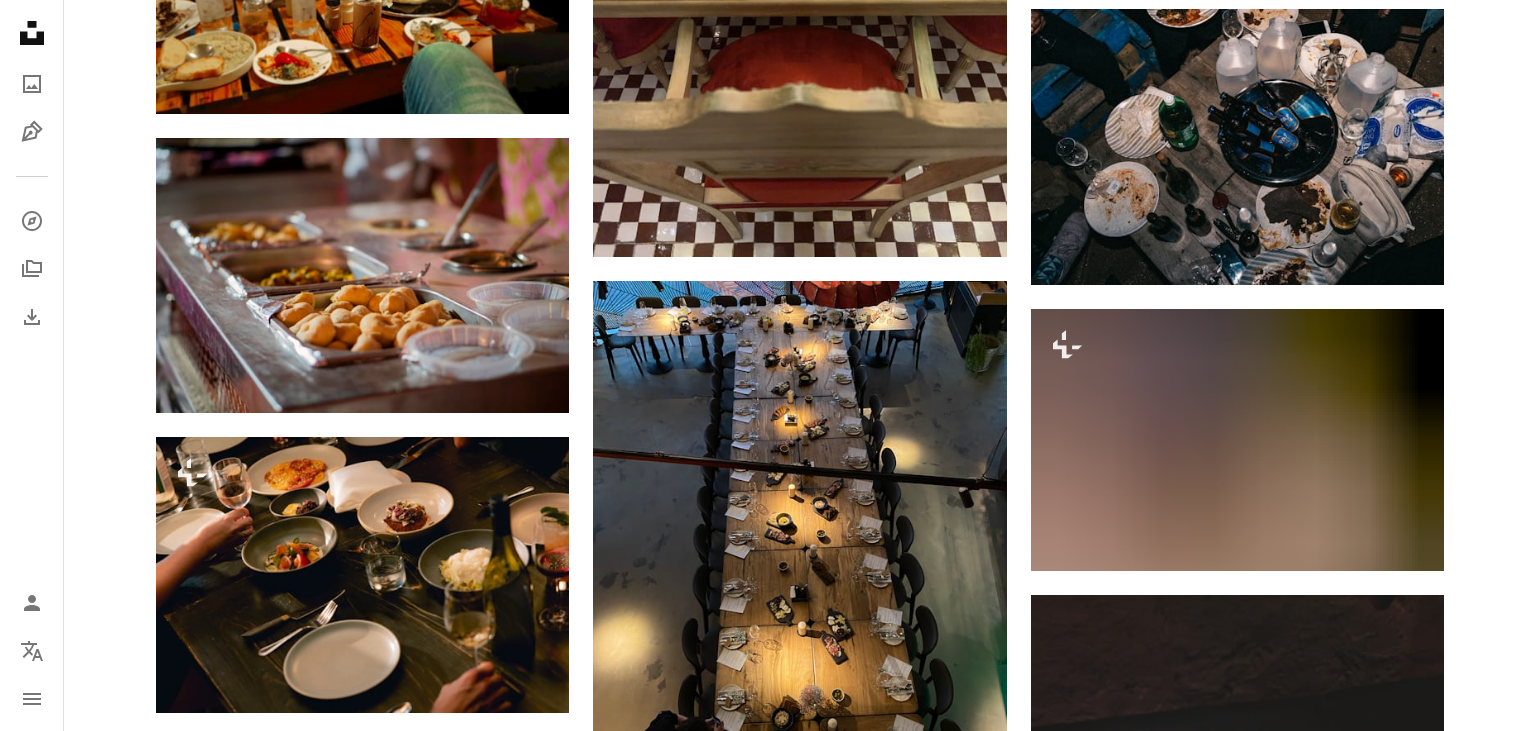 scroll, scrollTop: 35247, scrollLeft: 0, axis: vertical 